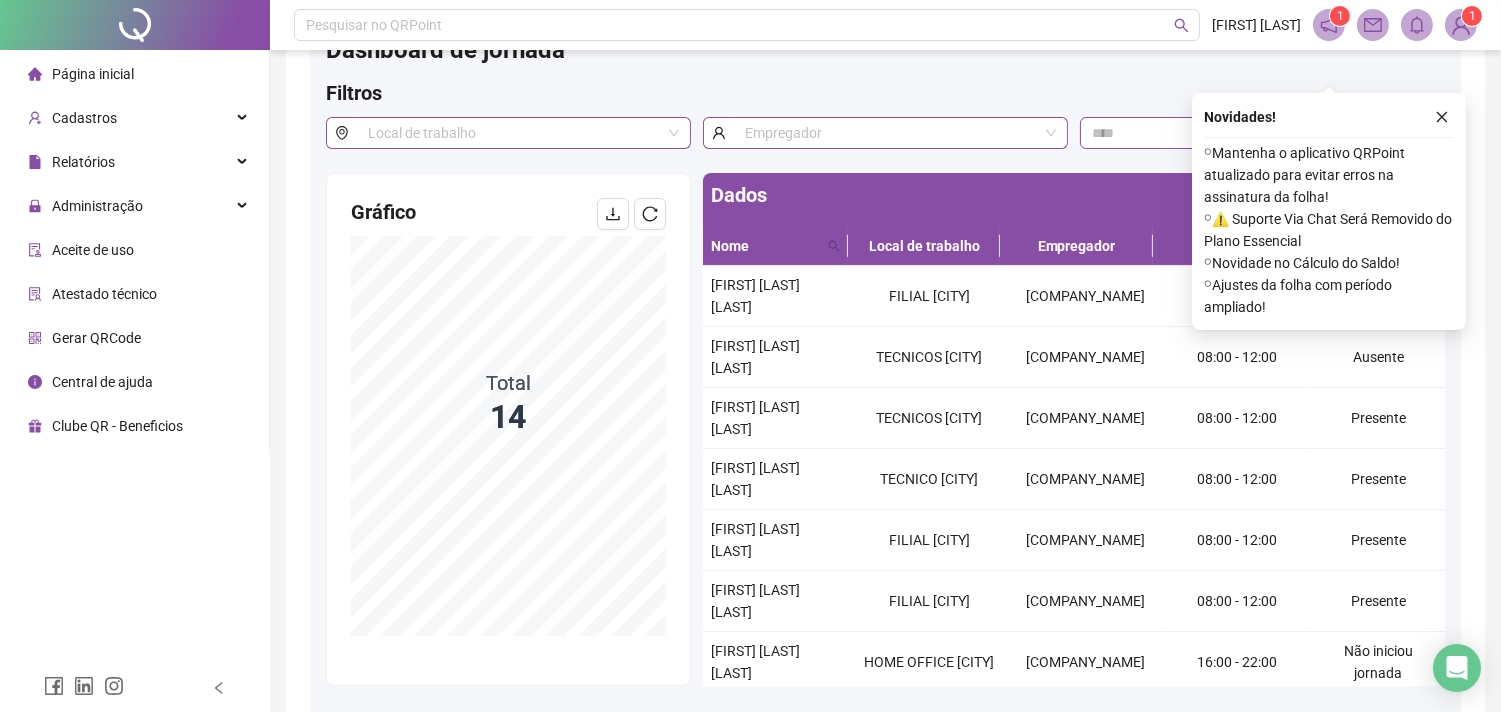 scroll, scrollTop: 111, scrollLeft: 0, axis: vertical 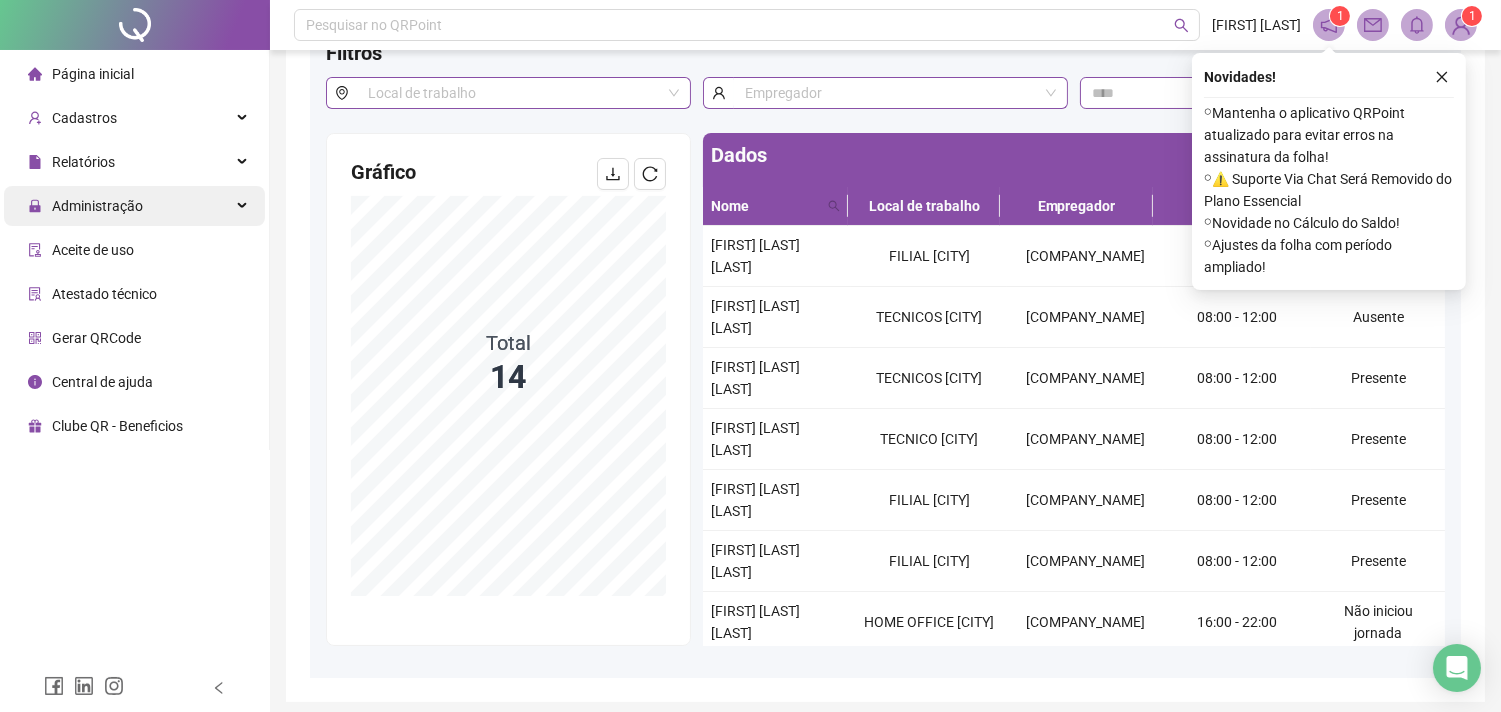 click on "Administração" at bounding box center (97, 206) 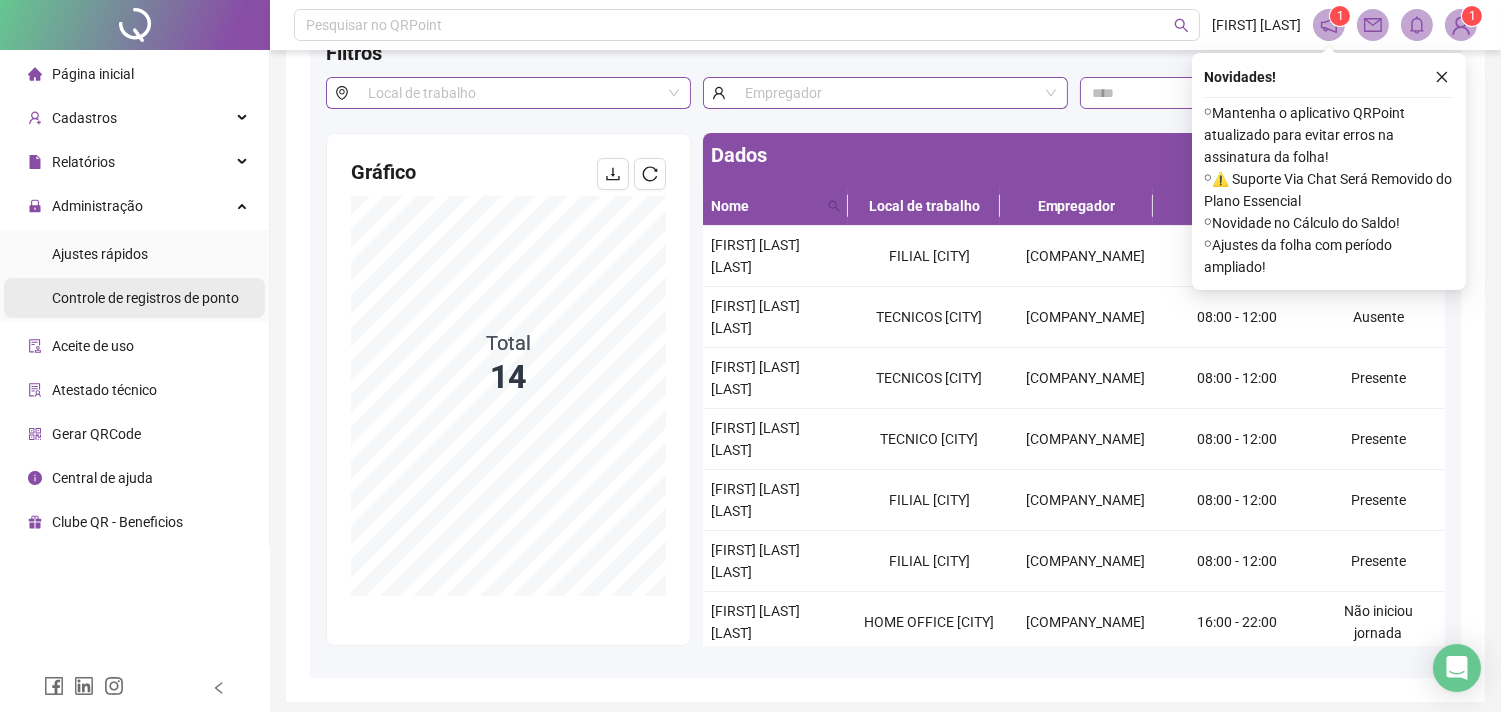 click on "Controle de registros de ponto" at bounding box center [145, 298] 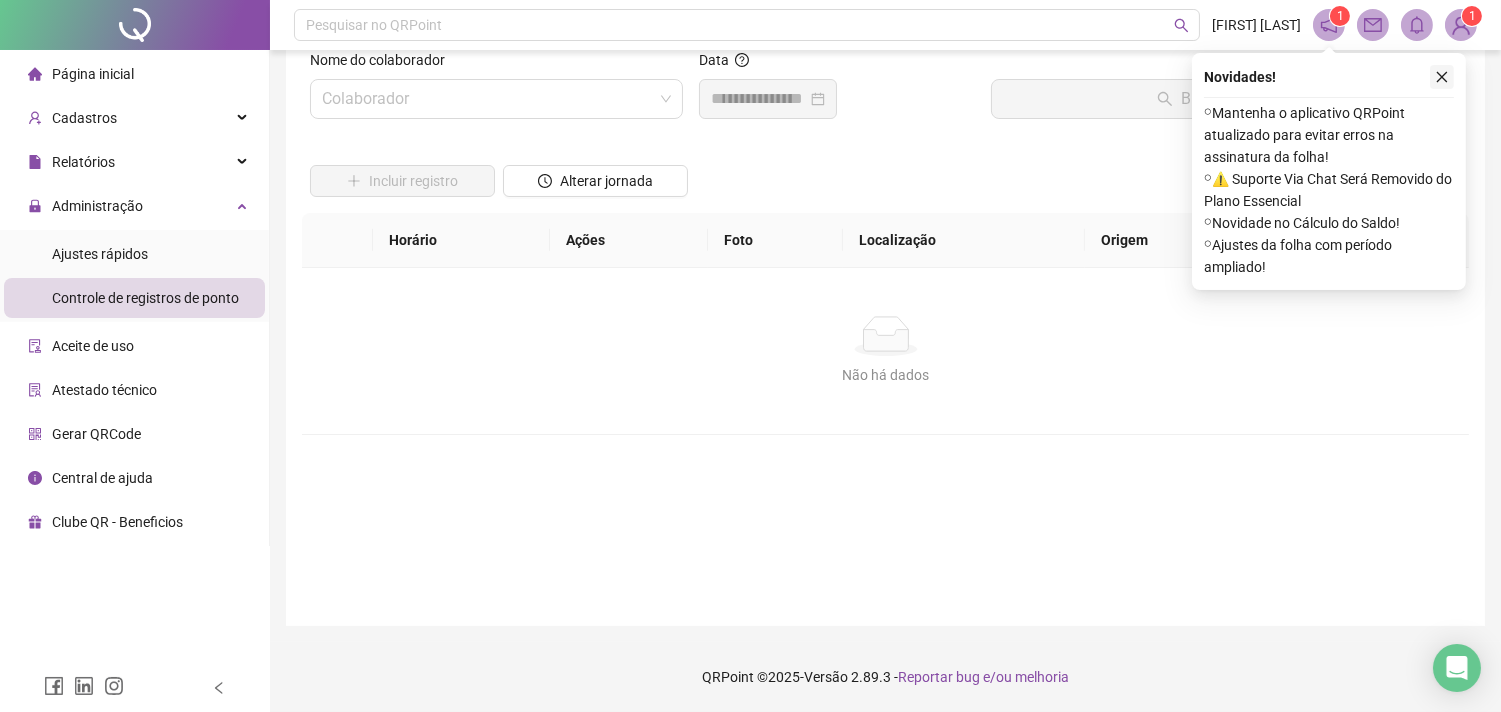 click at bounding box center (1442, 77) 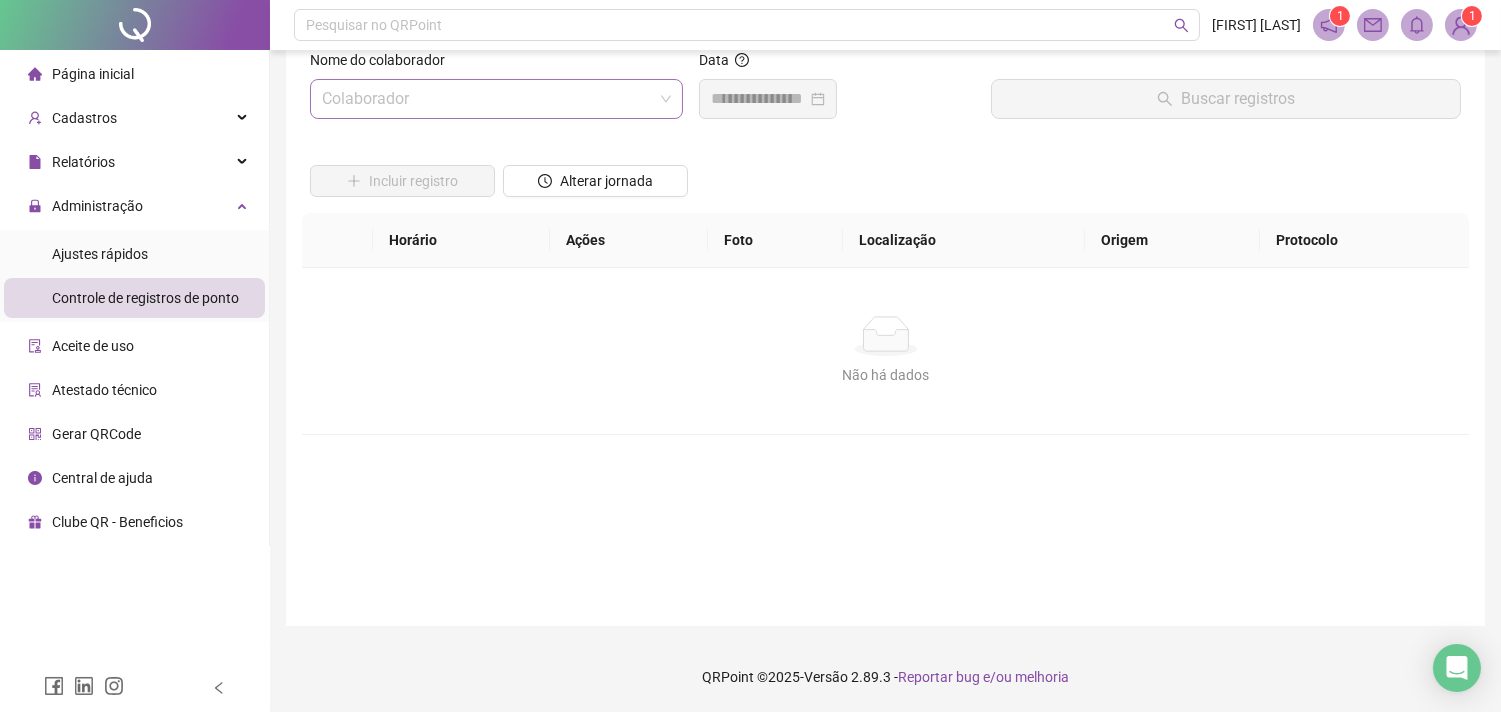 click at bounding box center (496, 99) 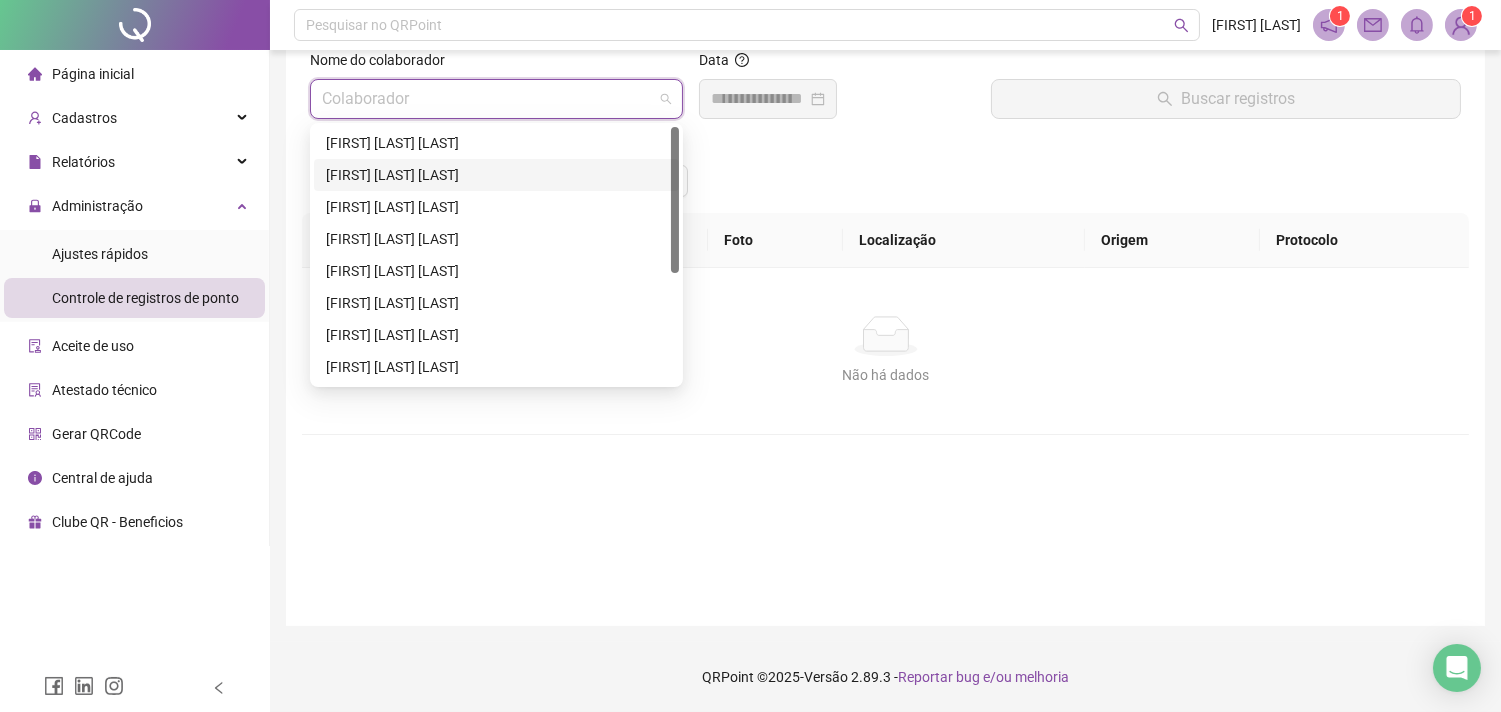 click on "[FIRST] [LAST] [LAST]" at bounding box center [496, 175] 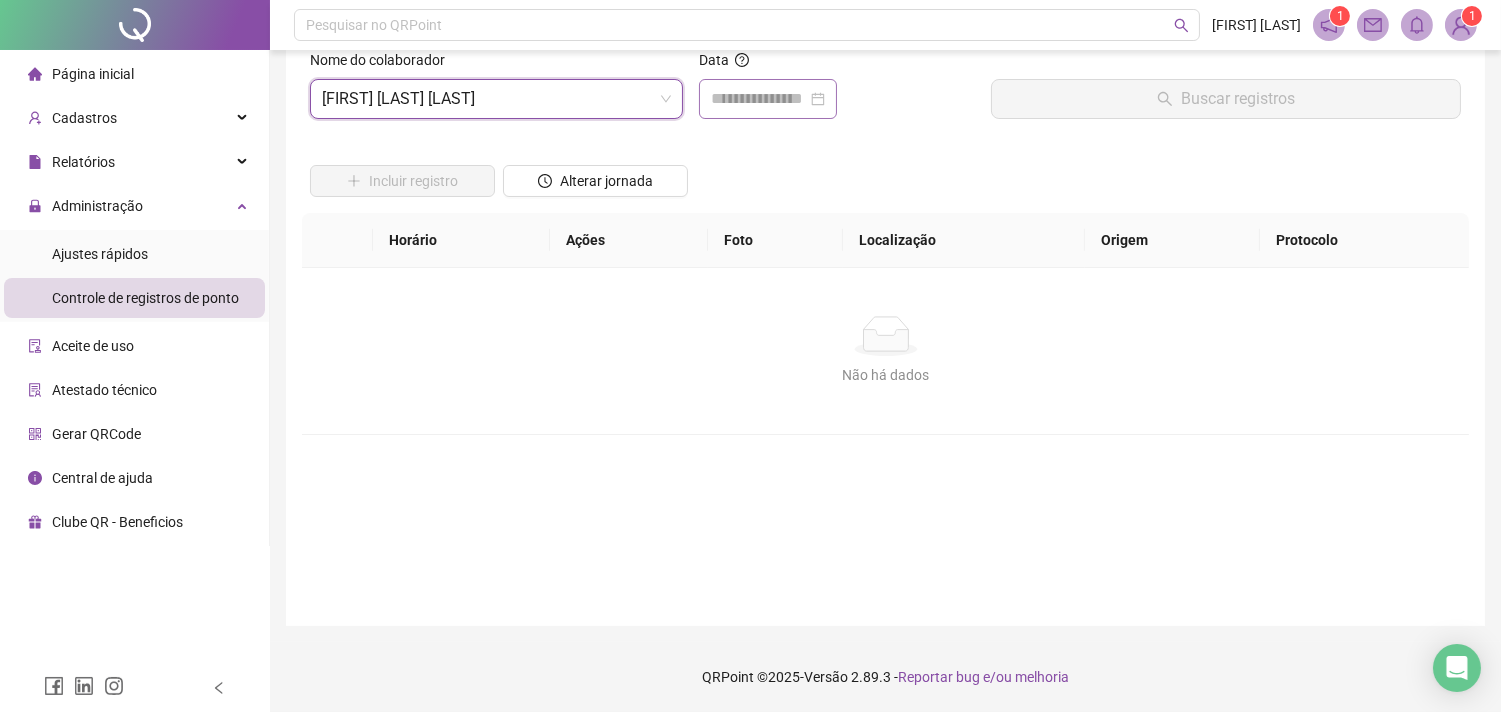 click at bounding box center [768, 99] 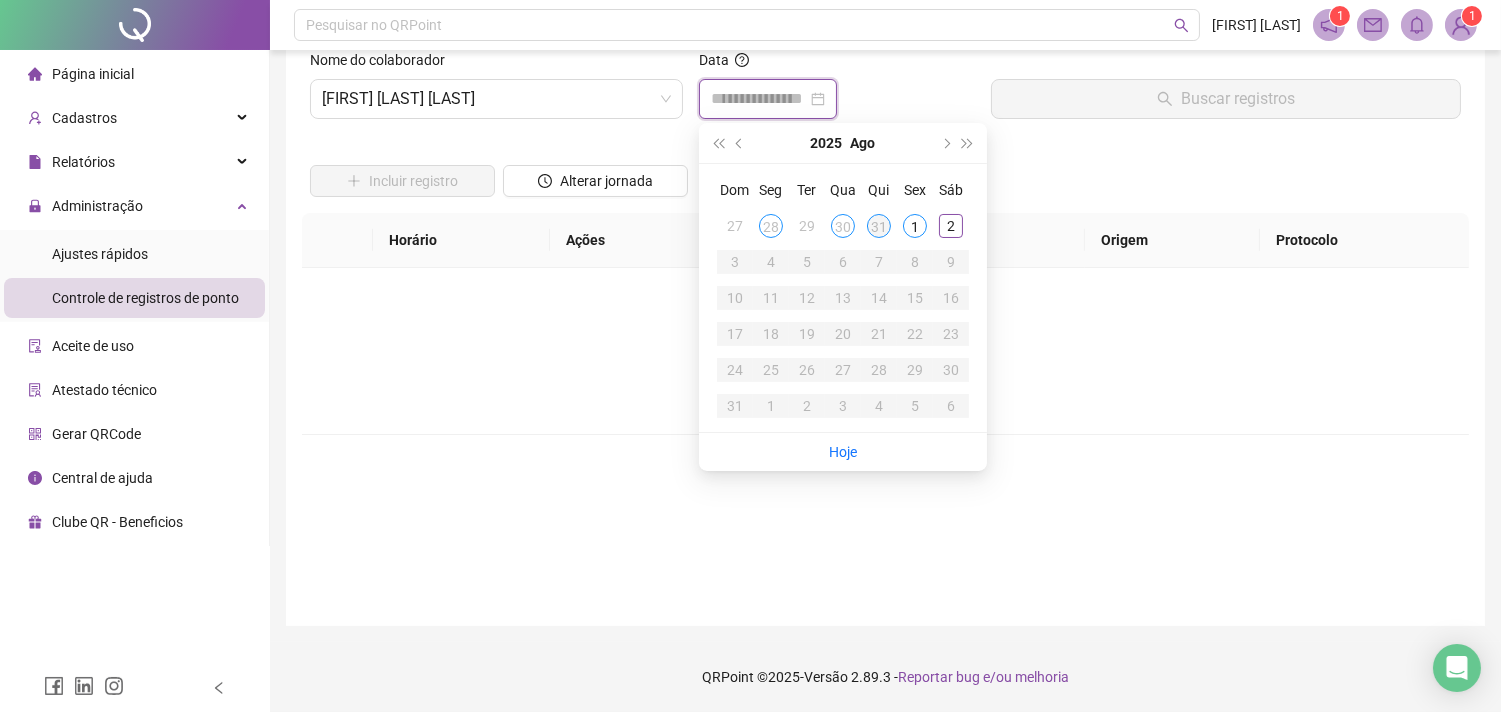 type on "**********" 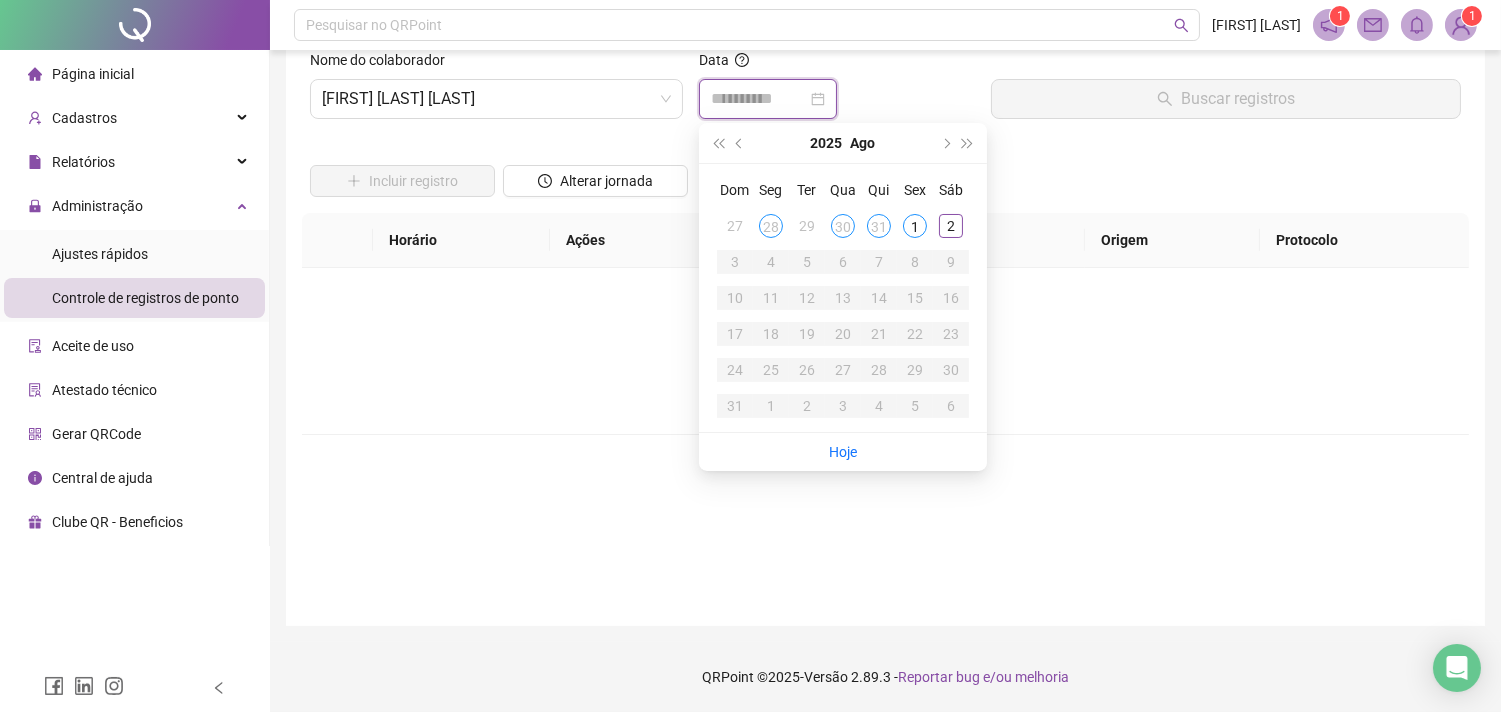 type on "**********" 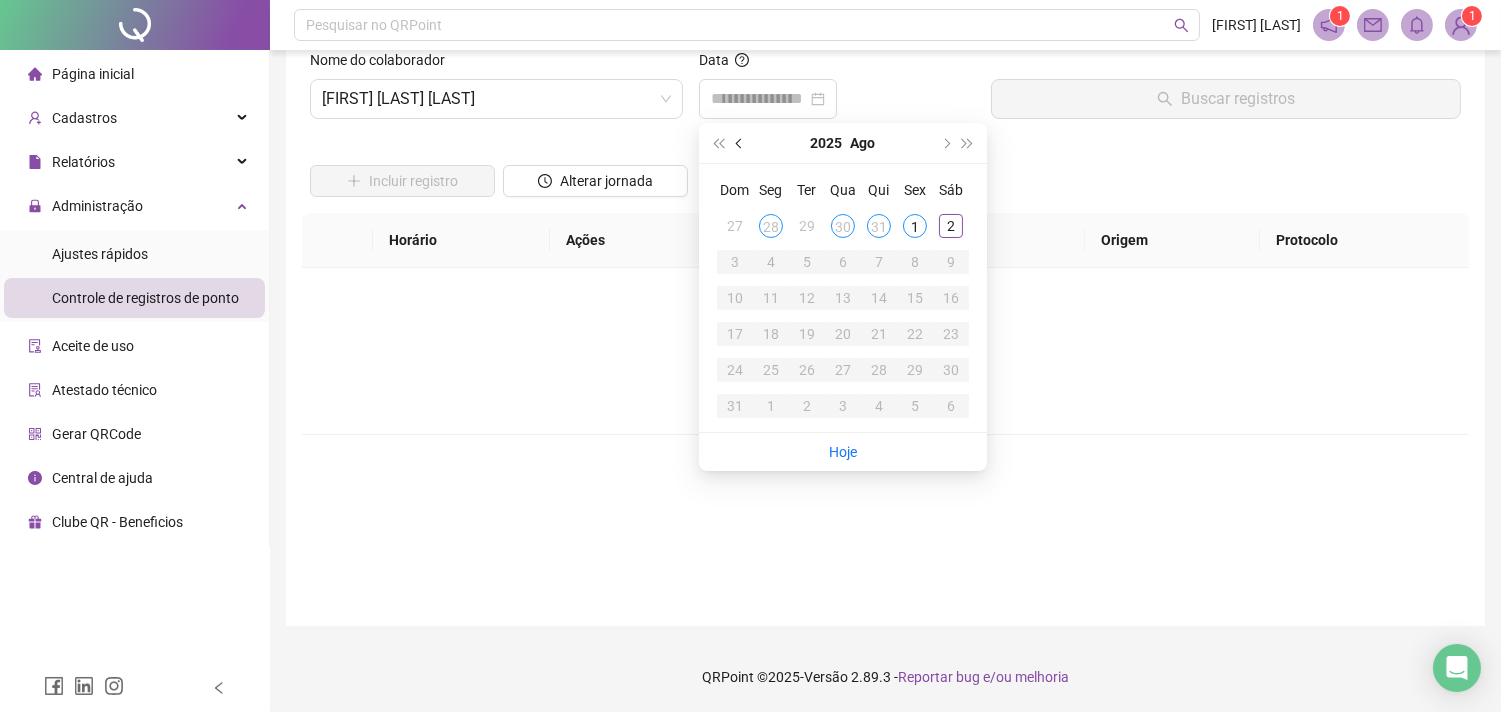 click at bounding box center (741, 143) 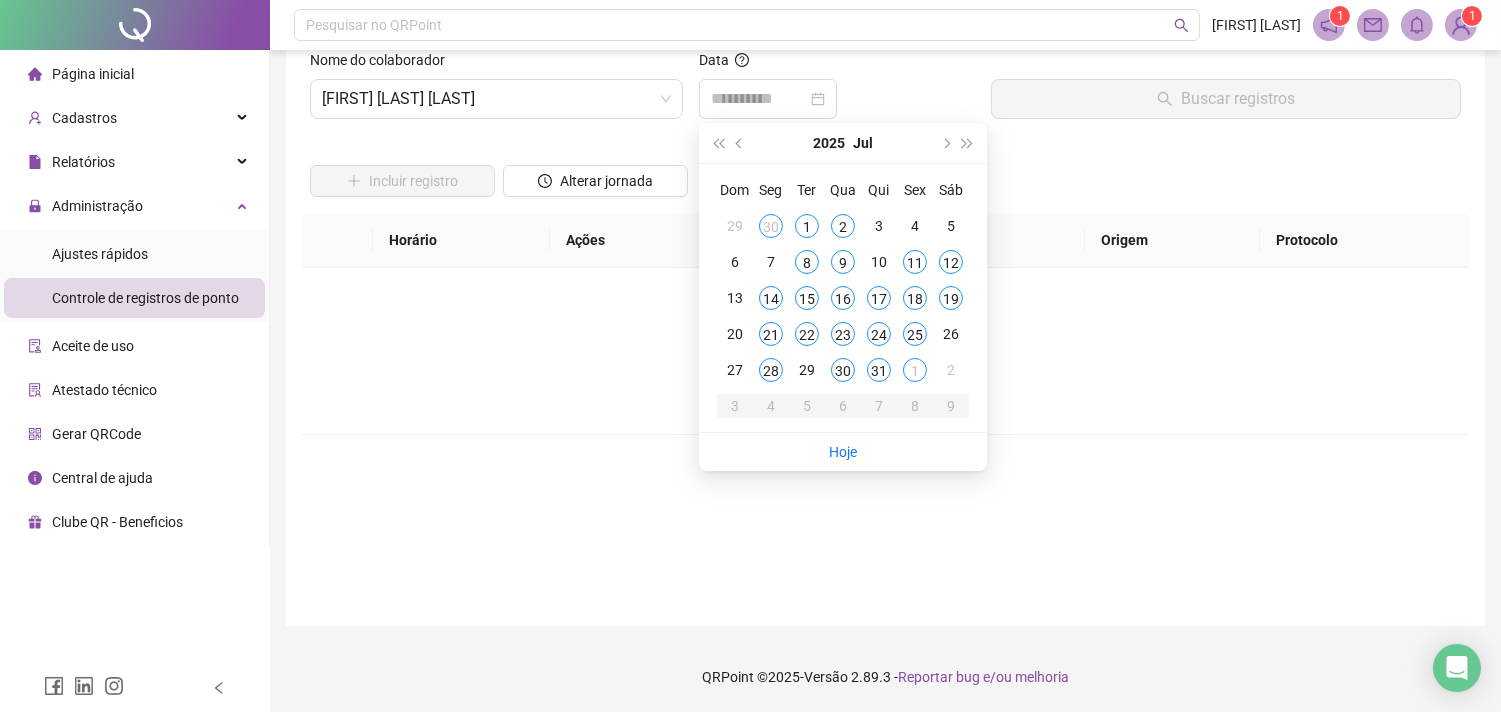 type on "**********" 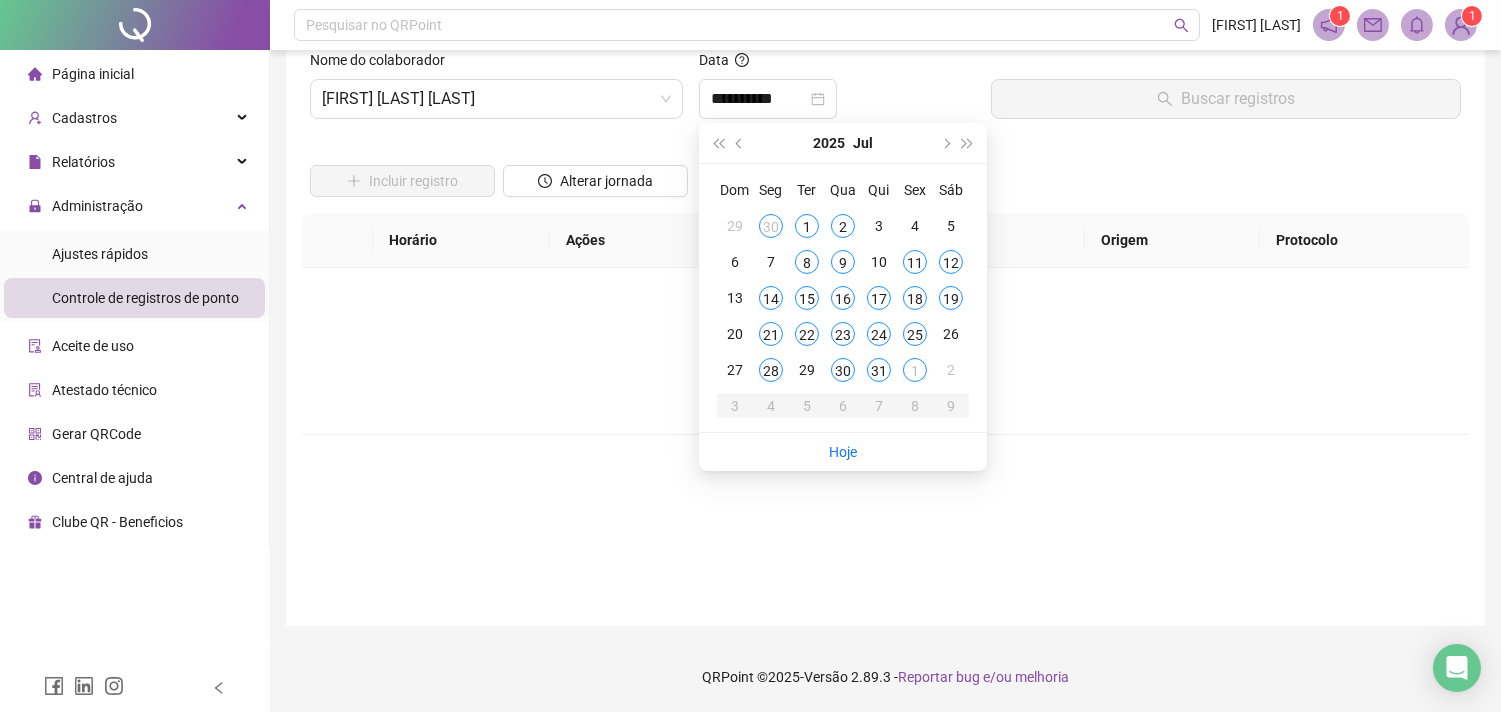 type on "**********" 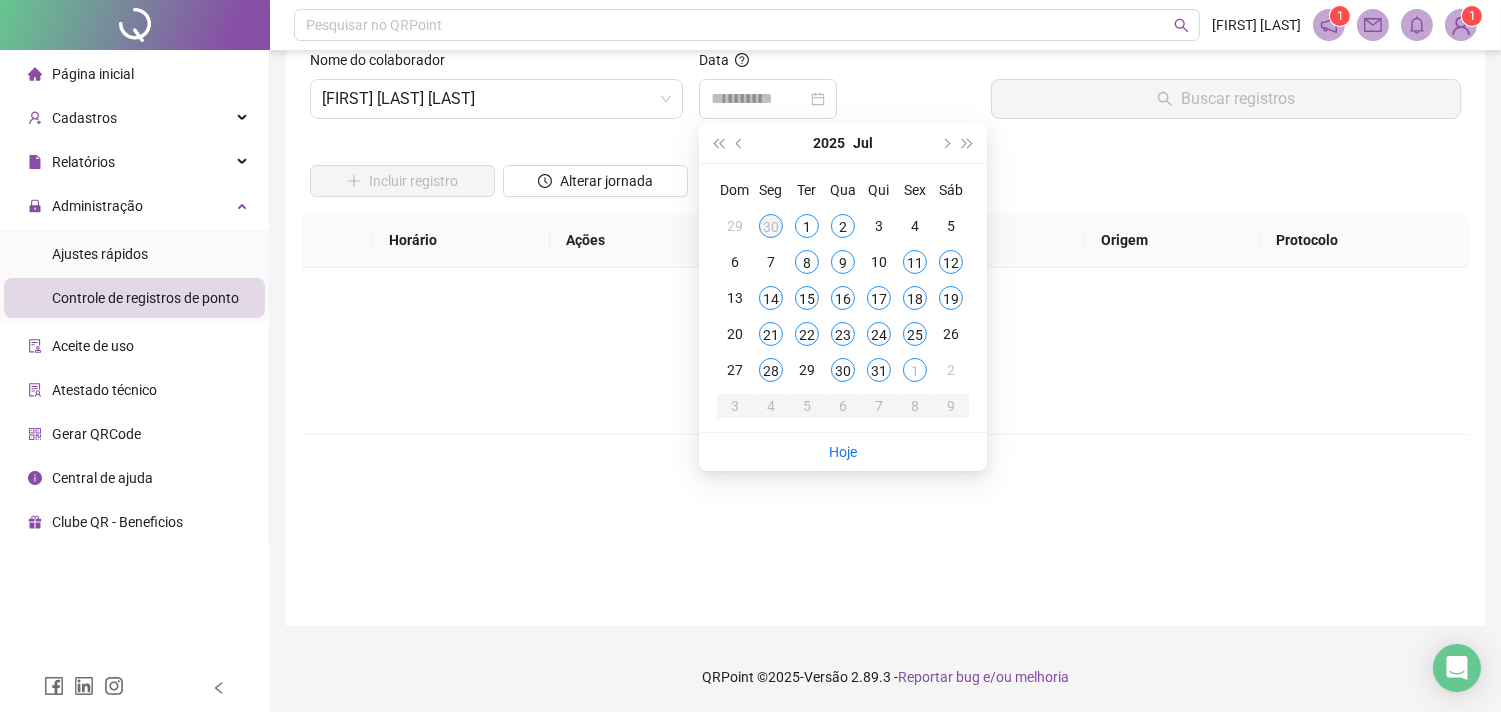 type on "**********" 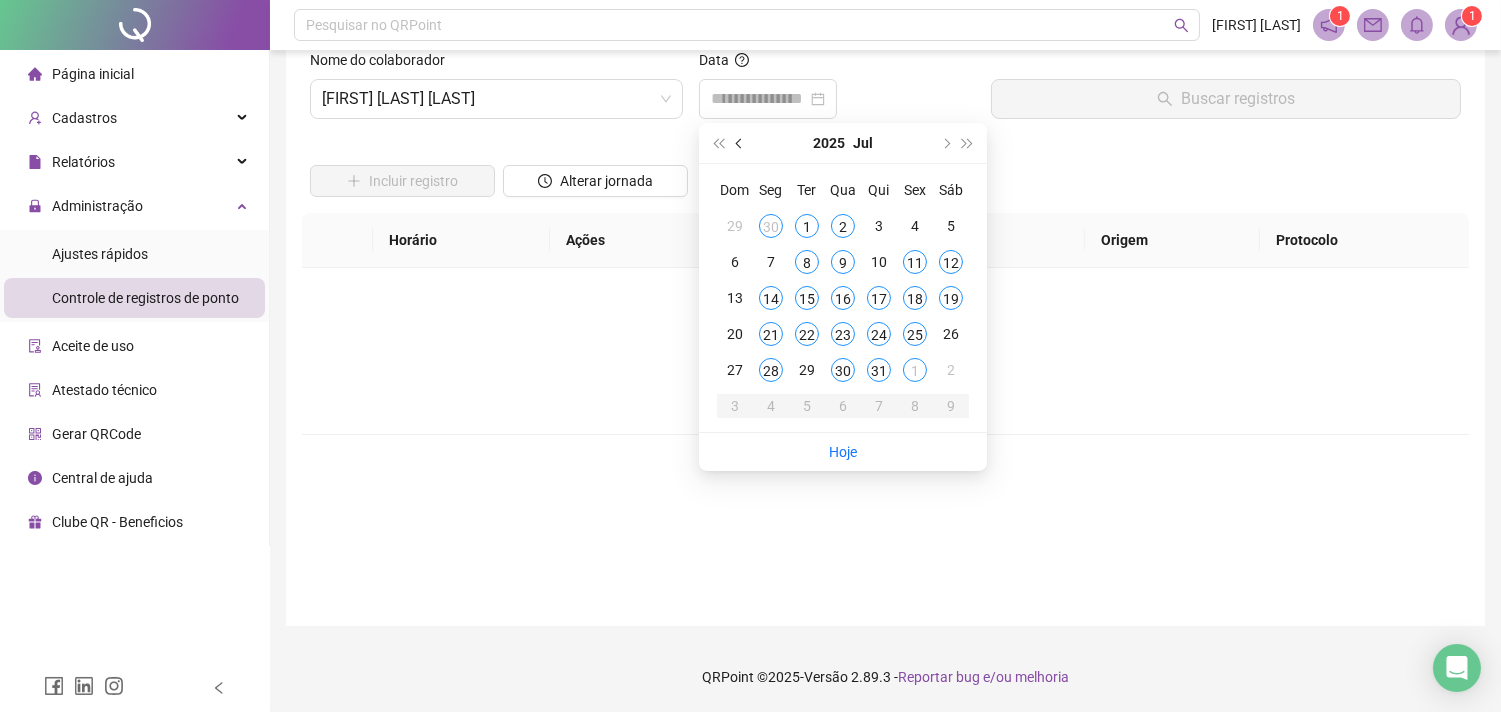 click at bounding box center [740, 143] 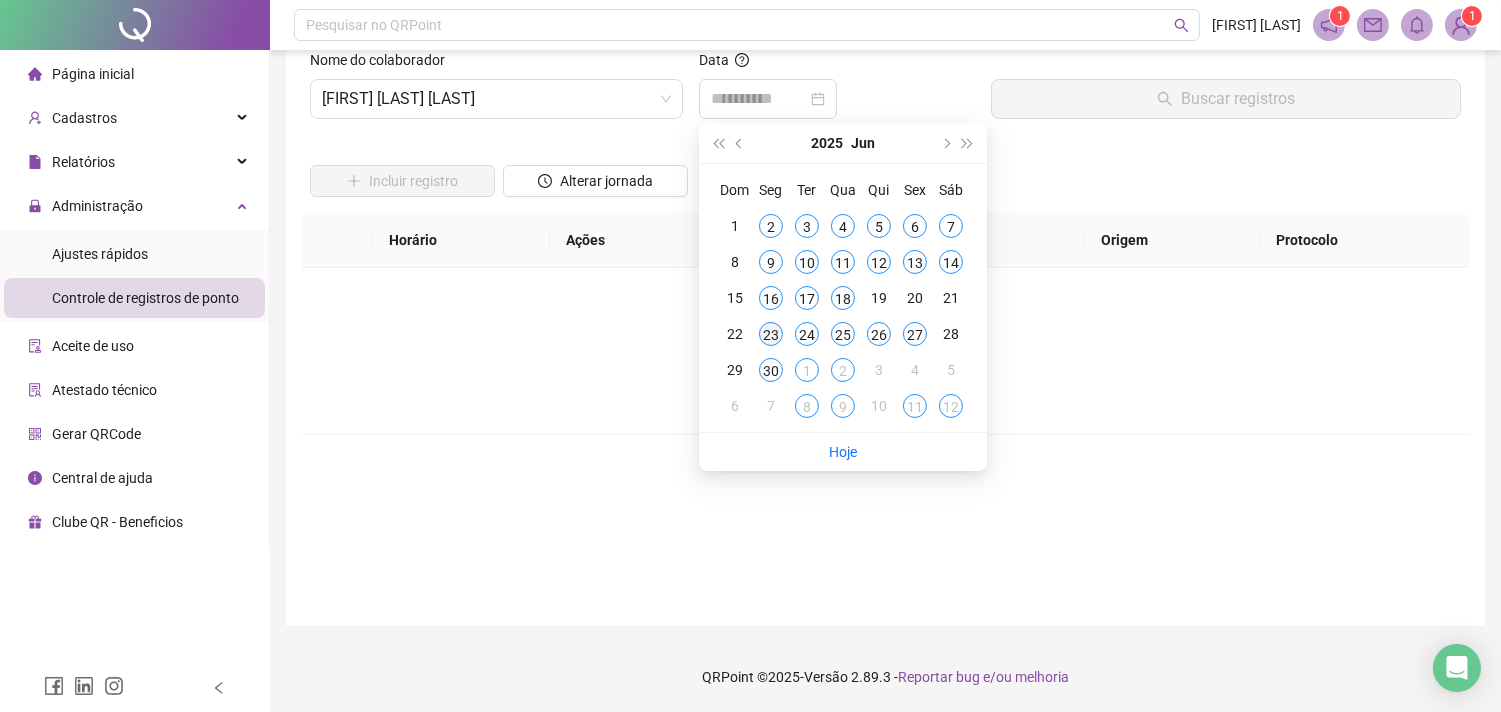 click on "23" at bounding box center [771, 334] 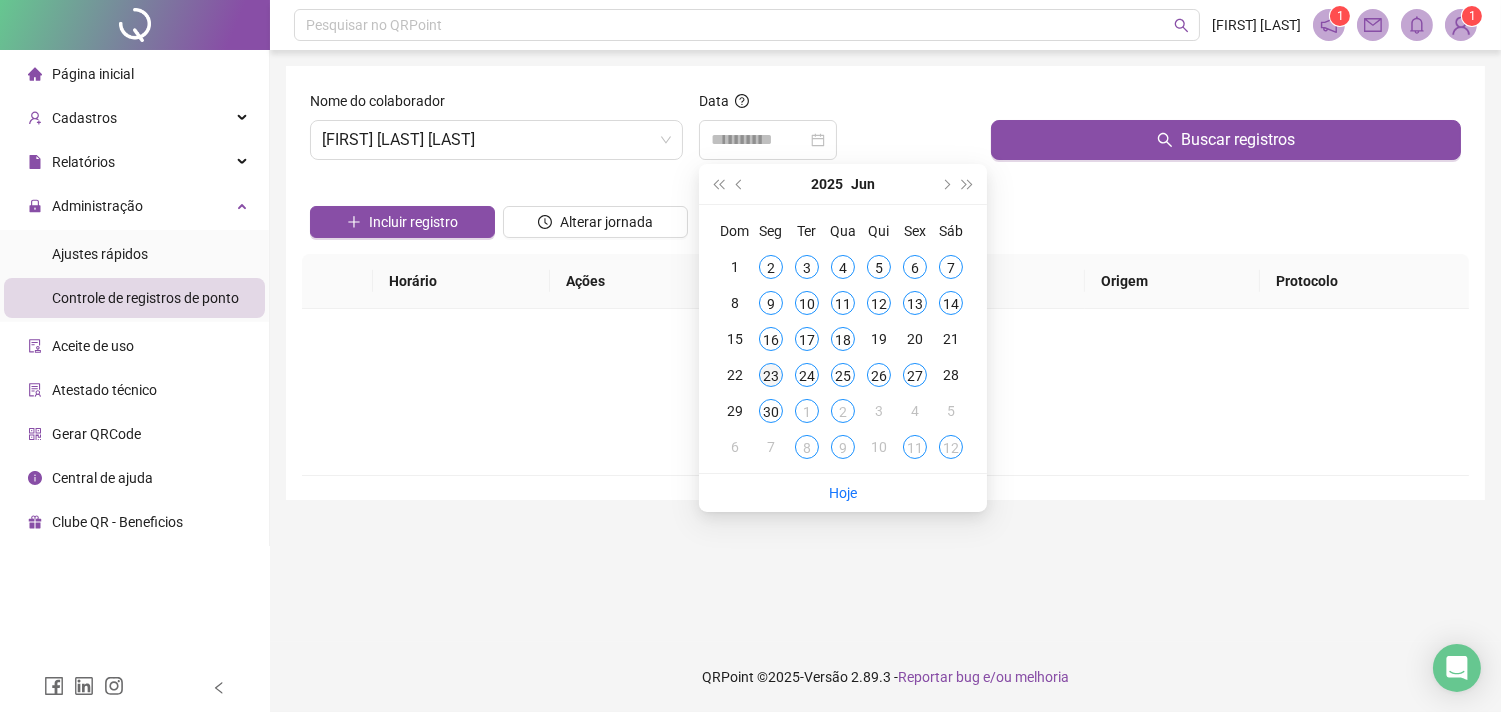 scroll, scrollTop: 0, scrollLeft: 0, axis: both 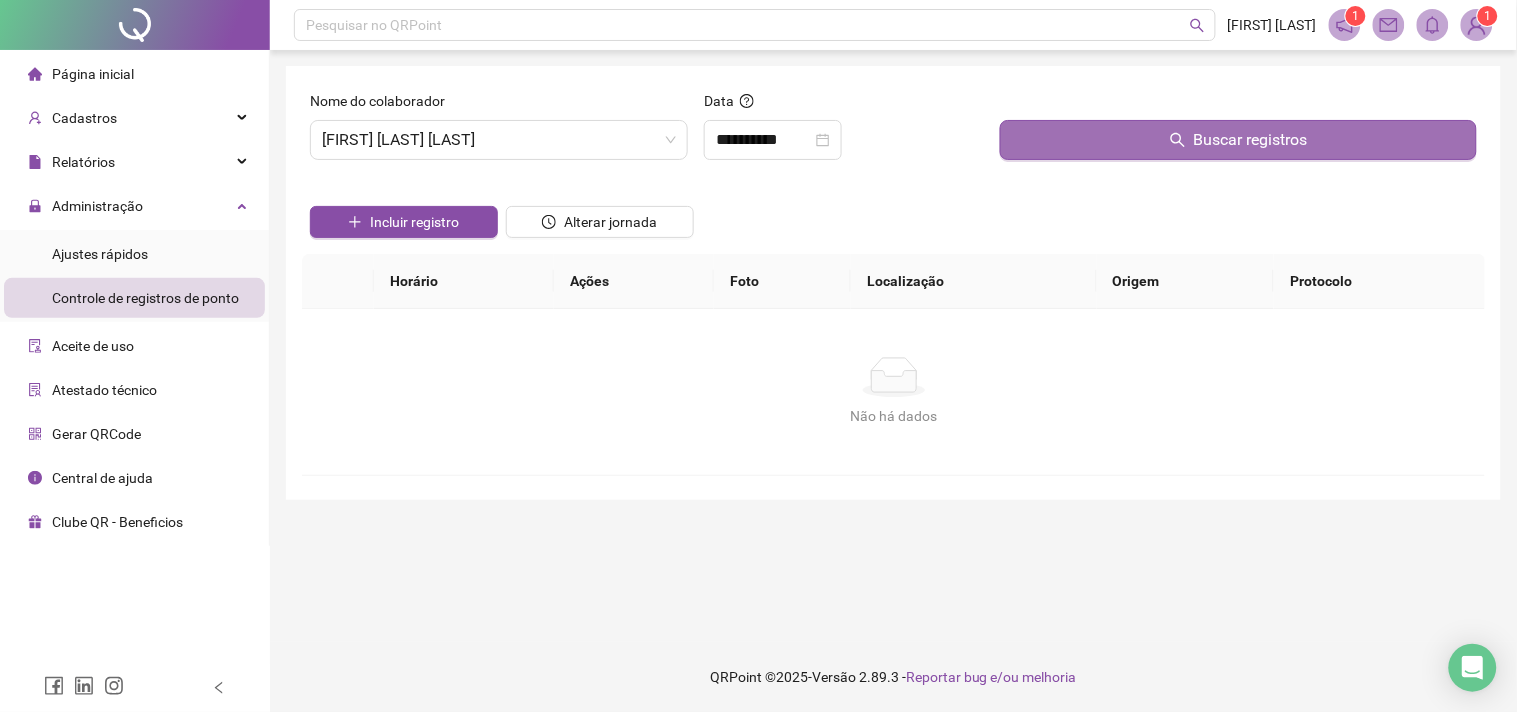 click on "Buscar registros" at bounding box center (1238, 140) 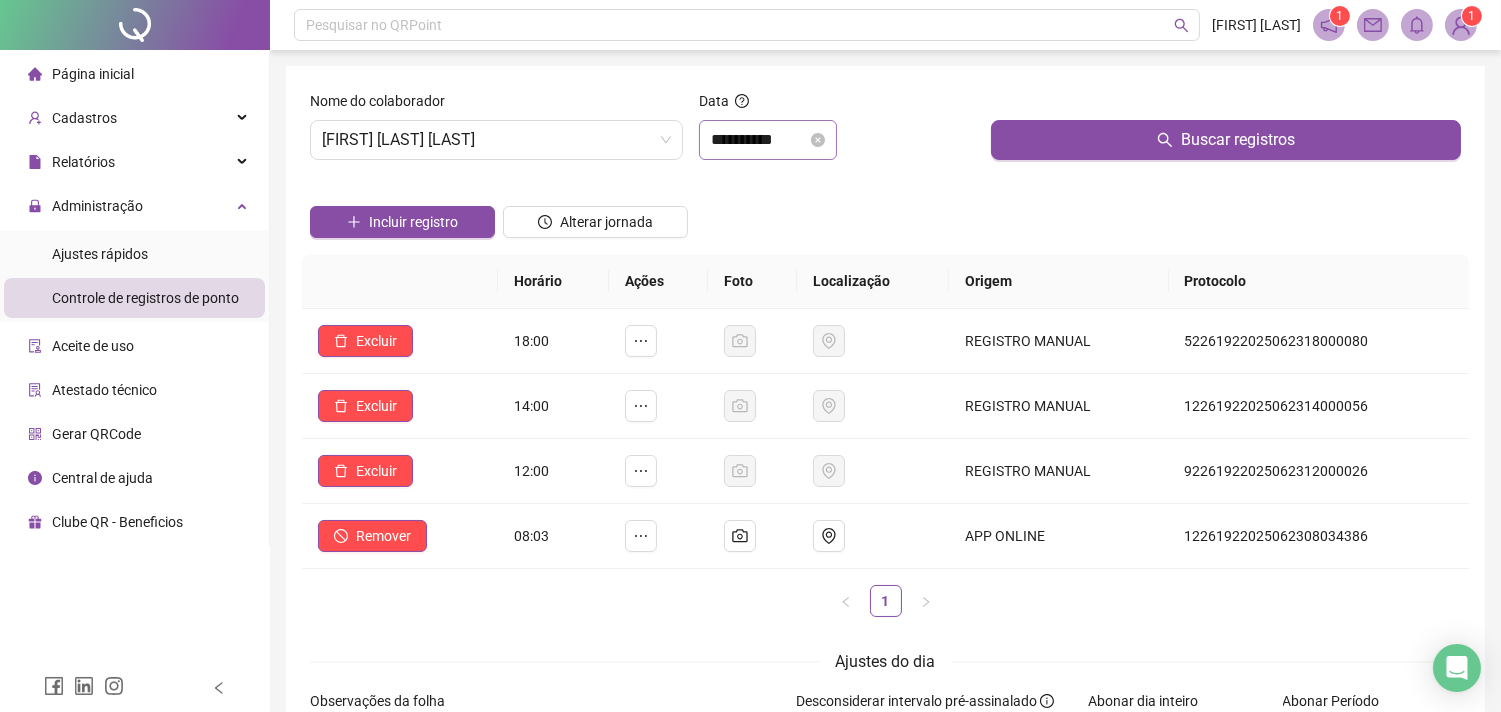 click on "**********" at bounding box center [768, 140] 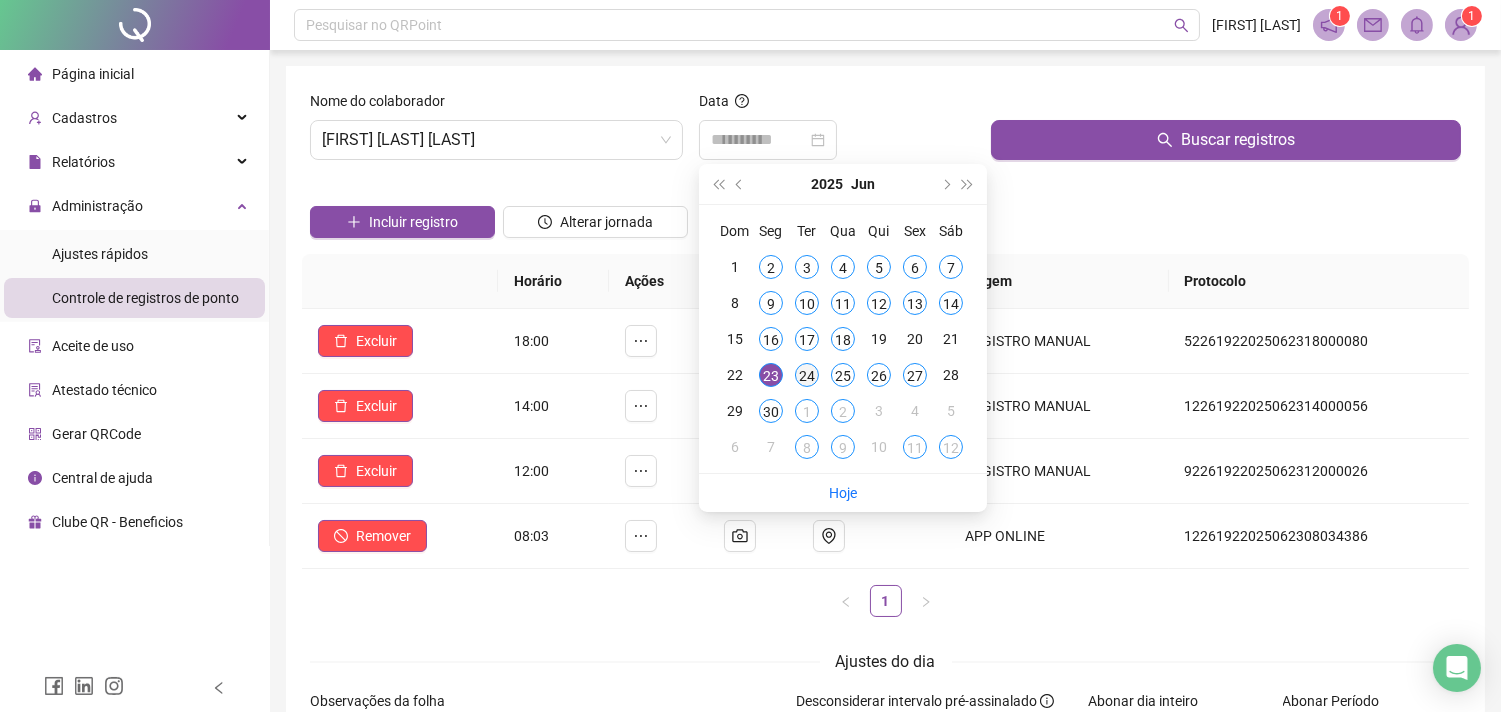 click on "24" at bounding box center [807, 375] 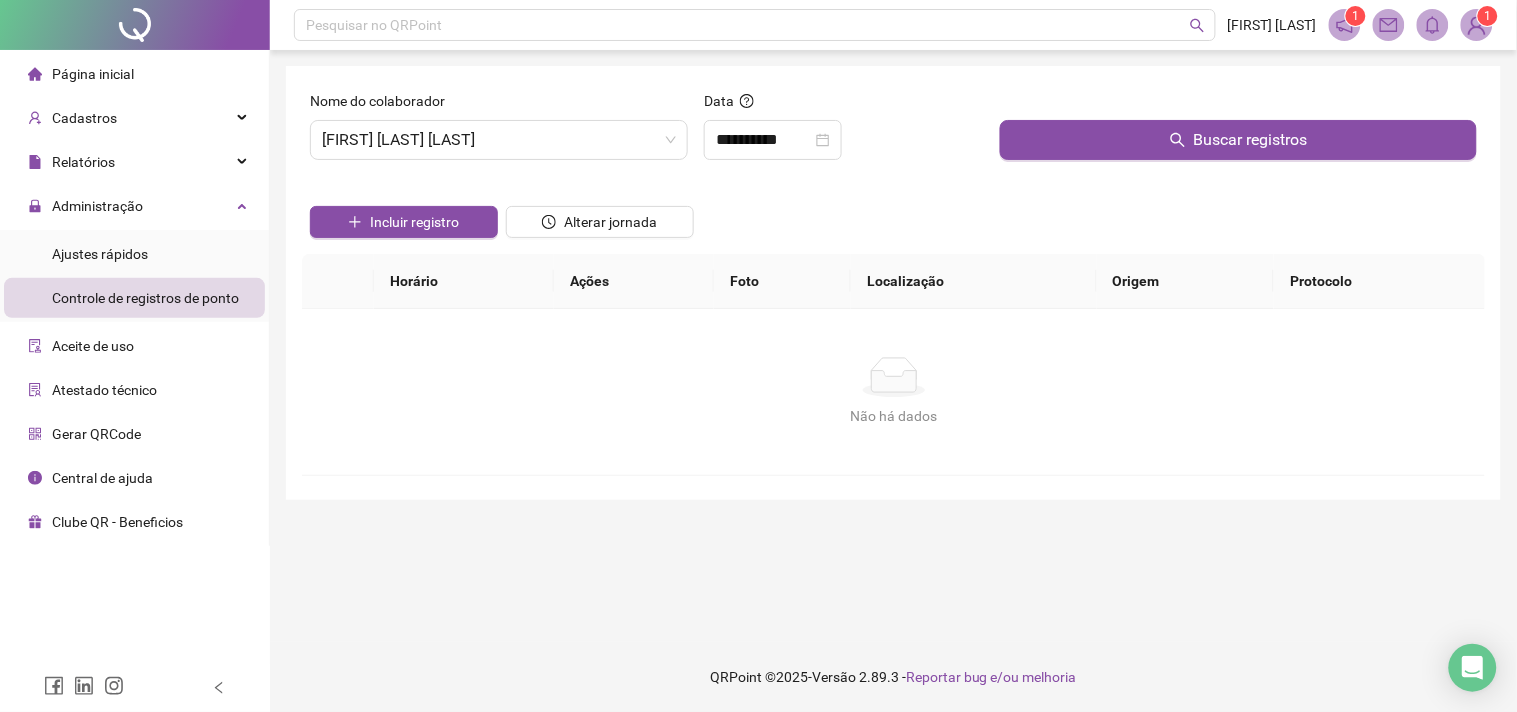 click on "**********" at bounding box center (844, 133) 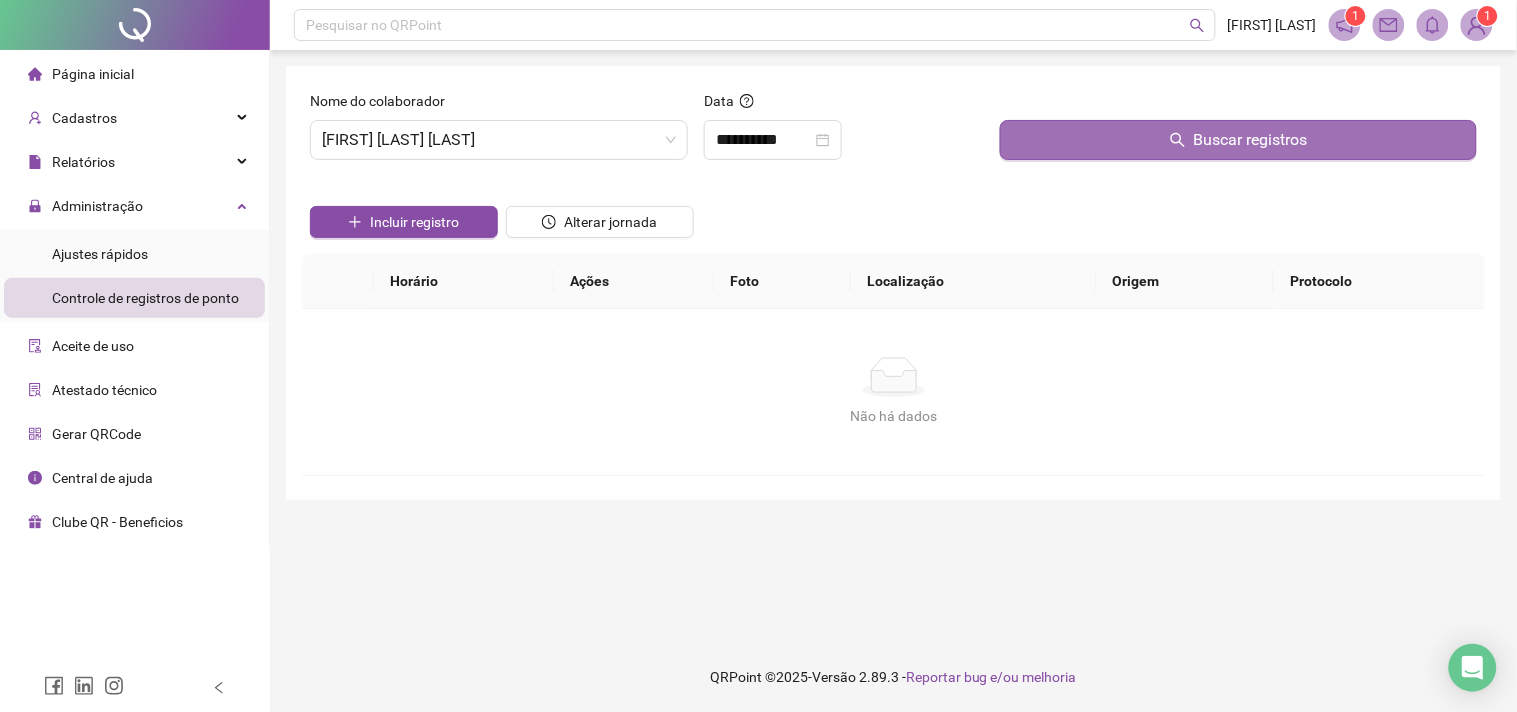 click on "Buscar registros" at bounding box center [1238, 140] 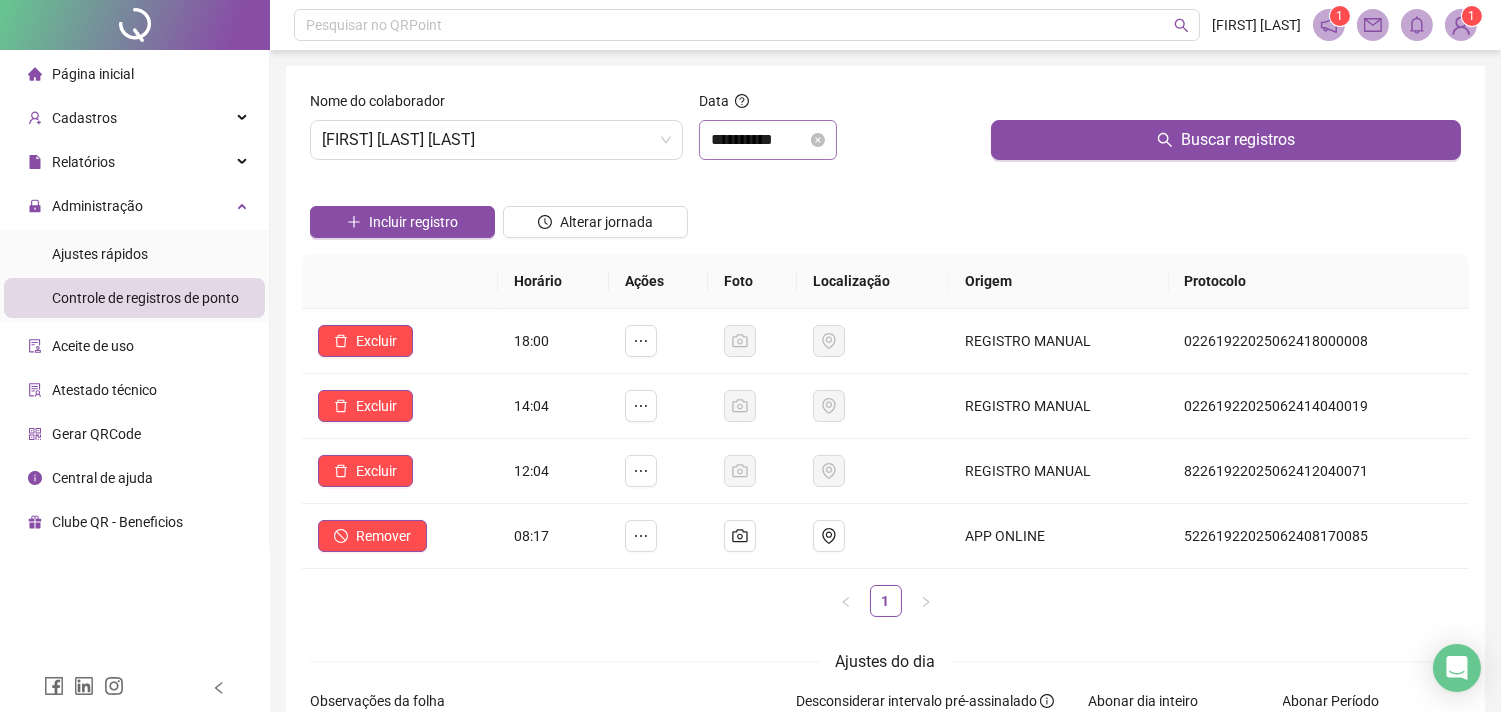 click on "**********" at bounding box center [768, 140] 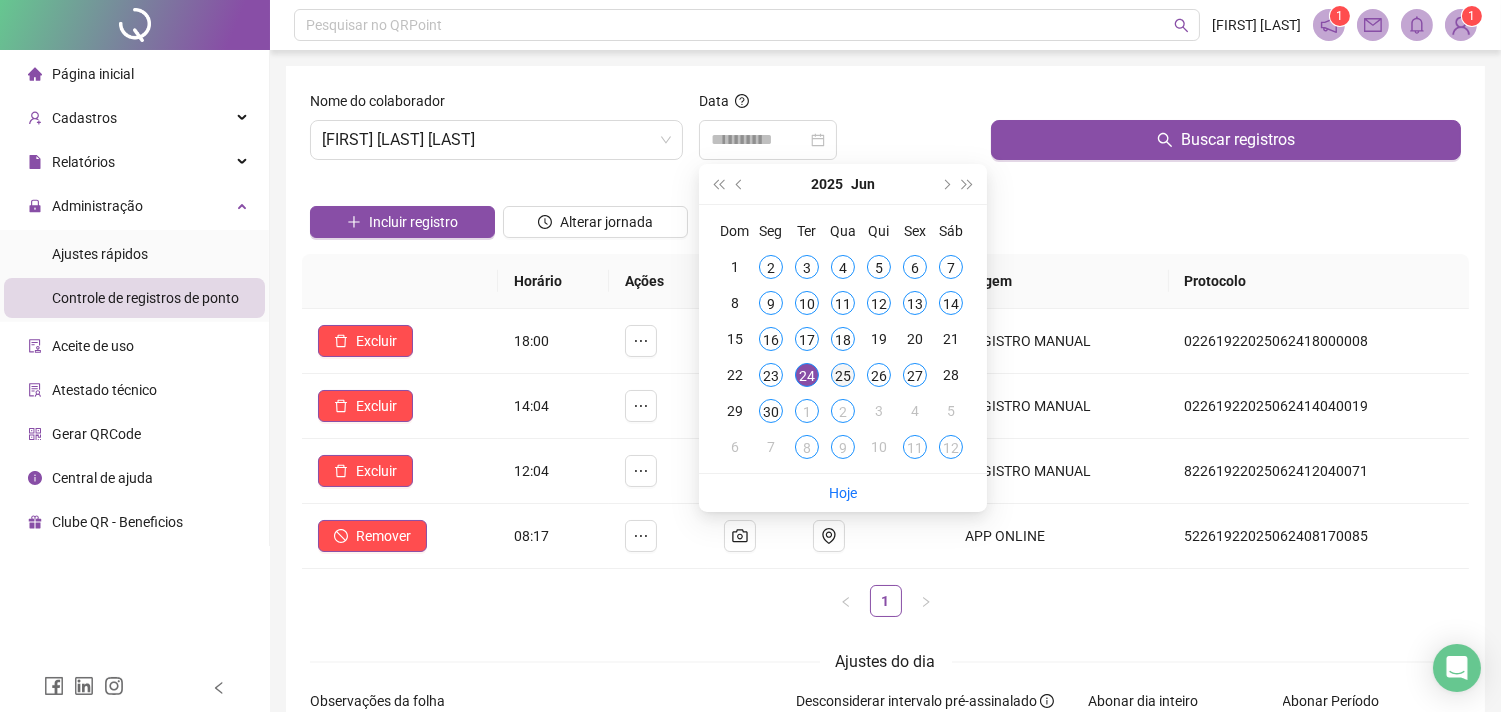click on "25" at bounding box center (843, 375) 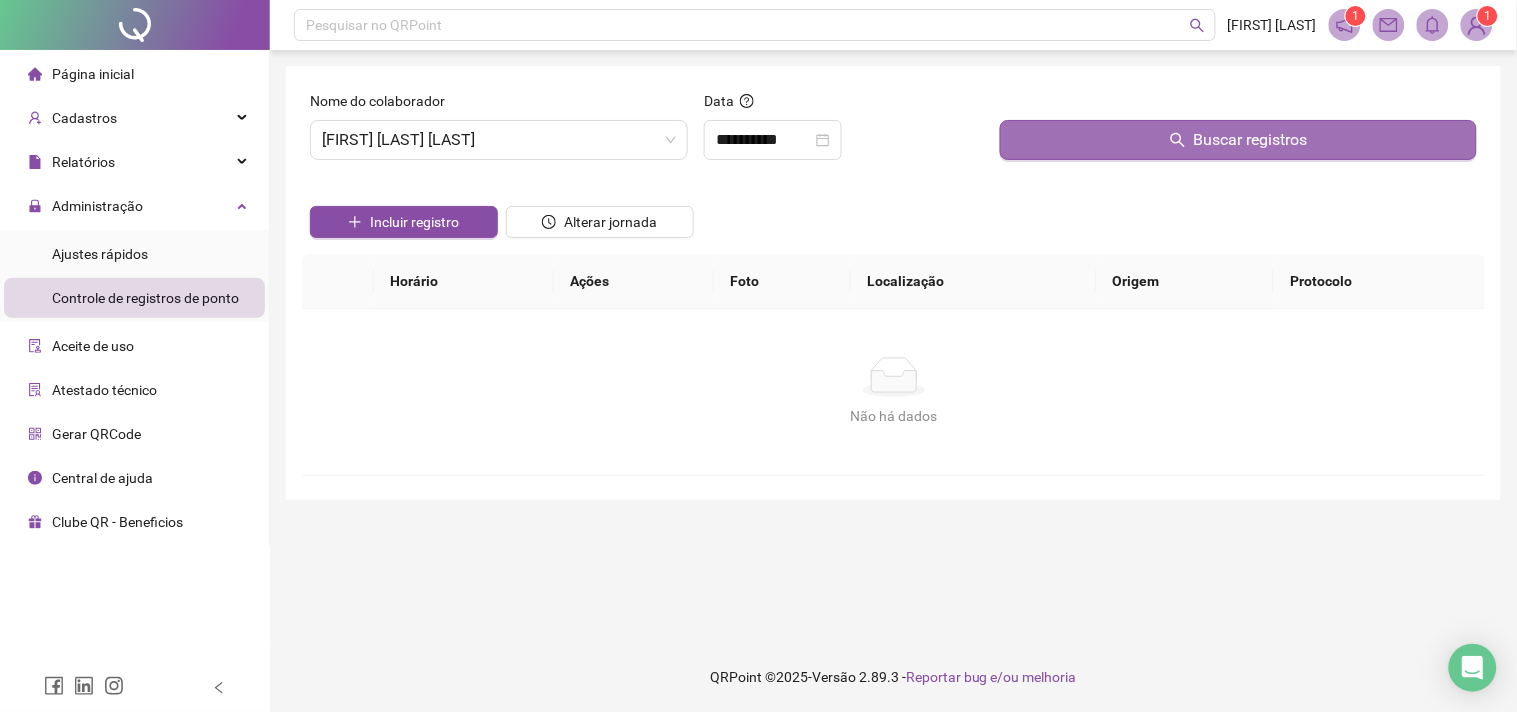 click on "Buscar registros" at bounding box center (1238, 140) 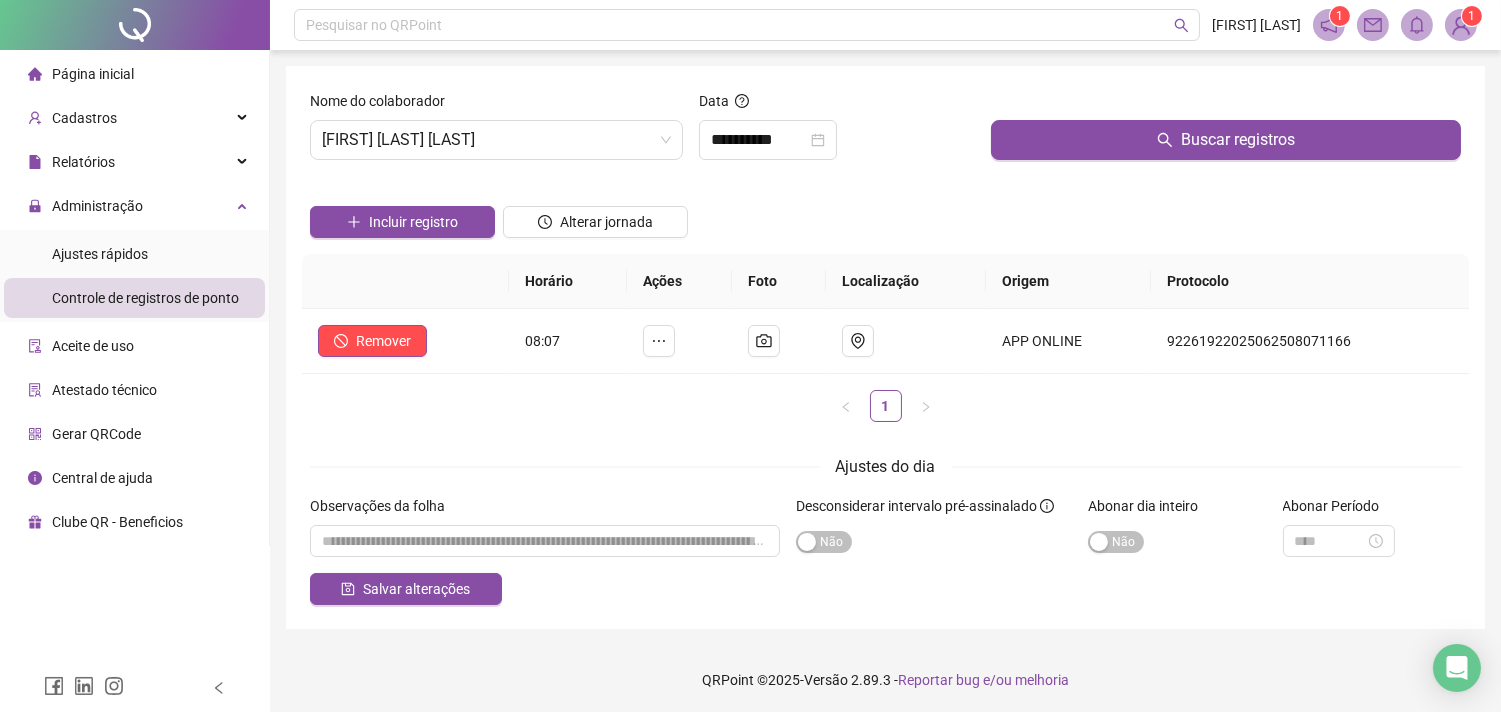 click on "Incluir registro   Alterar jornada" at bounding box center [885, 215] 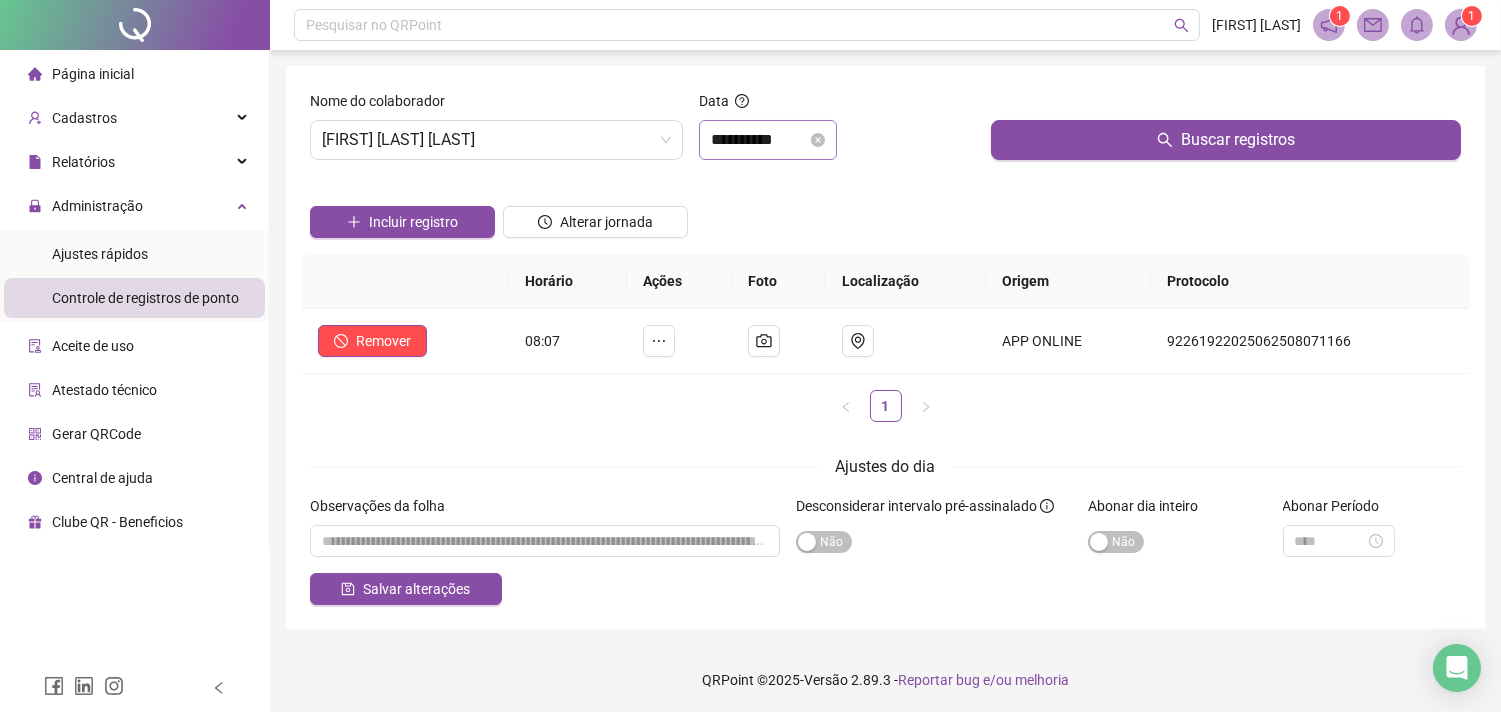 click on "**********" at bounding box center [768, 140] 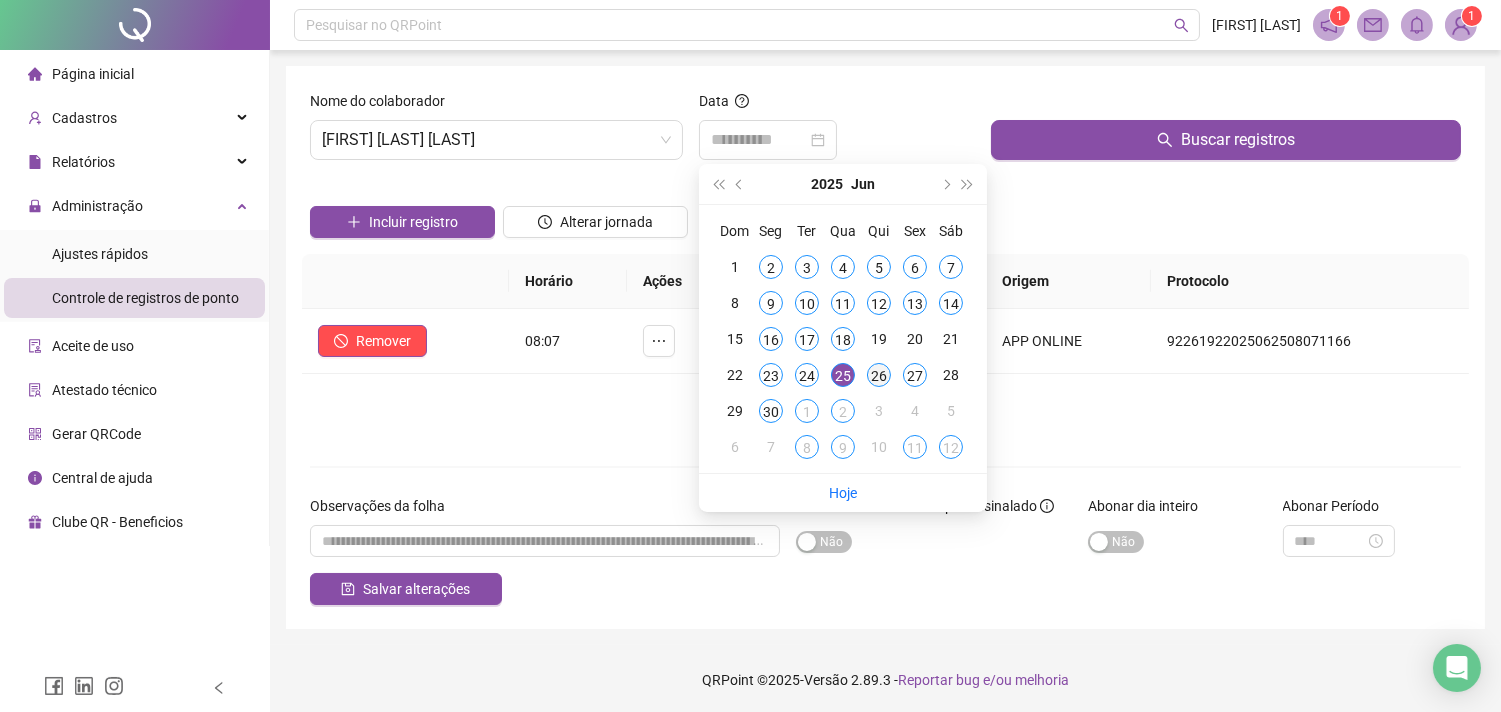 click on "26" at bounding box center (879, 375) 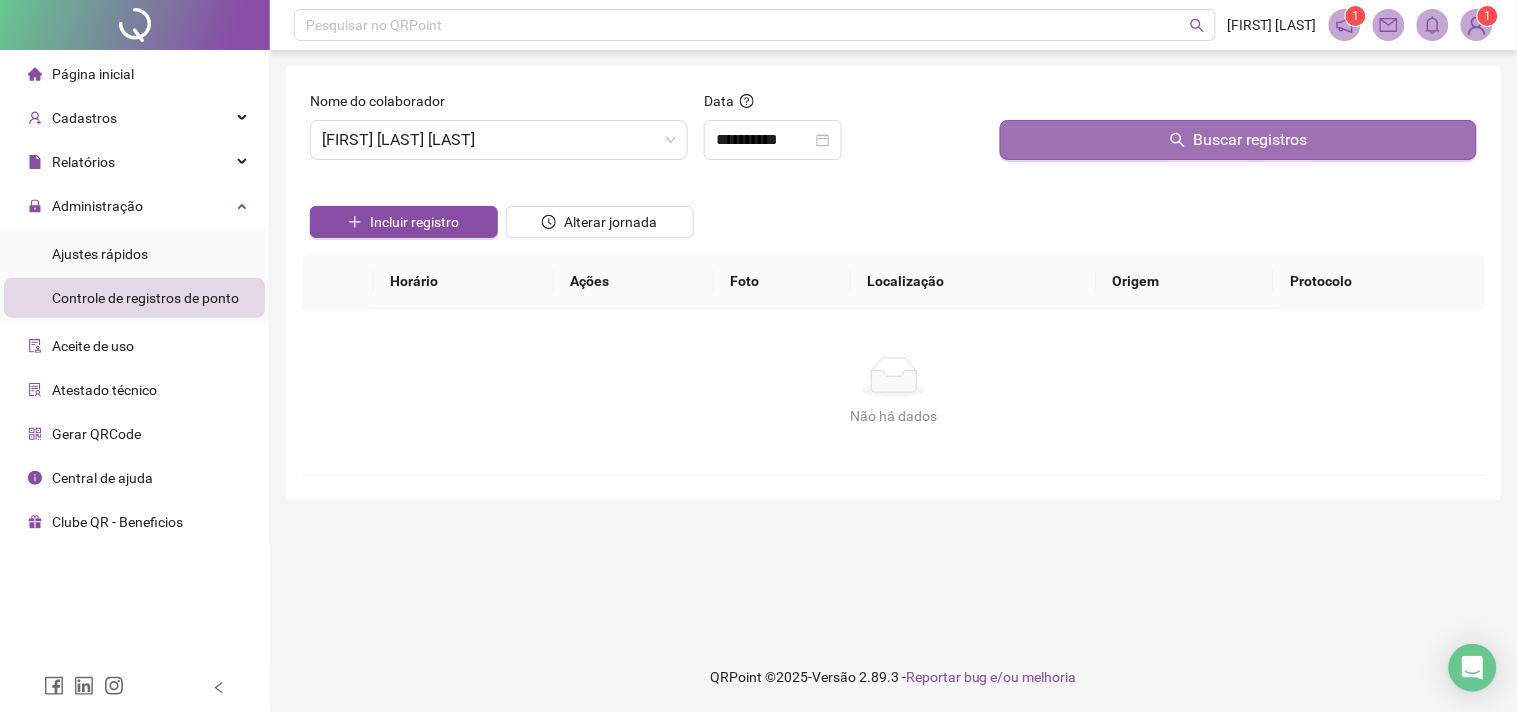 click on "Buscar registros" at bounding box center [1238, 140] 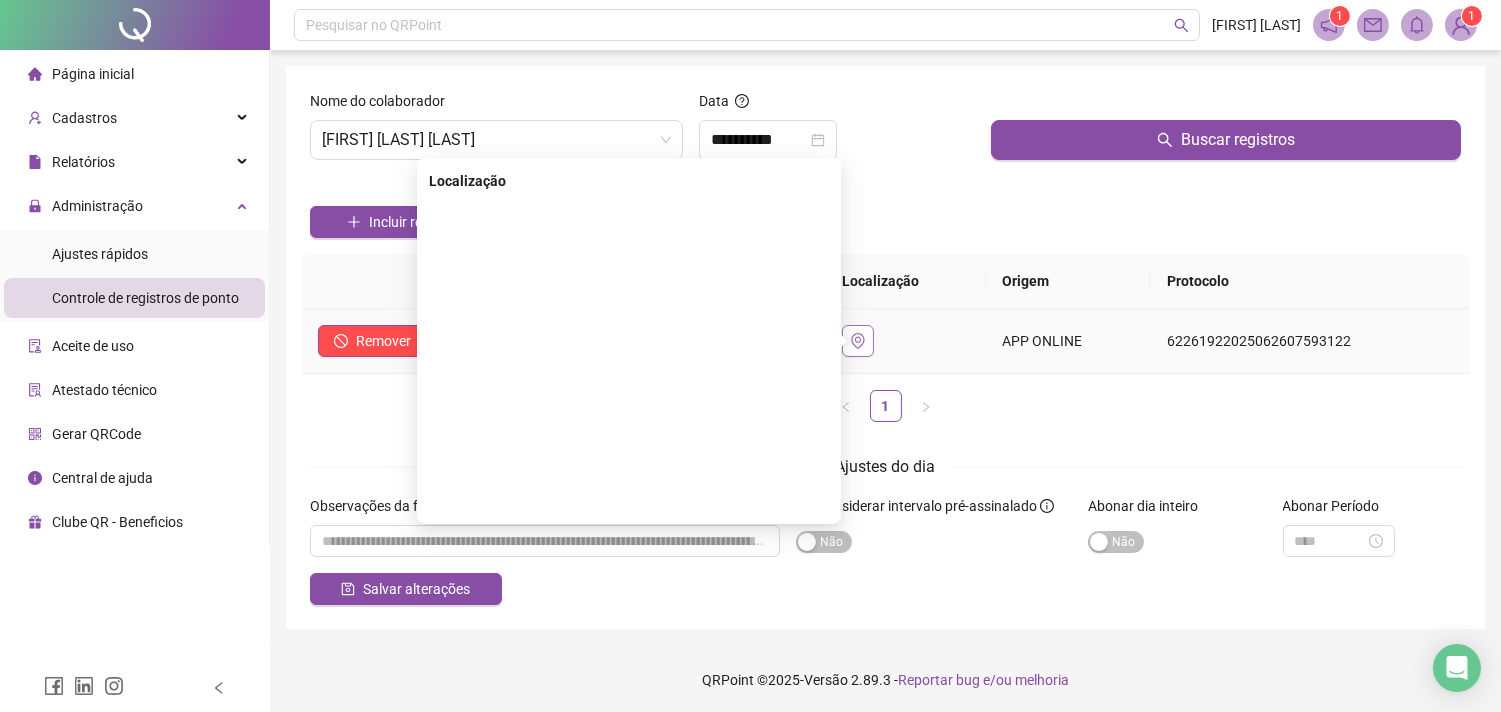 click 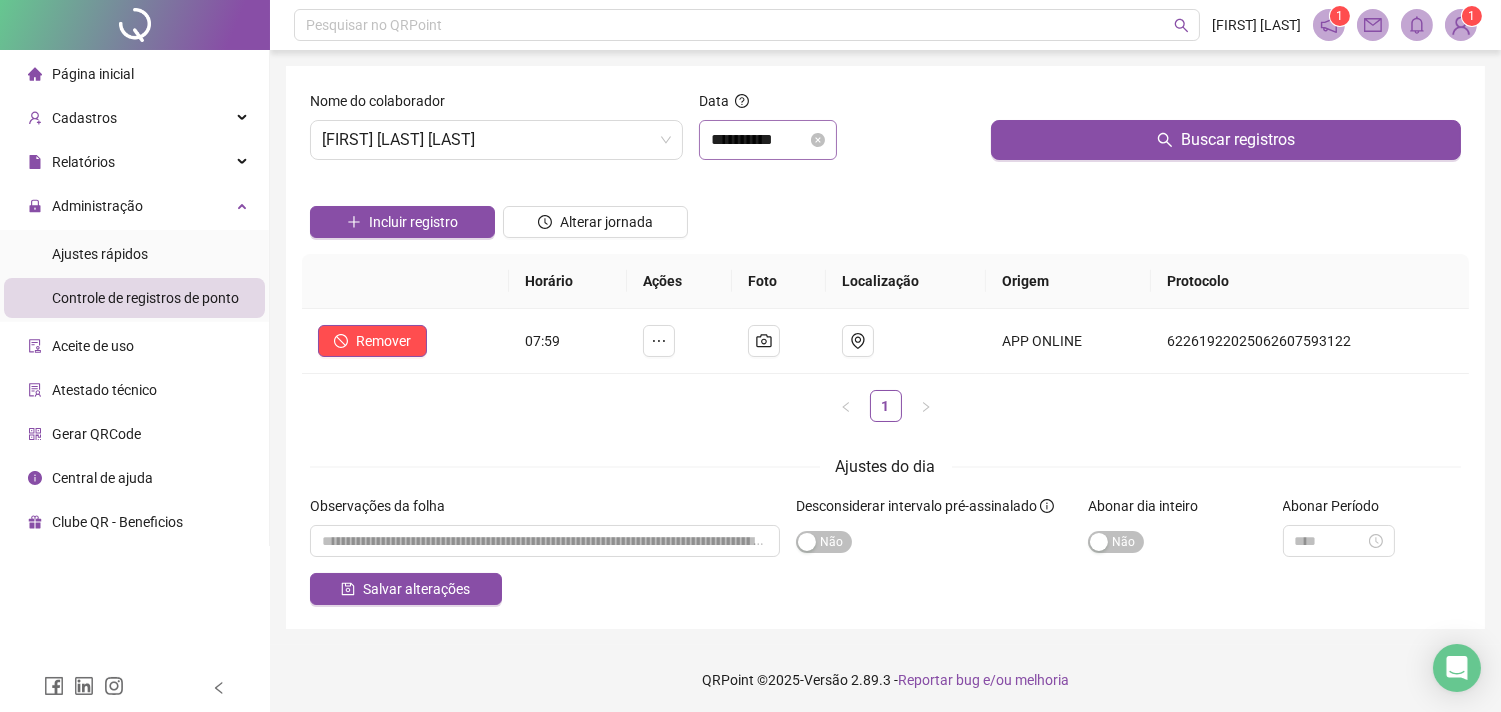 click on "**********" at bounding box center (768, 140) 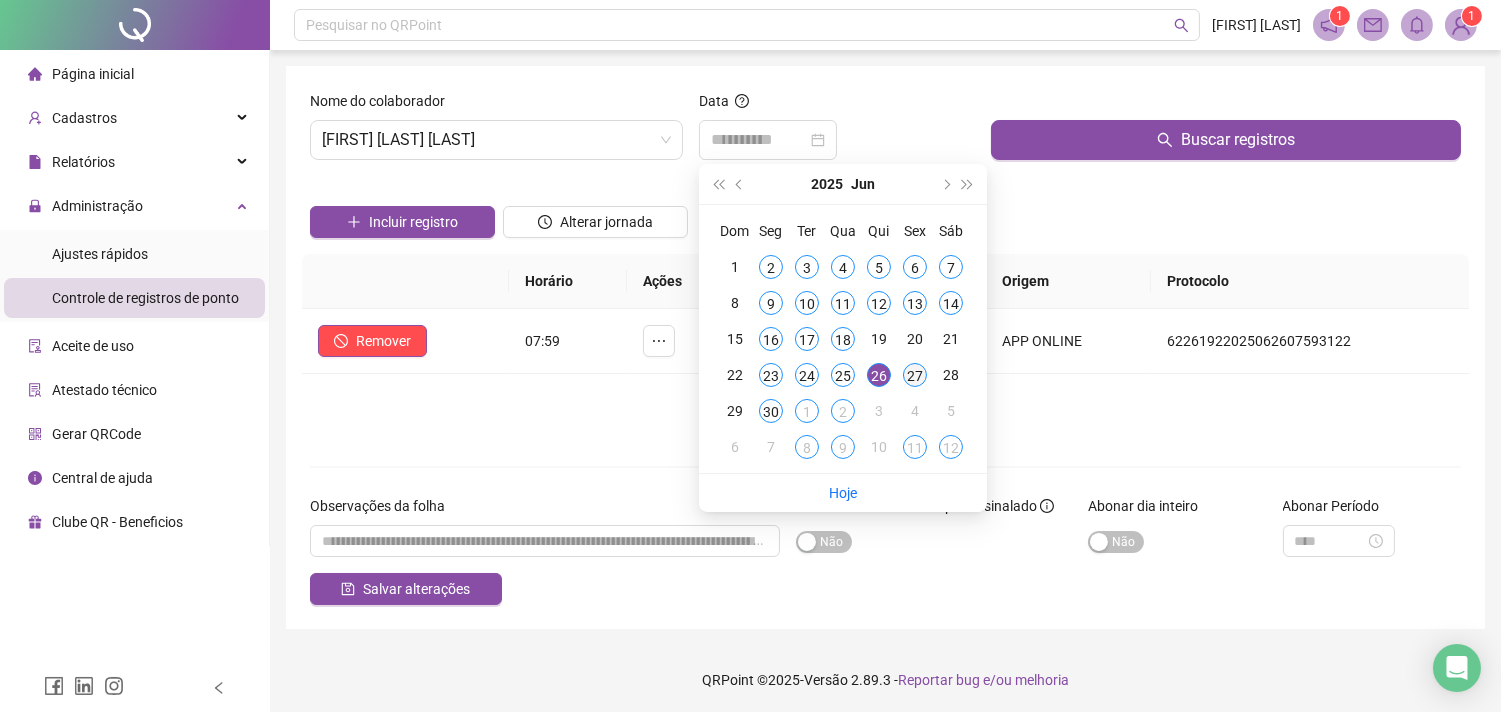 click on "27" at bounding box center (915, 375) 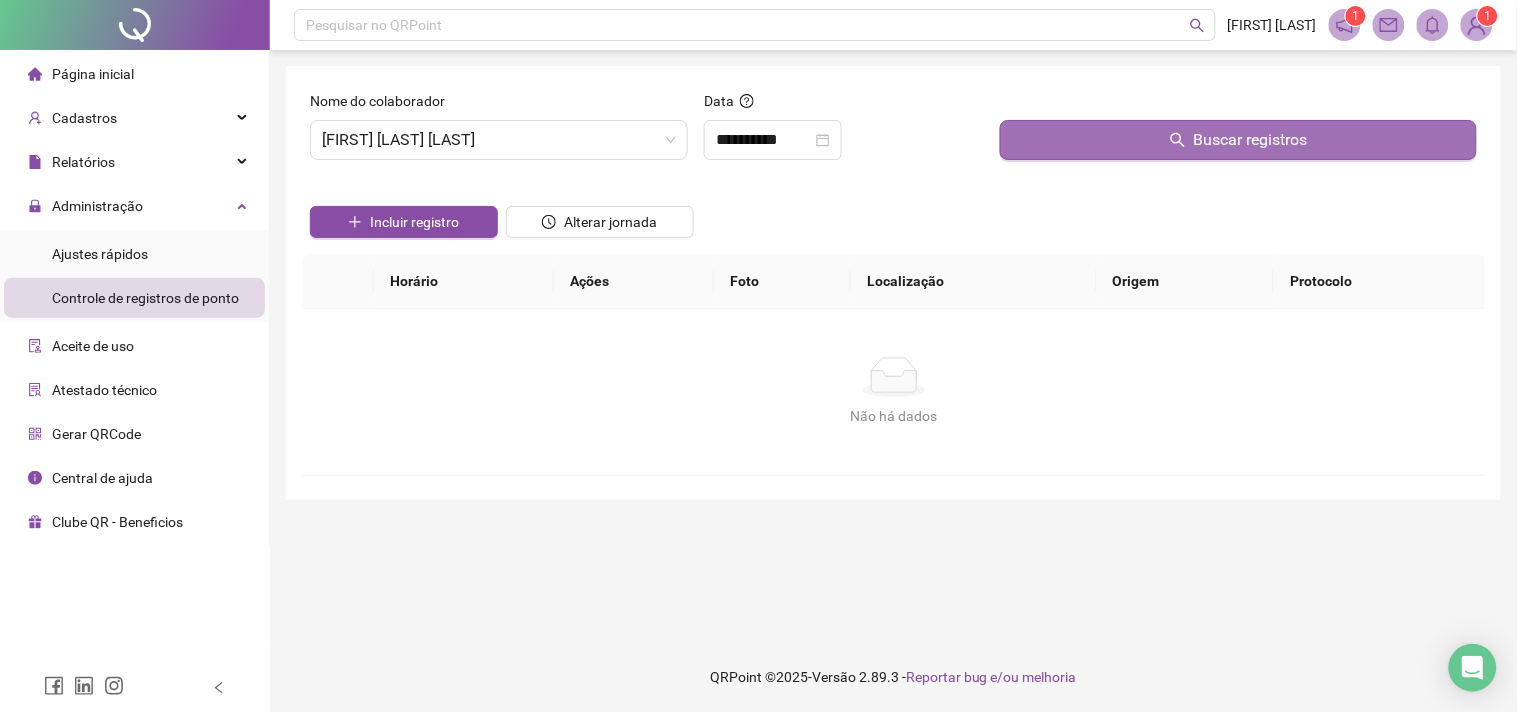 click on "Buscar registros" at bounding box center (1238, 140) 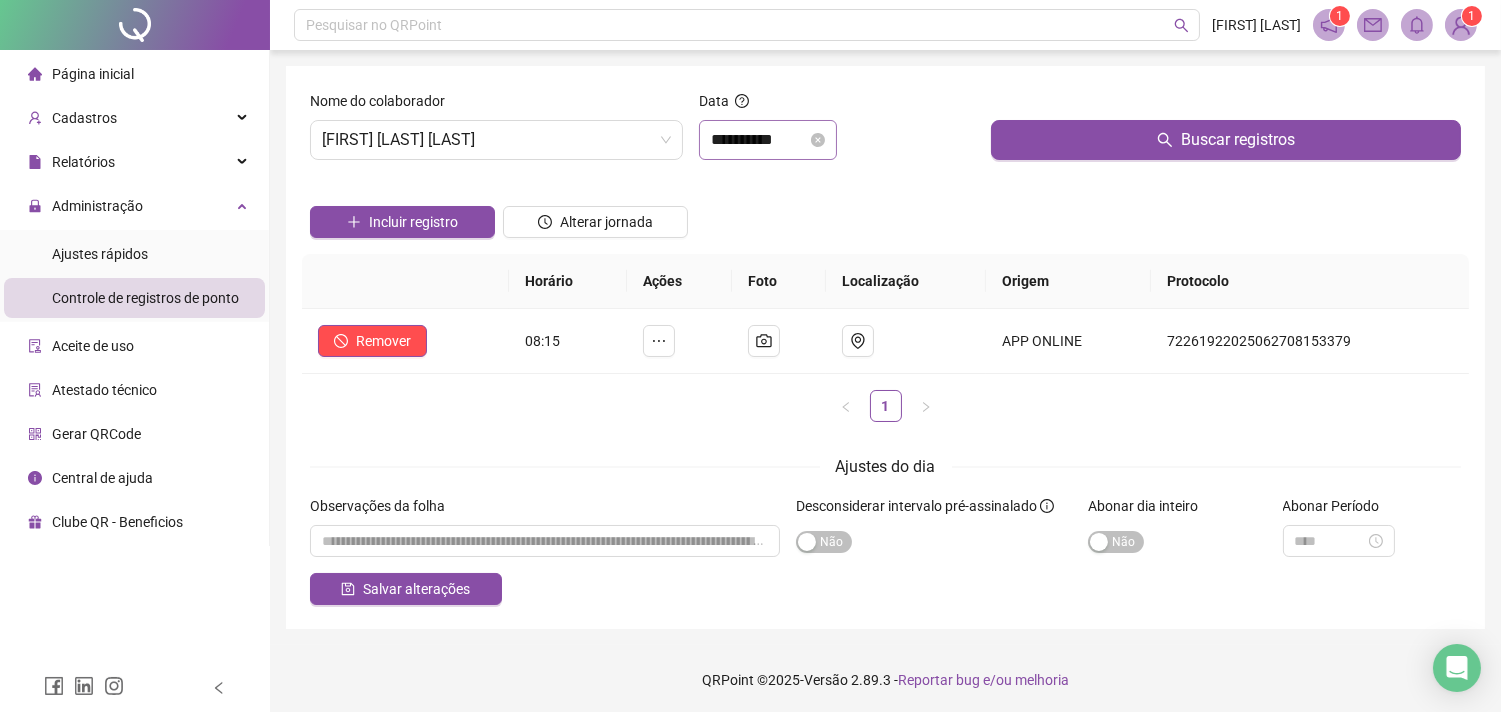 click on "**********" at bounding box center [768, 140] 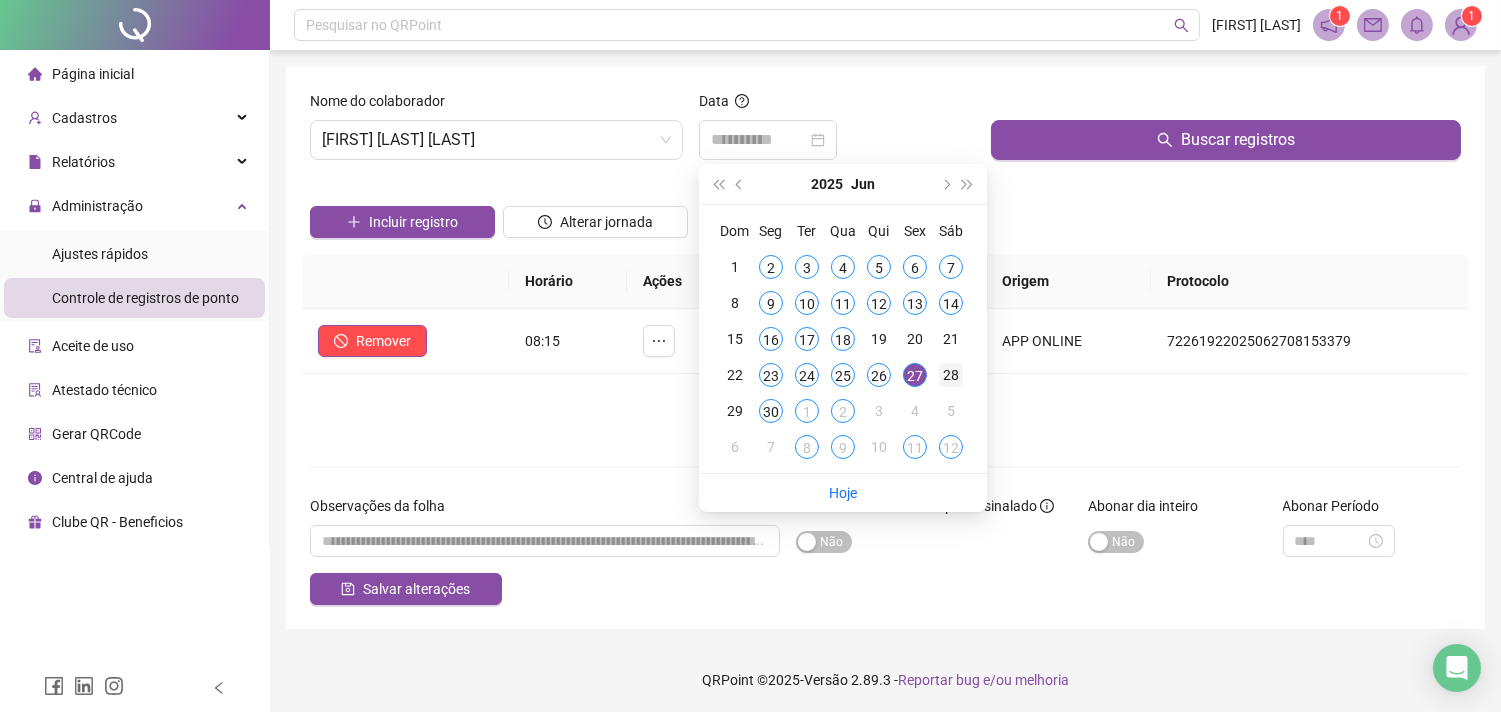 click on "28" at bounding box center [951, 375] 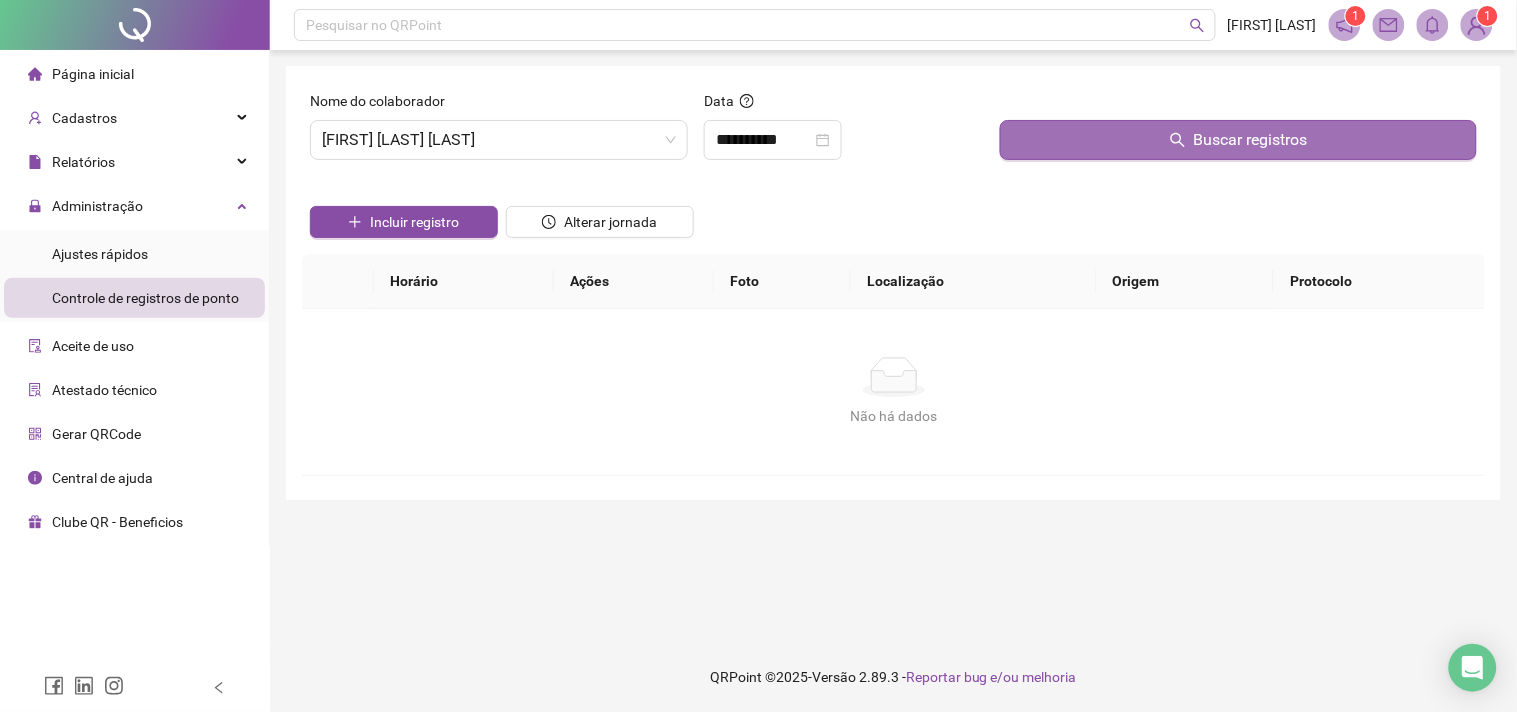 click on "Buscar registros" at bounding box center [1238, 140] 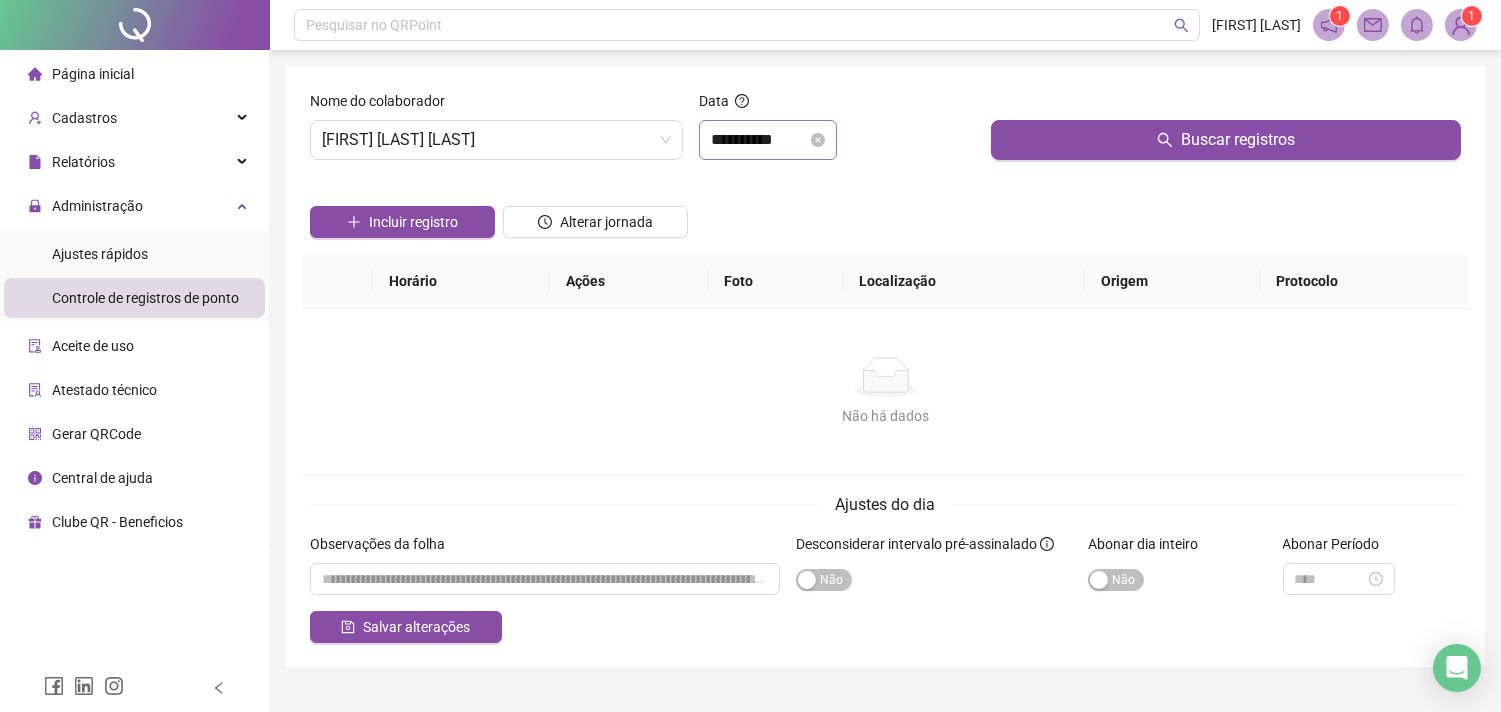 click on "**********" at bounding box center (768, 140) 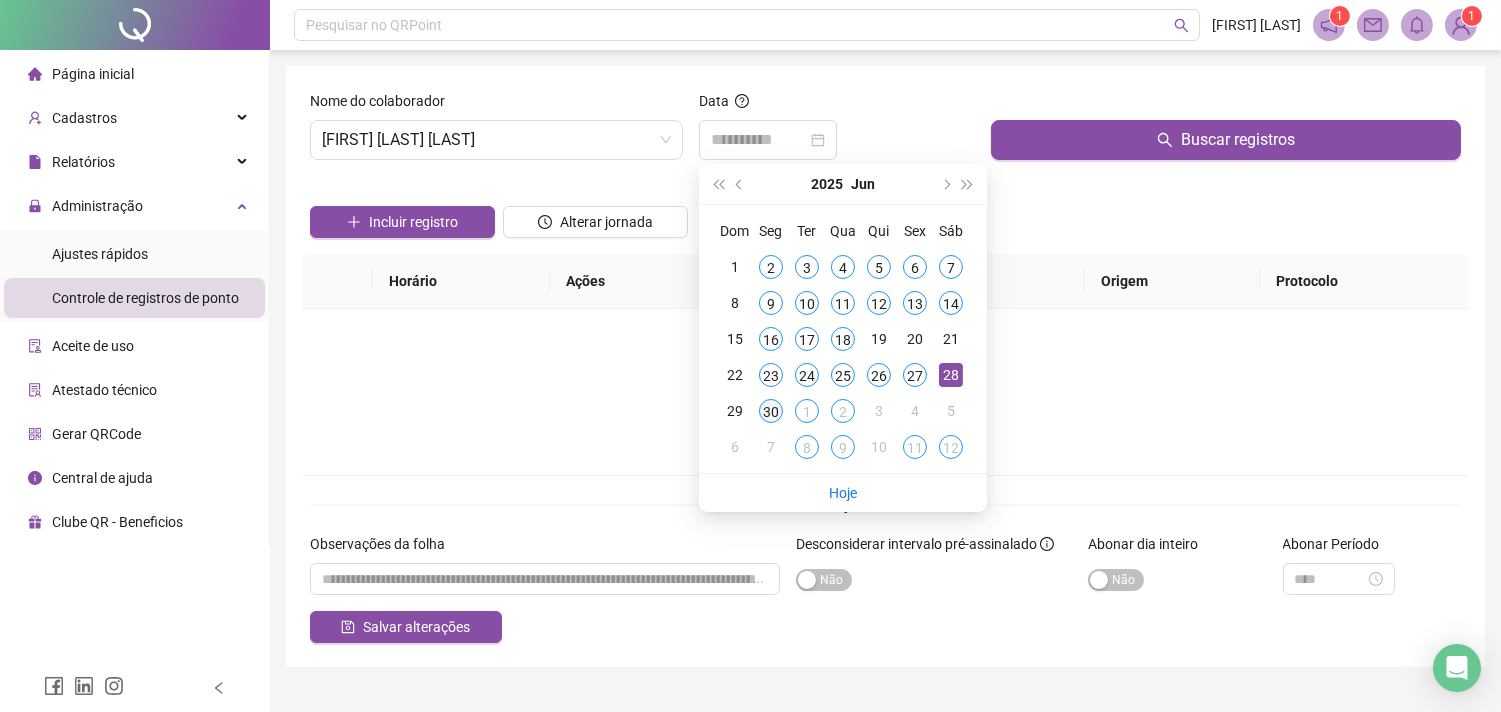 click on "30" at bounding box center [771, 411] 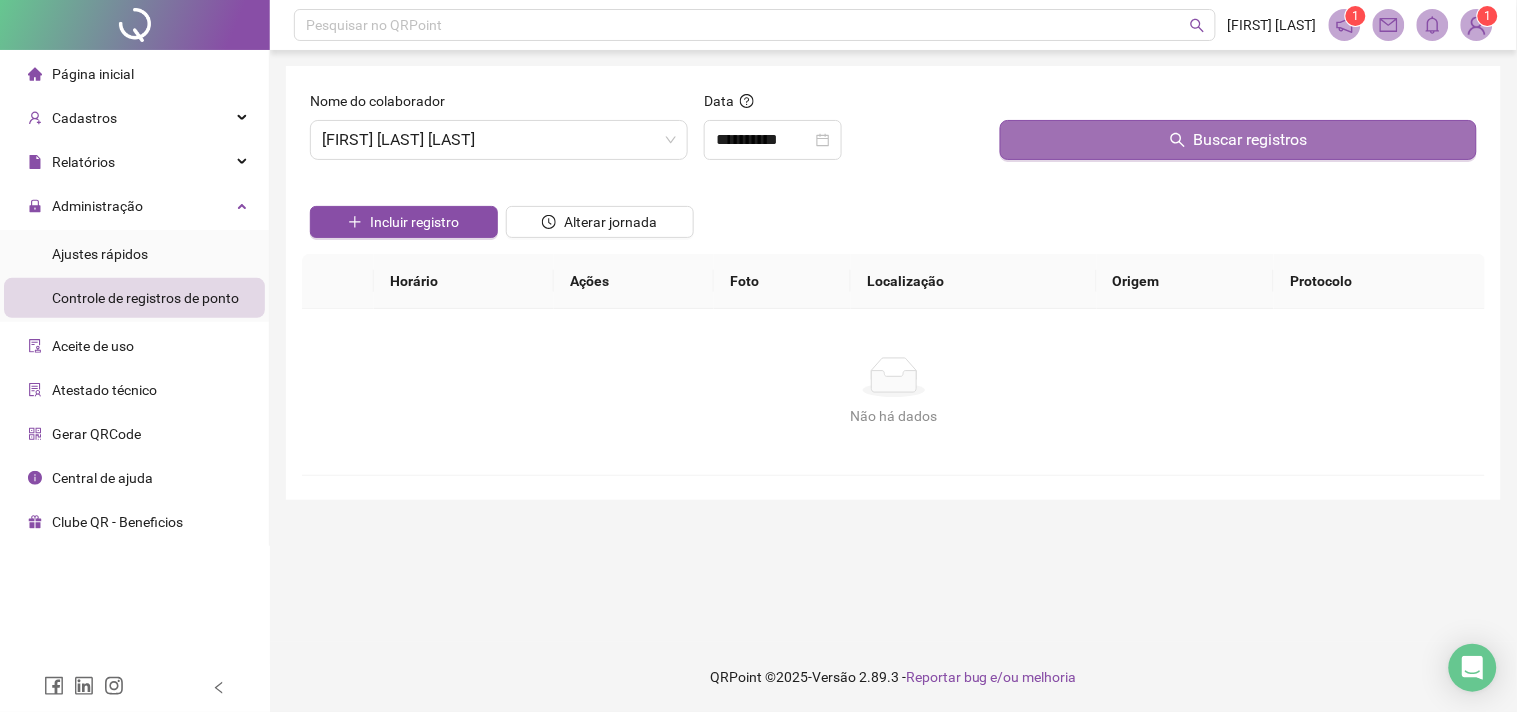 click on "Buscar registros" at bounding box center [1238, 140] 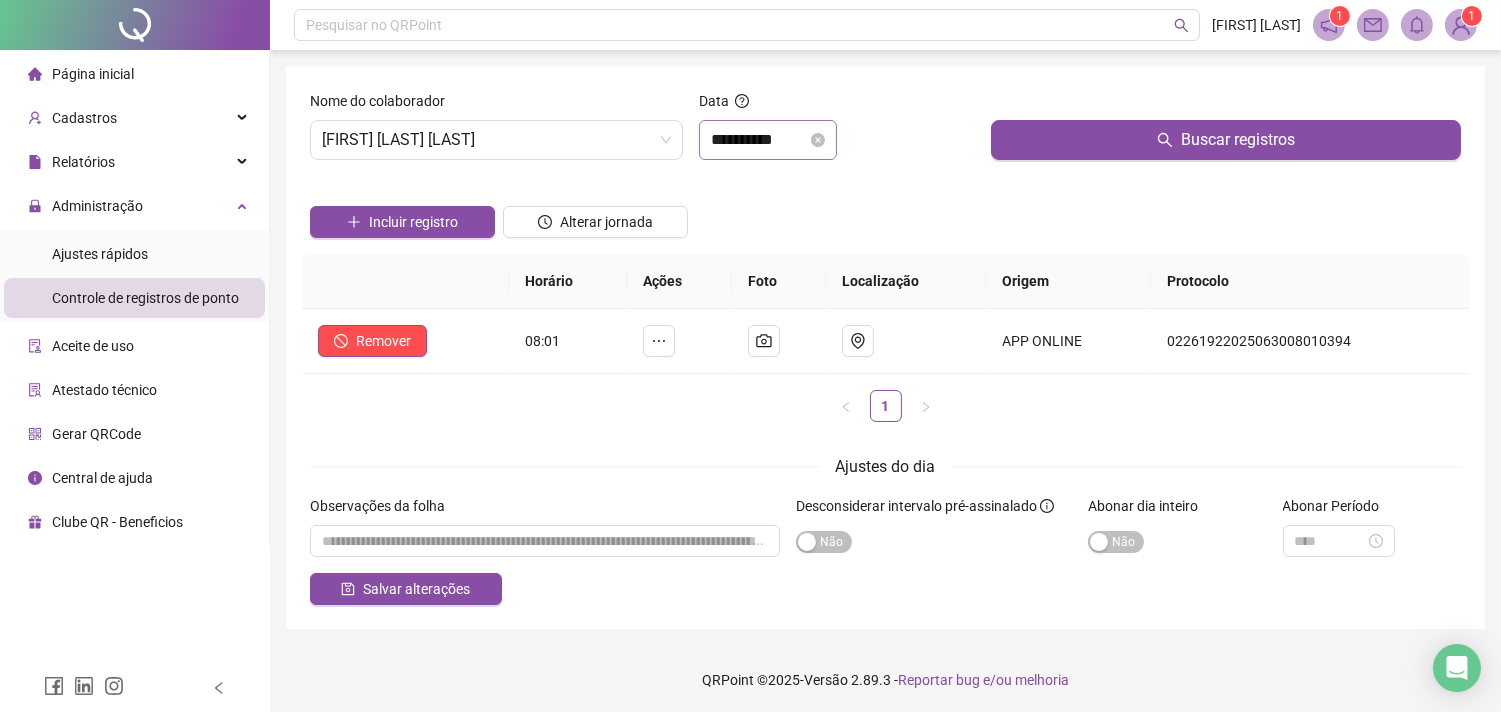 click on "**********" at bounding box center [768, 140] 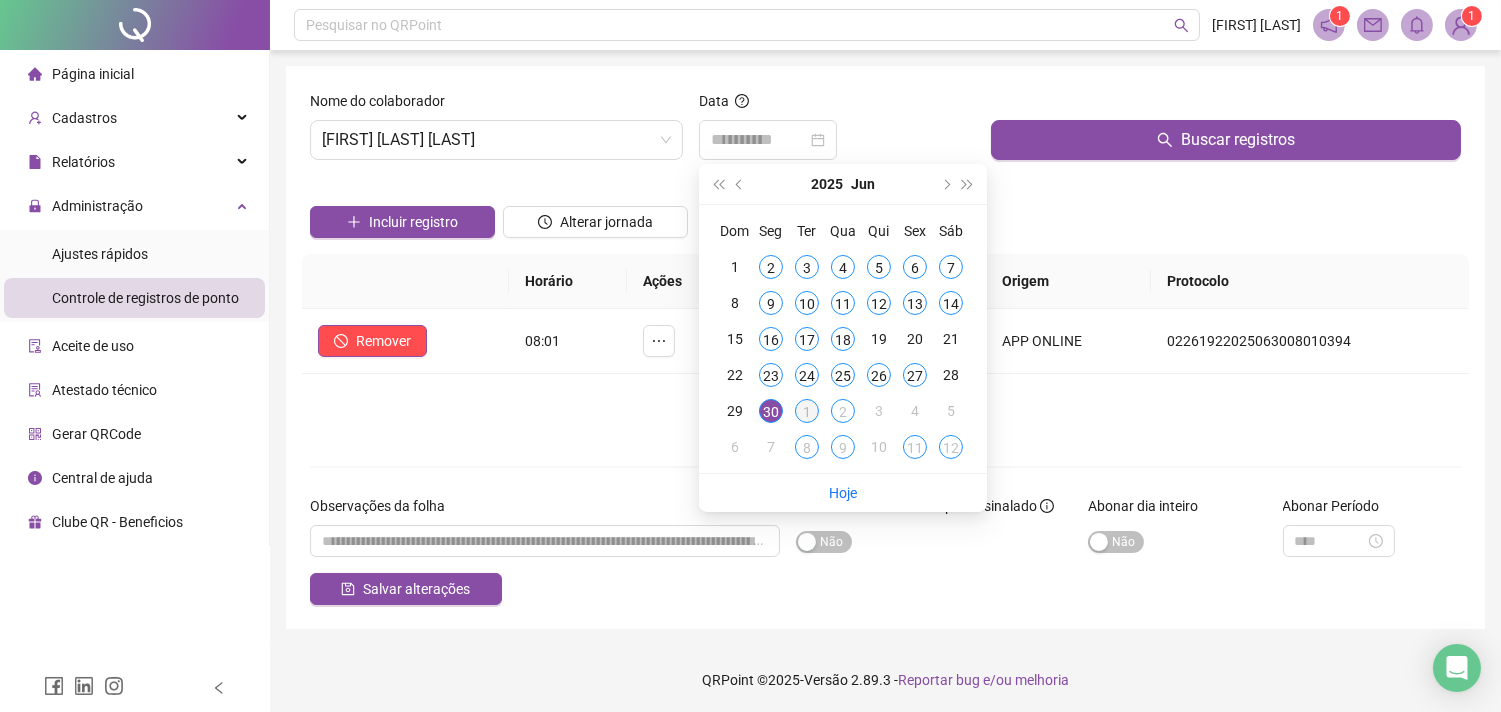 click on "1" at bounding box center [807, 411] 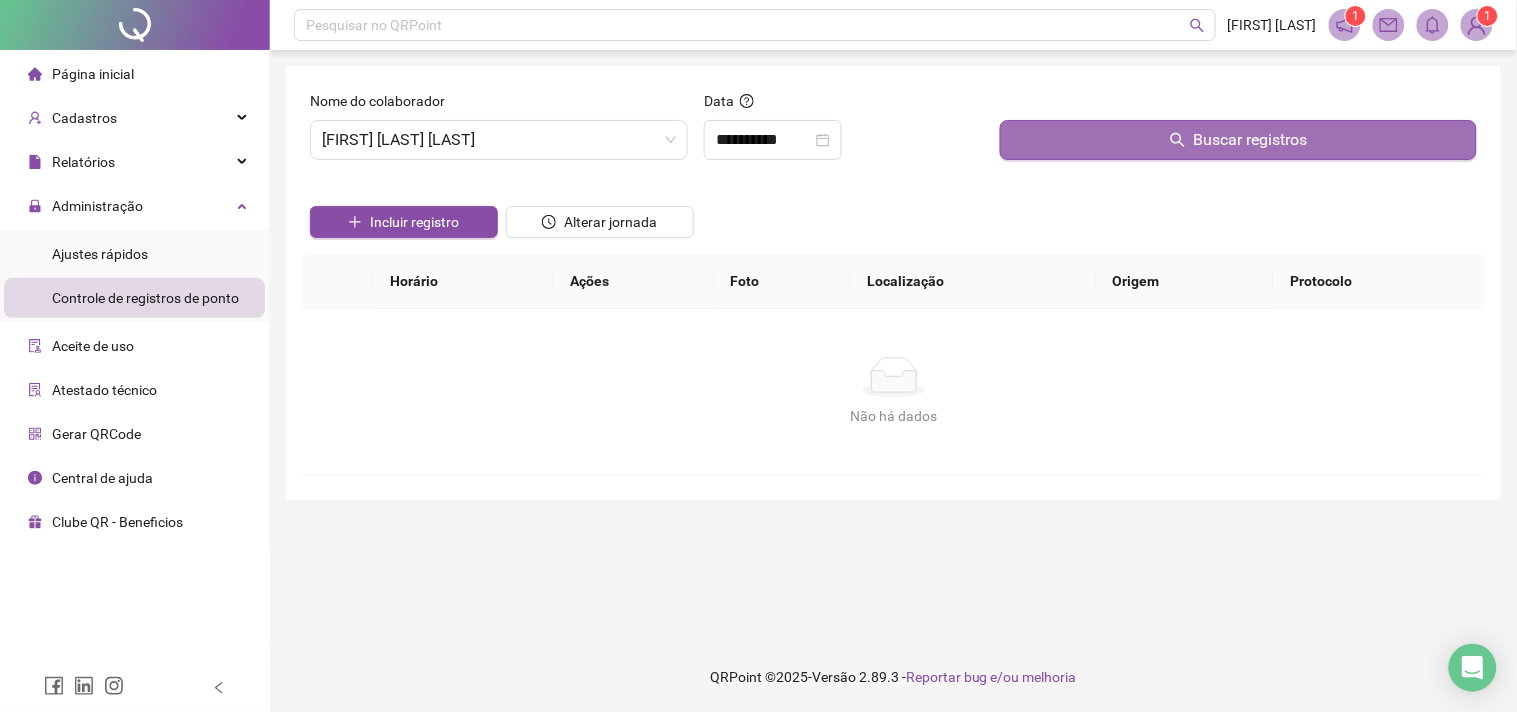 click on "Buscar registros" at bounding box center (1238, 140) 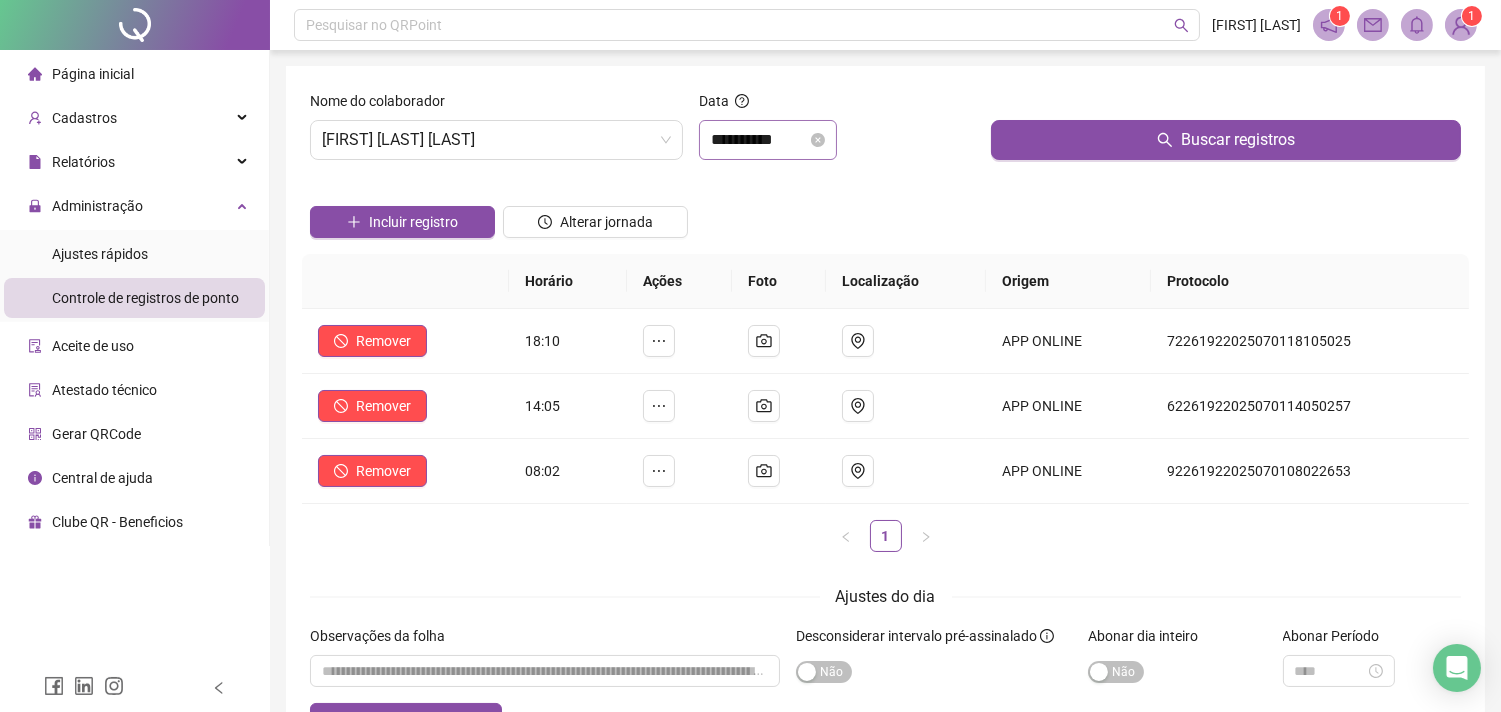 click on "**********" at bounding box center (768, 140) 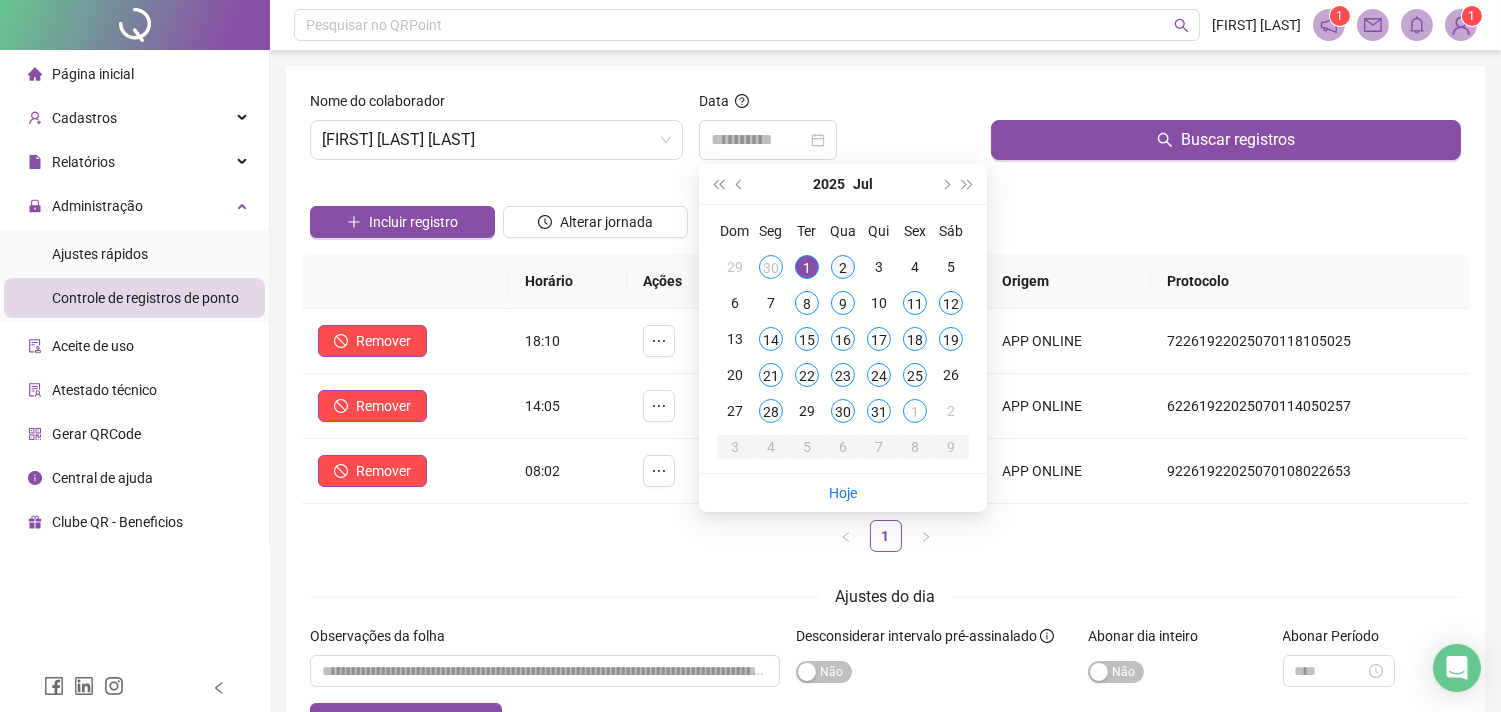 click on "2" at bounding box center [843, 267] 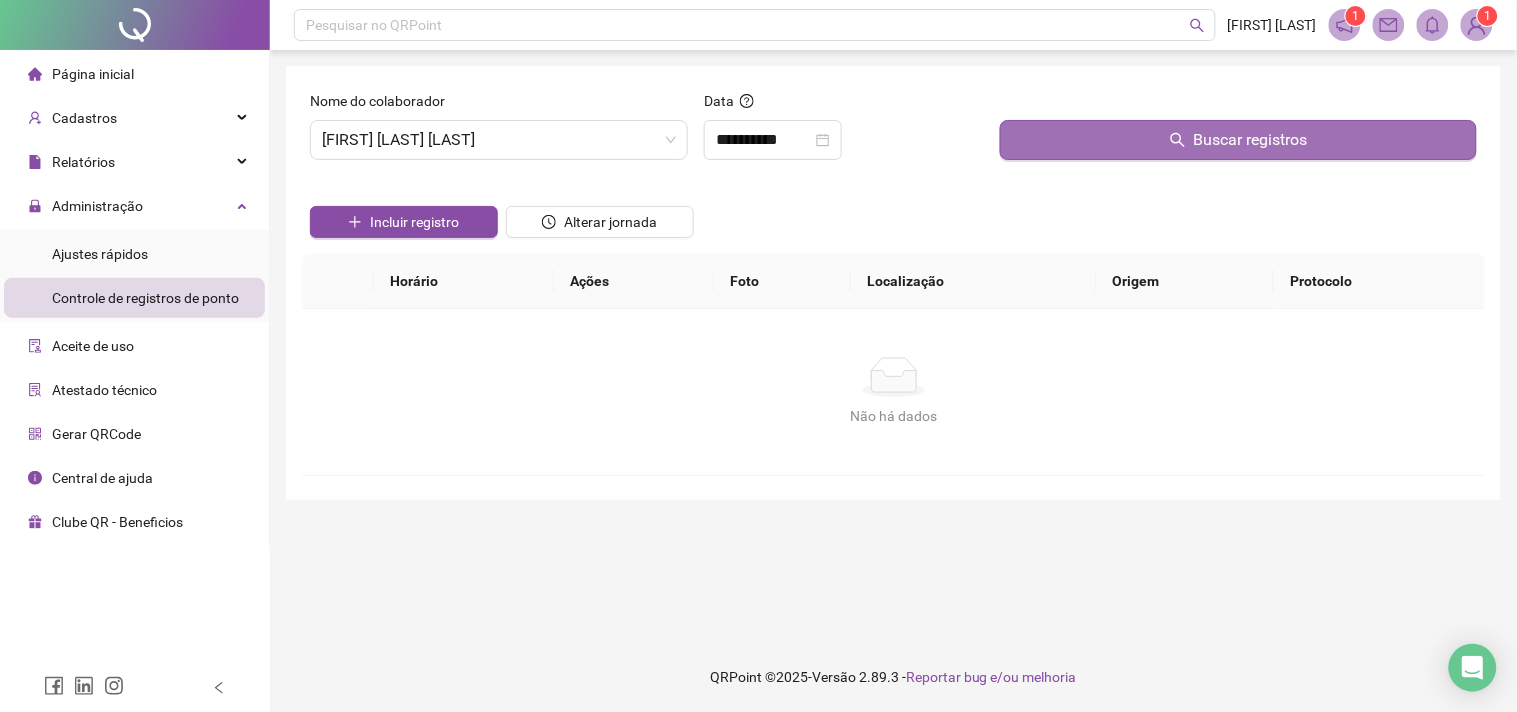 click on "Buscar registros" at bounding box center (1238, 140) 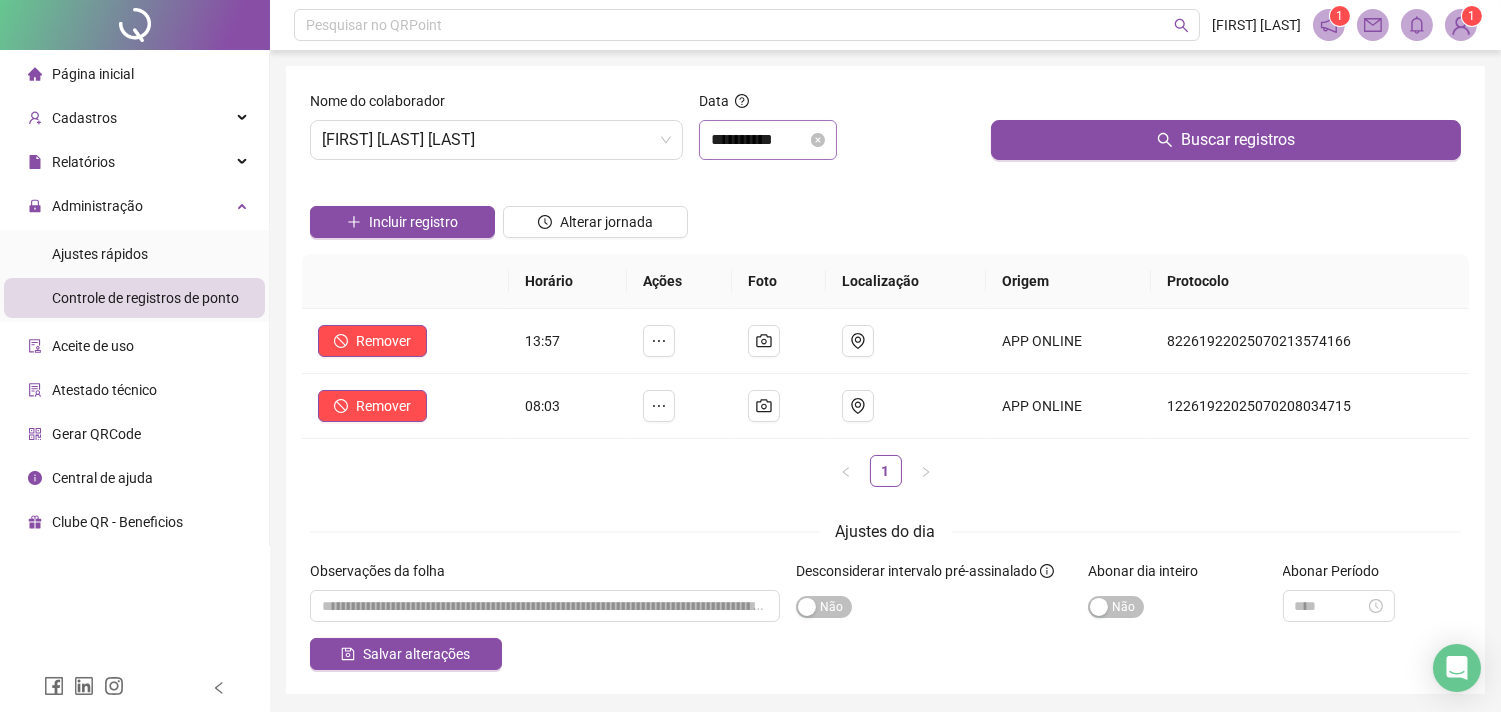 click on "**********" at bounding box center (768, 140) 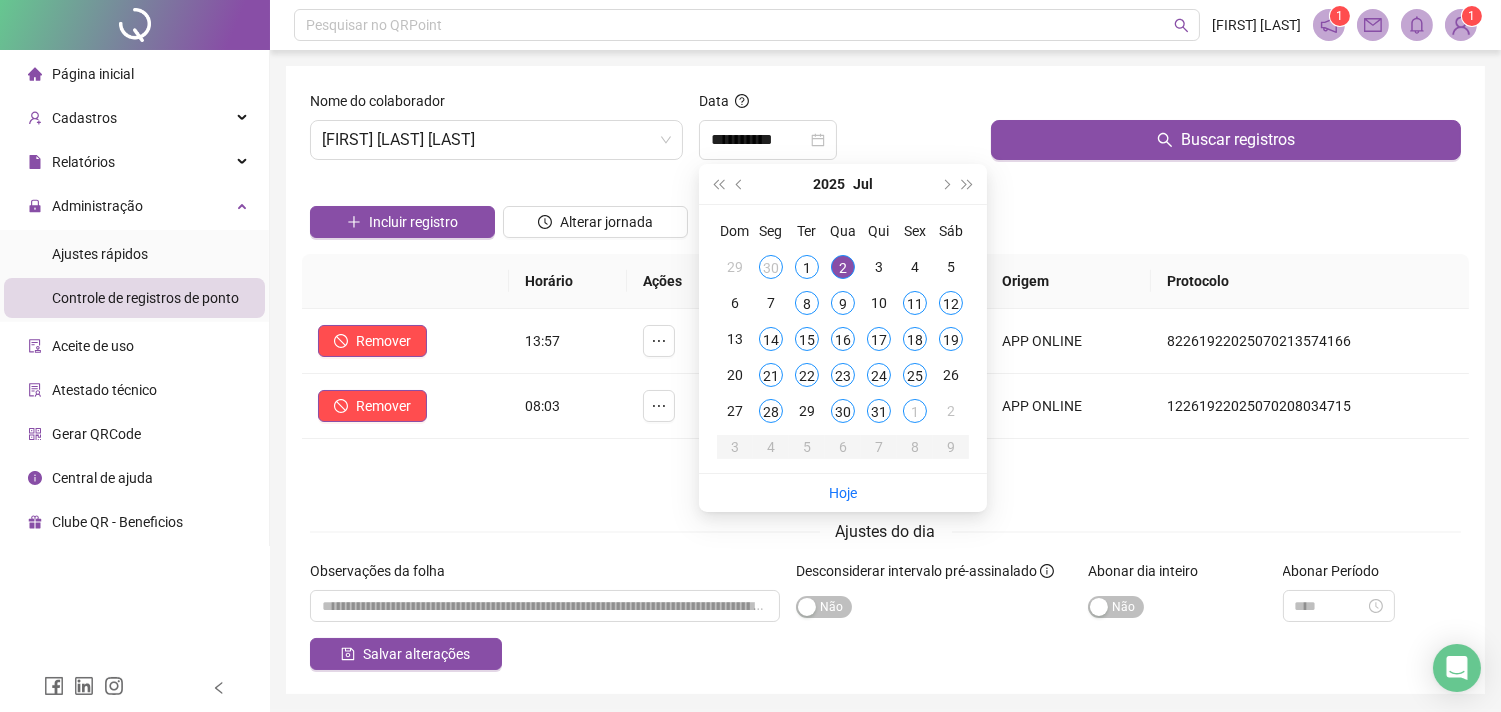 click at bounding box center [595, 191] 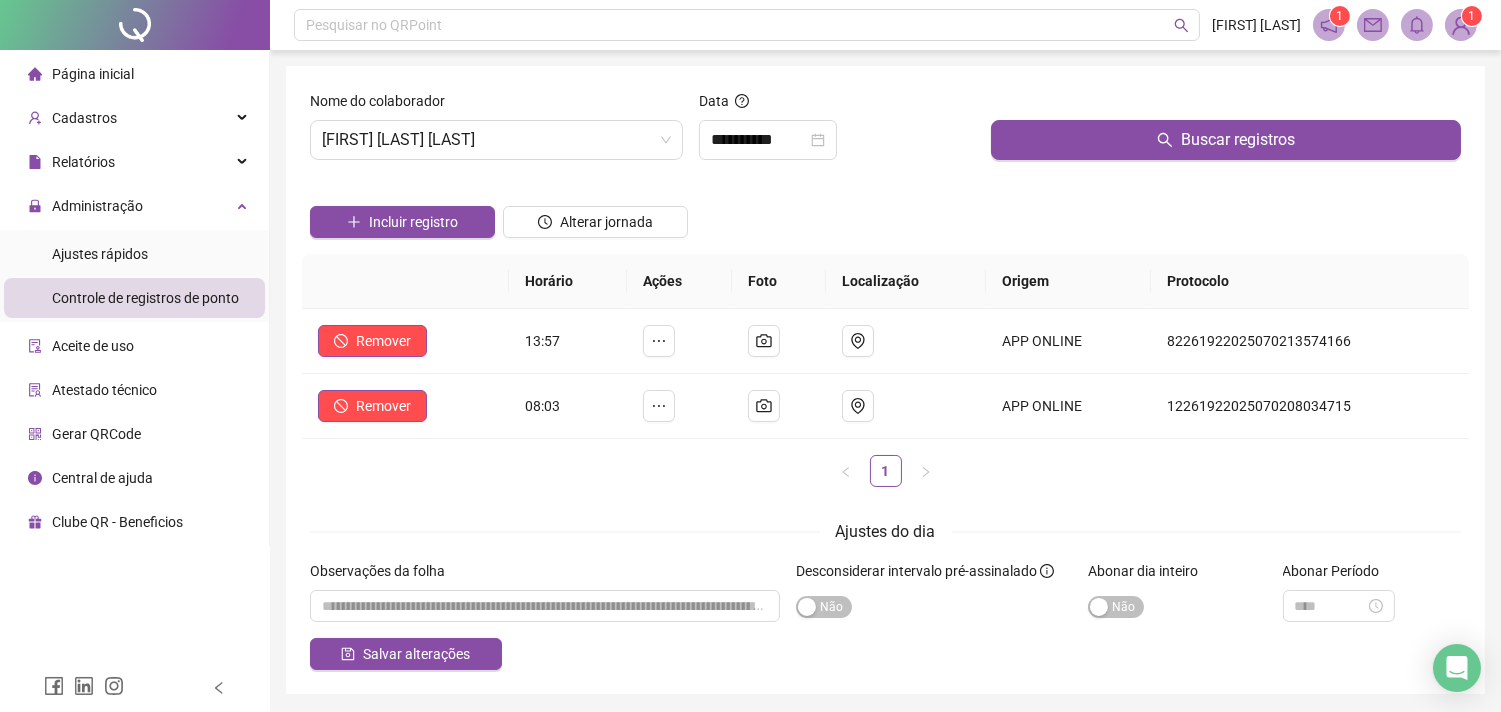 click on "**********" at bounding box center [837, 133] 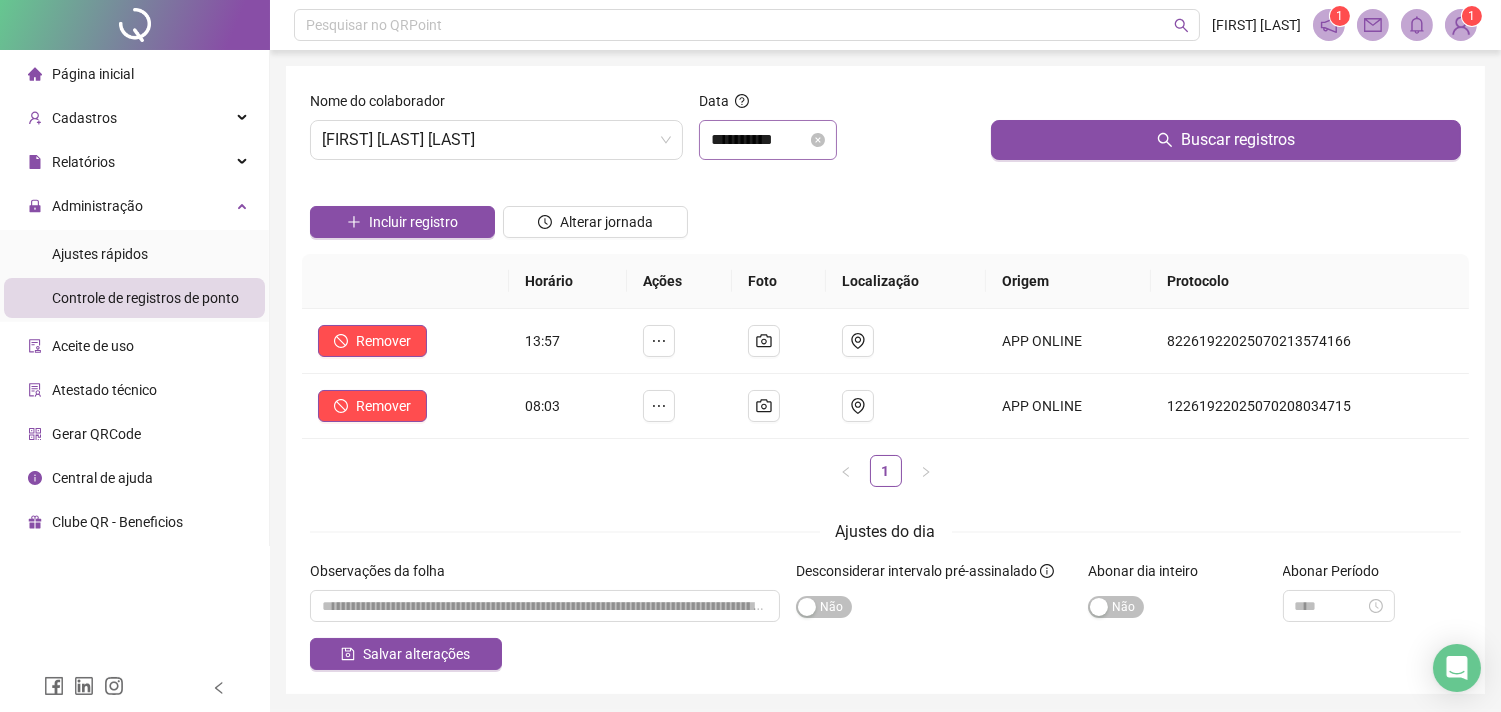 click on "**********" at bounding box center (768, 140) 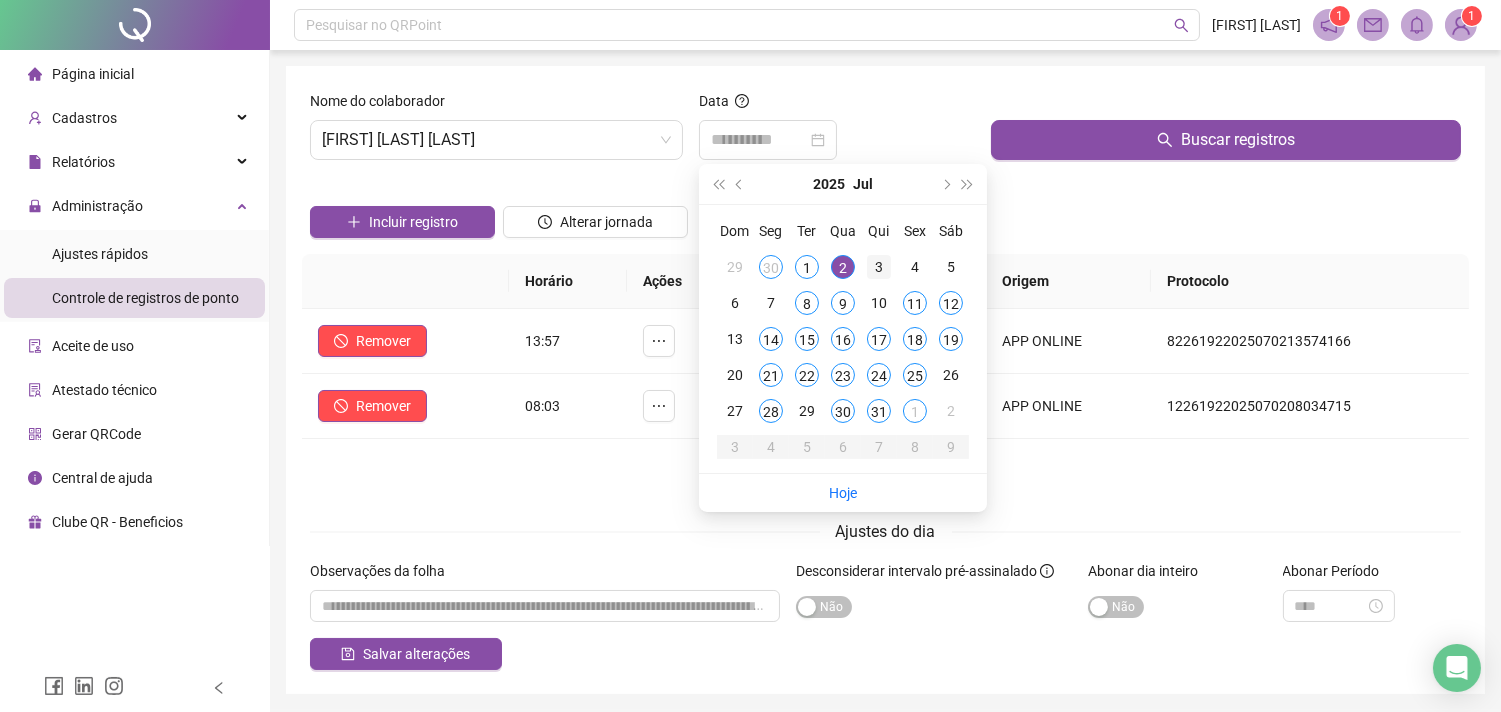 click on "3" at bounding box center (879, 267) 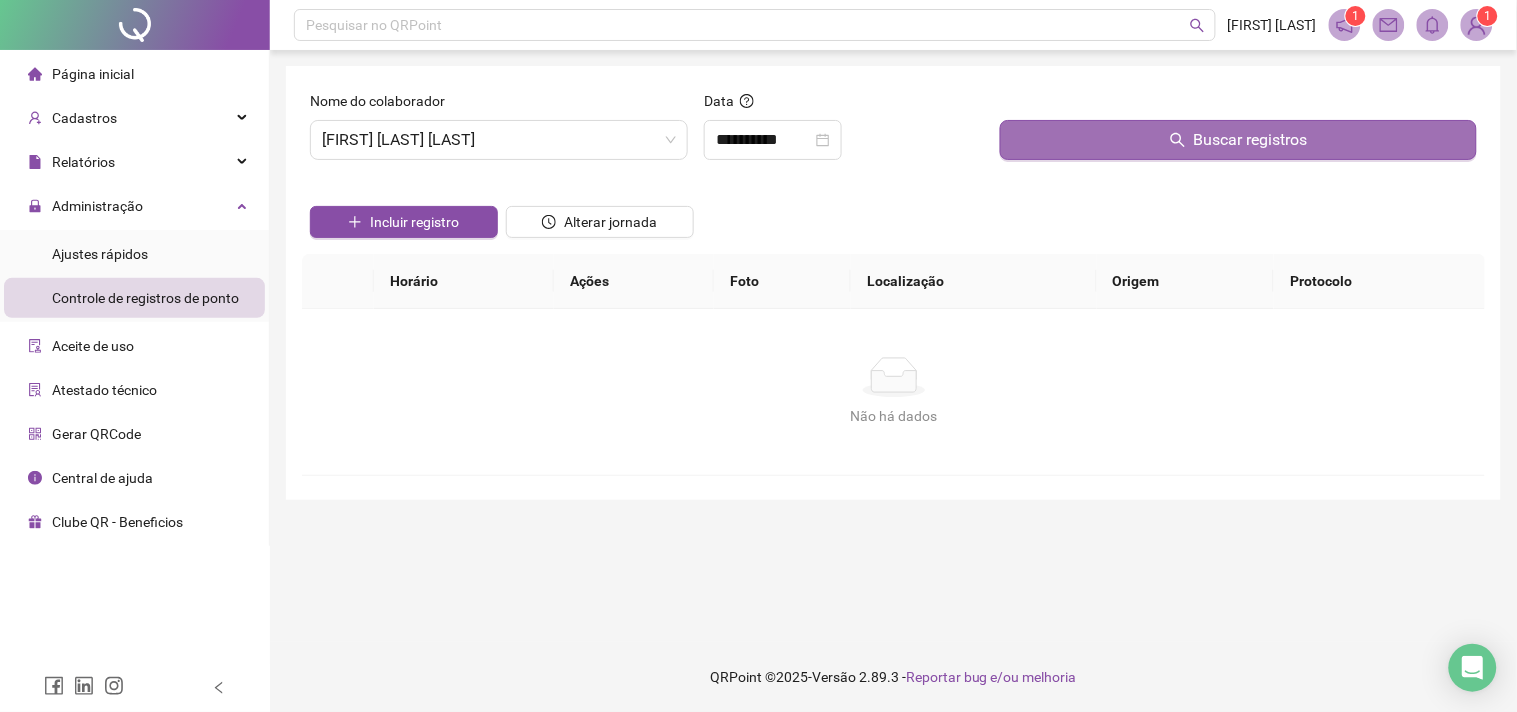 click on "Buscar registros" at bounding box center (1238, 140) 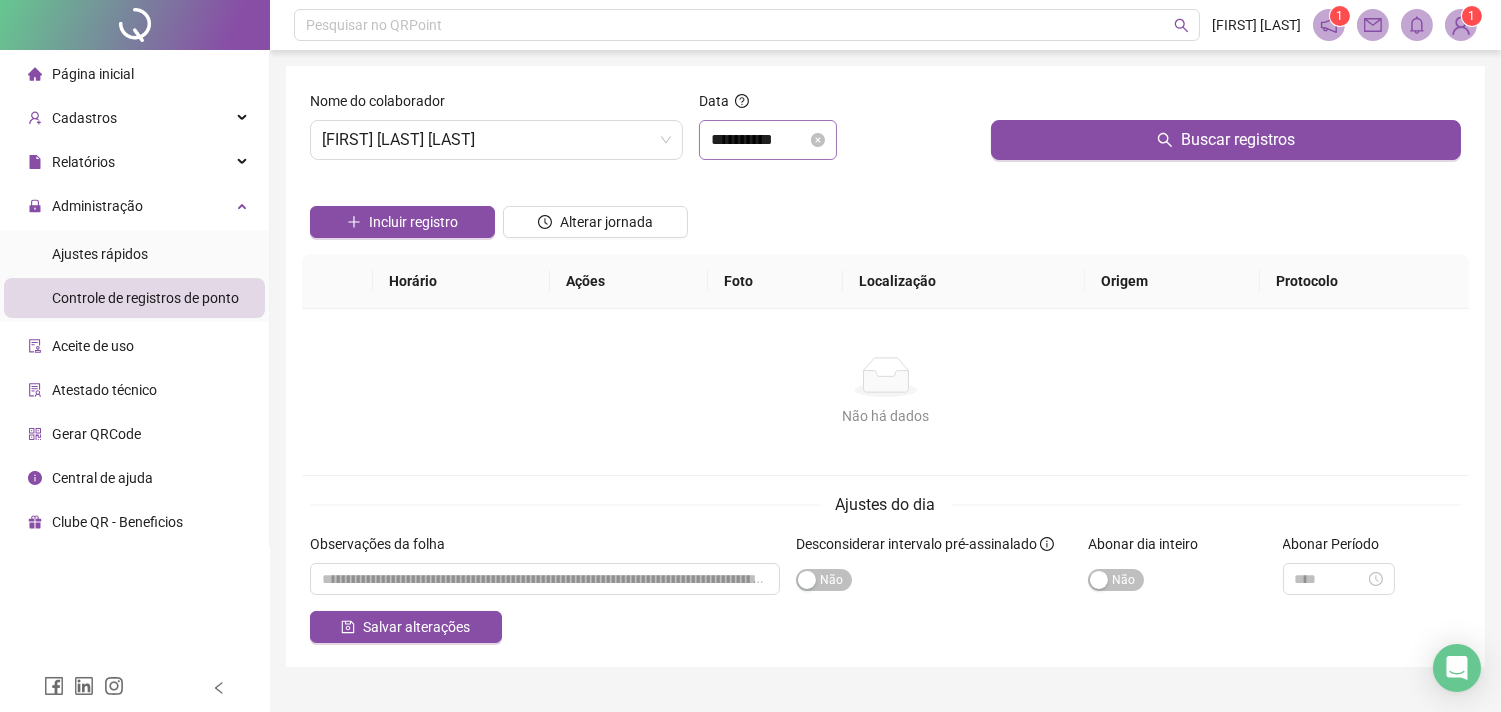 click on "**********" at bounding box center (768, 140) 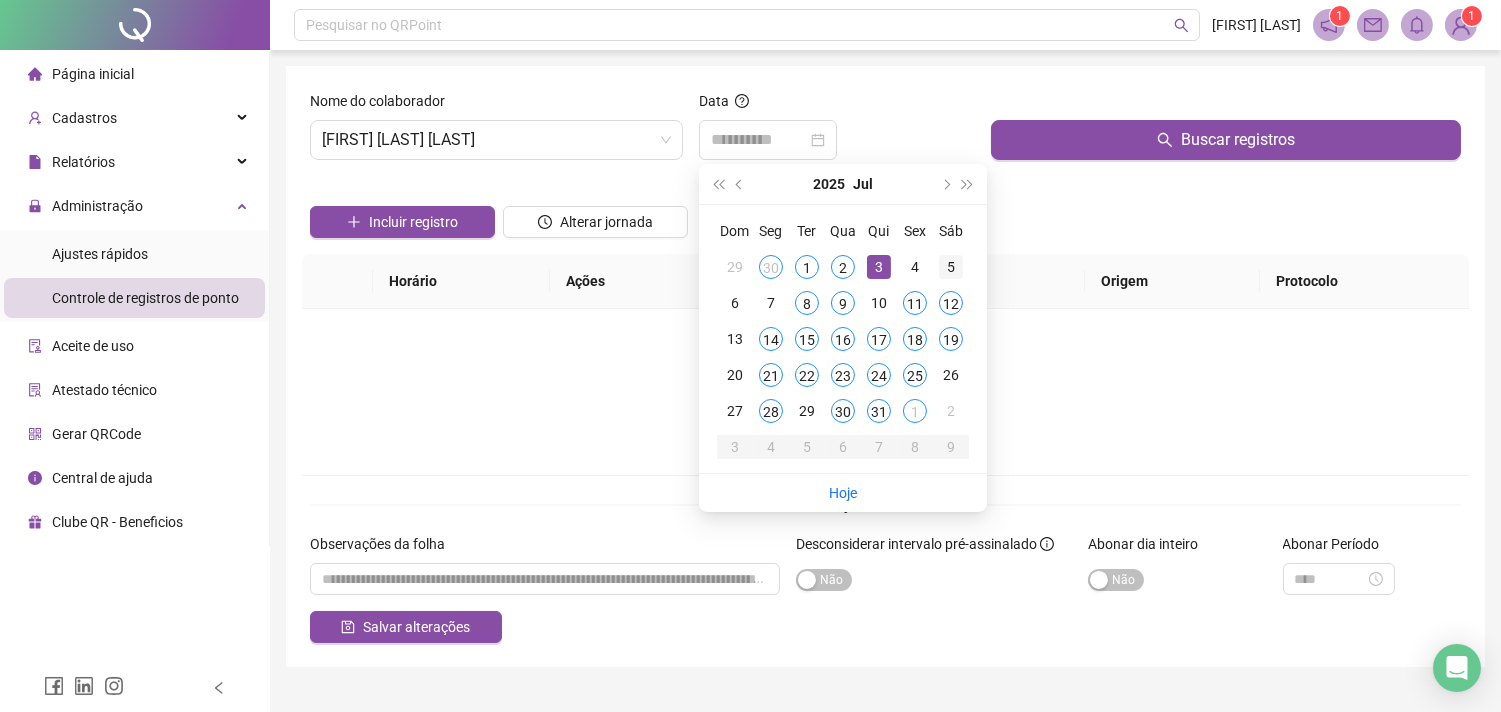 click on "5" at bounding box center [951, 267] 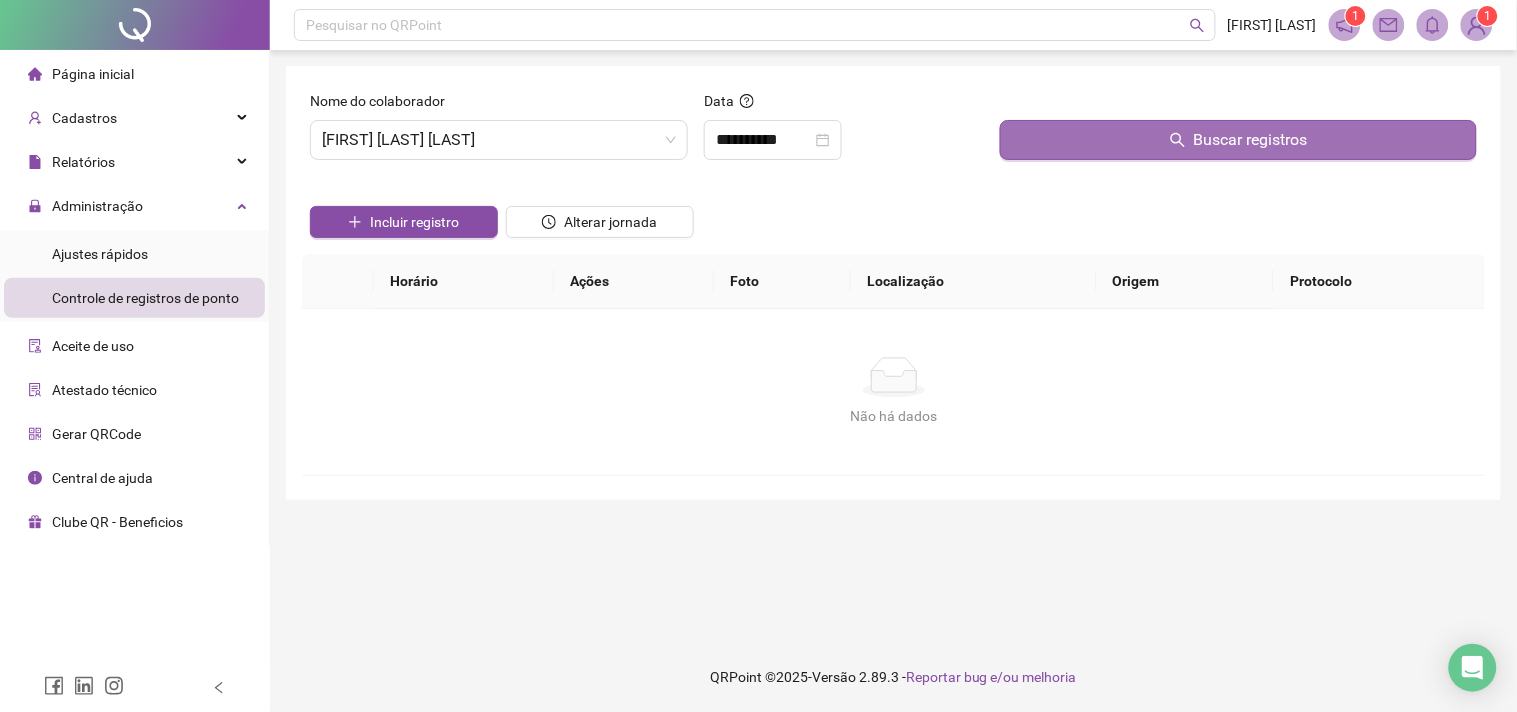 click on "Buscar registros" at bounding box center [1238, 140] 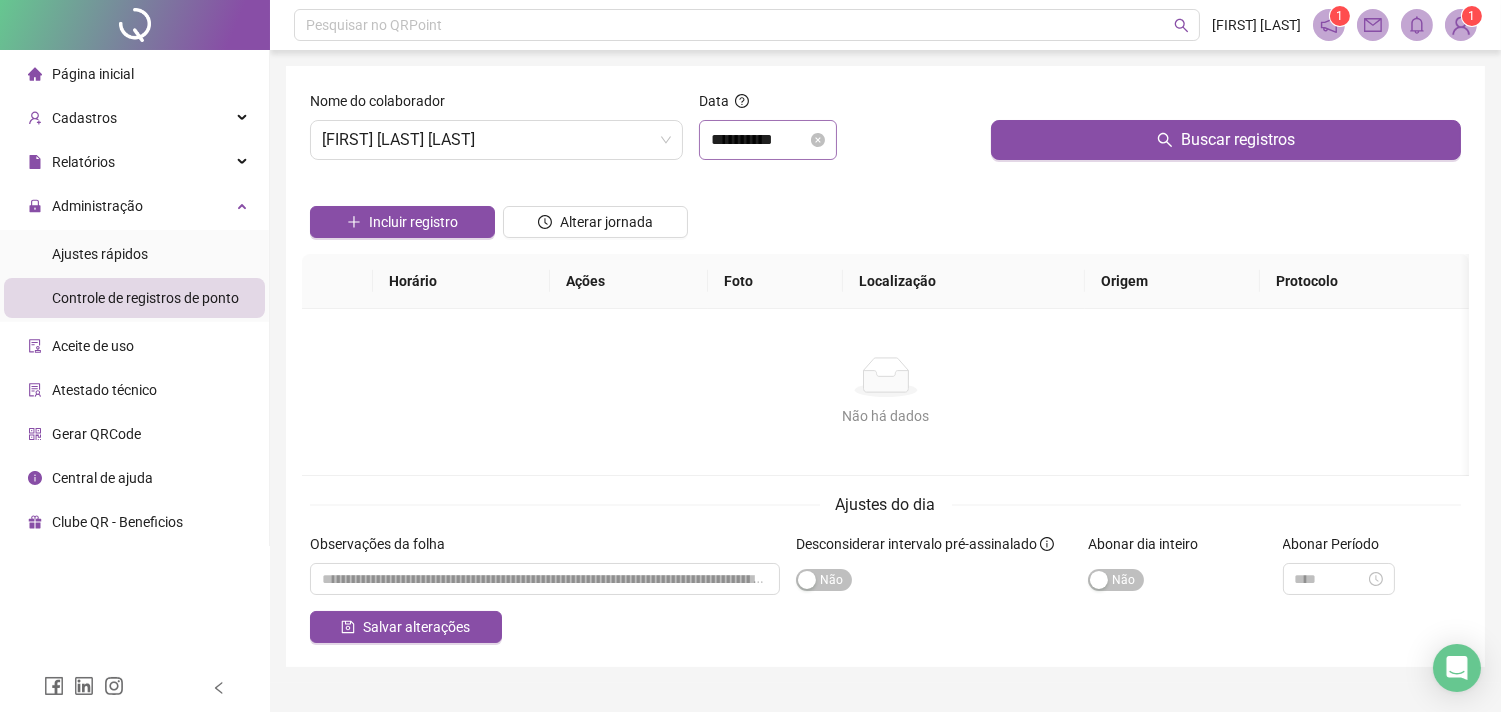 click on "**********" at bounding box center [768, 140] 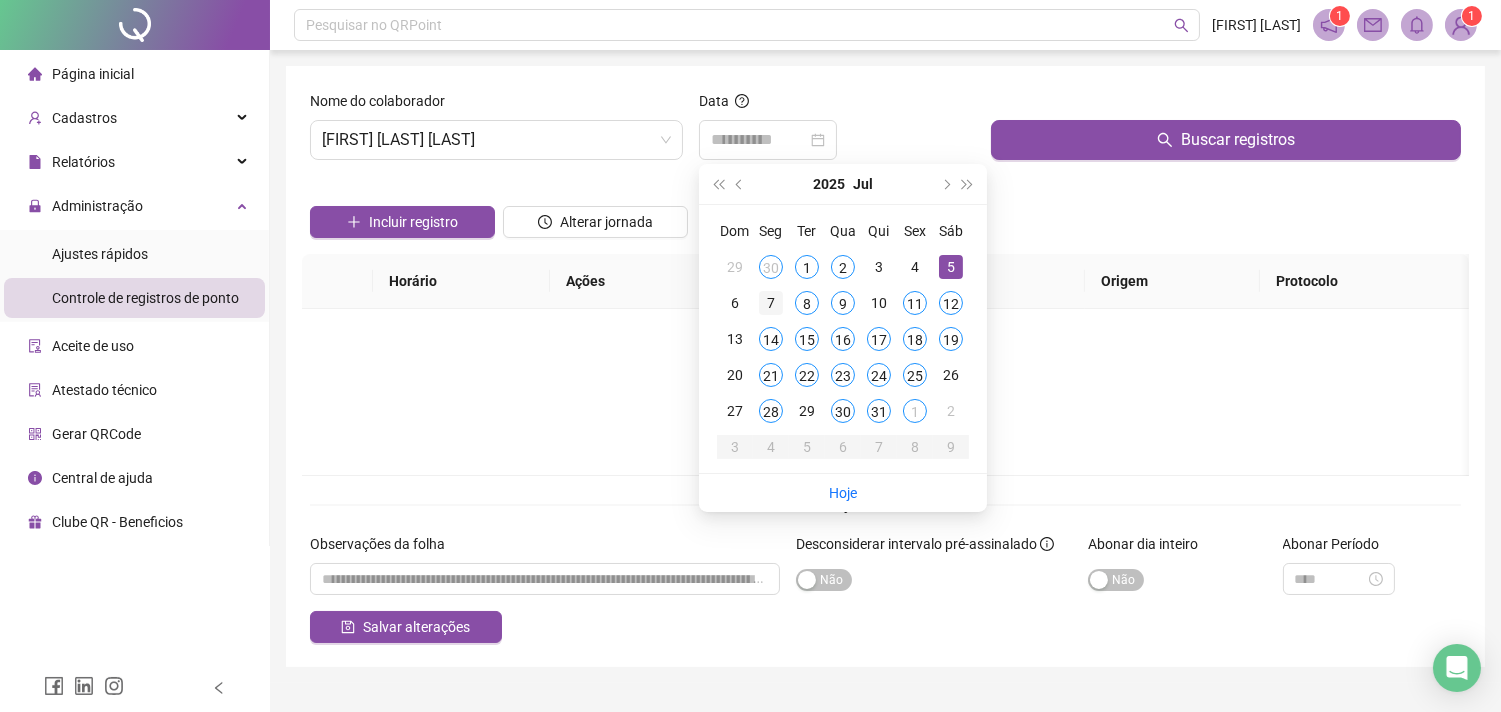 click on "7" at bounding box center [771, 303] 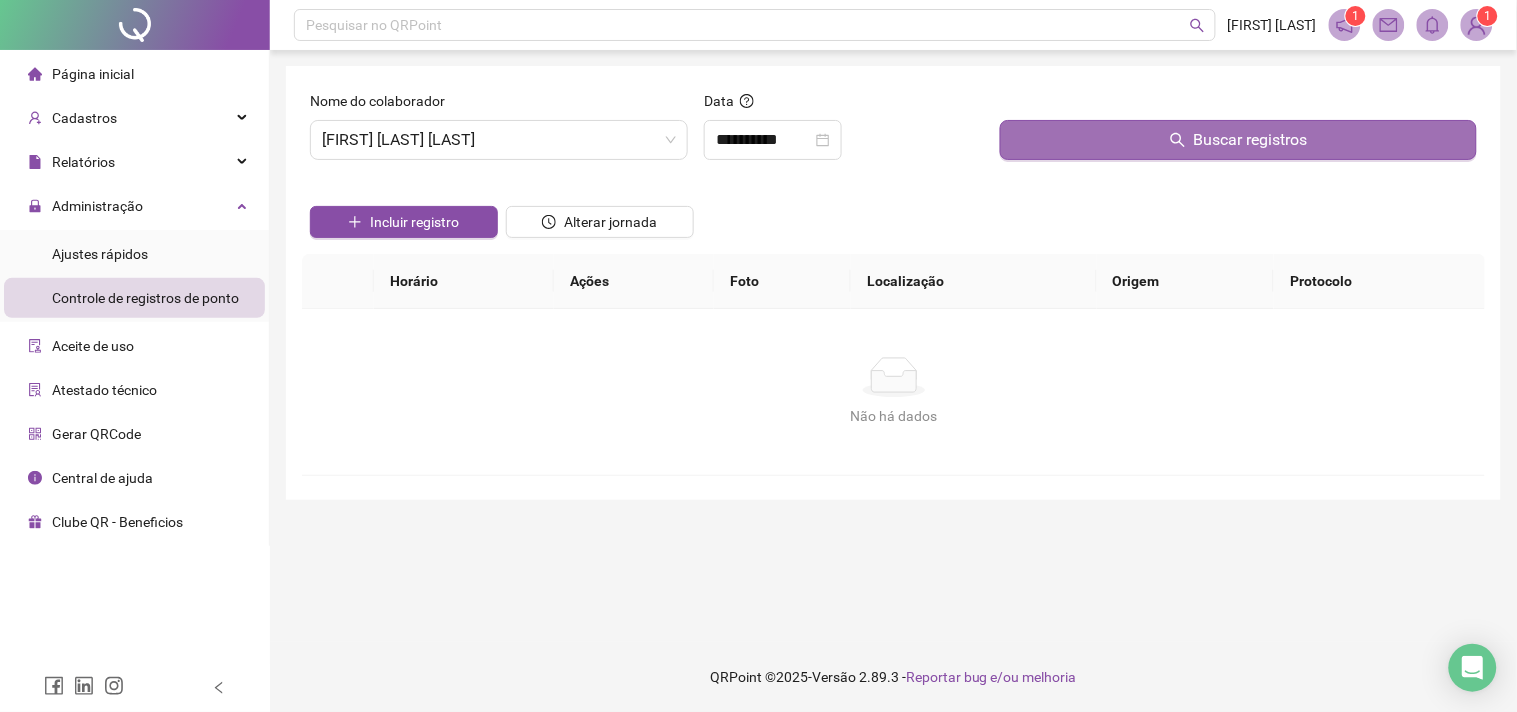 click on "Buscar registros" at bounding box center (1238, 140) 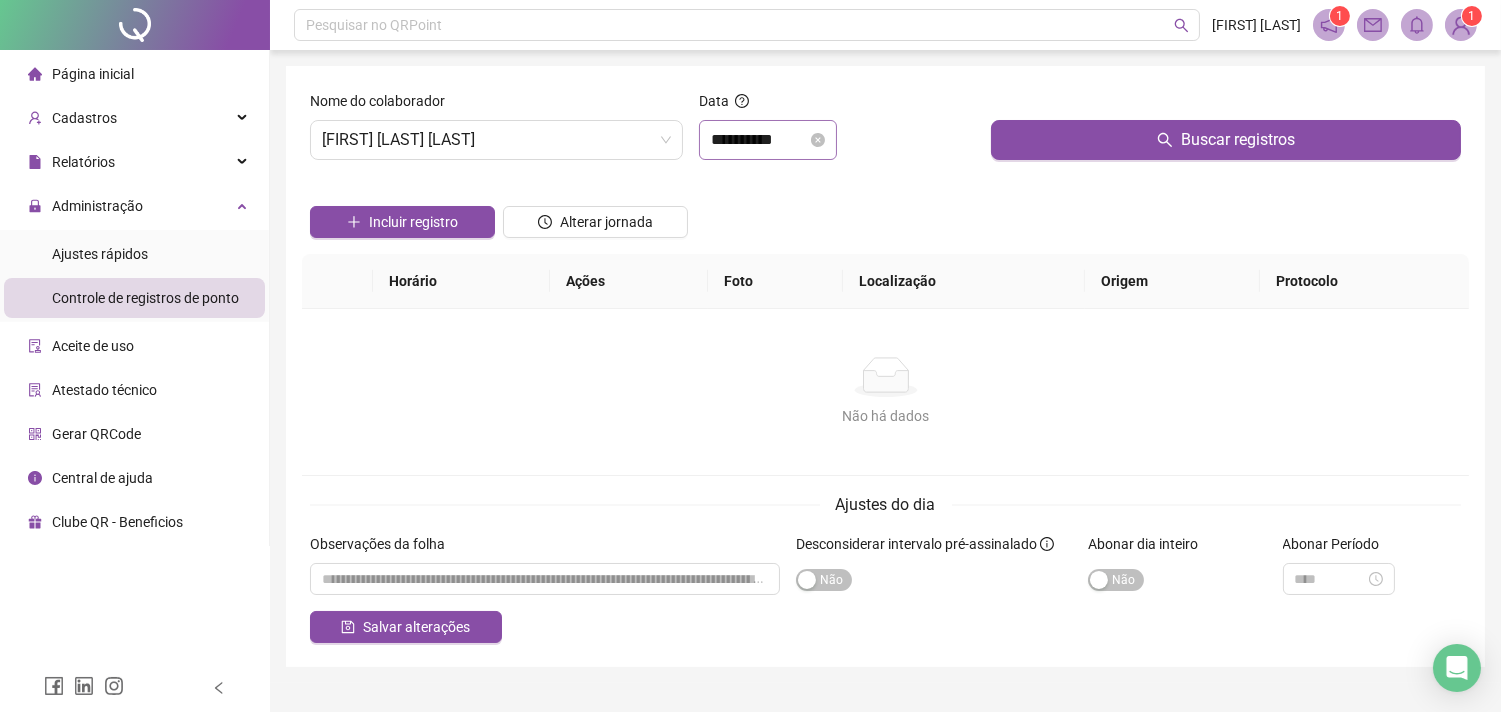 click on "**********" at bounding box center [768, 140] 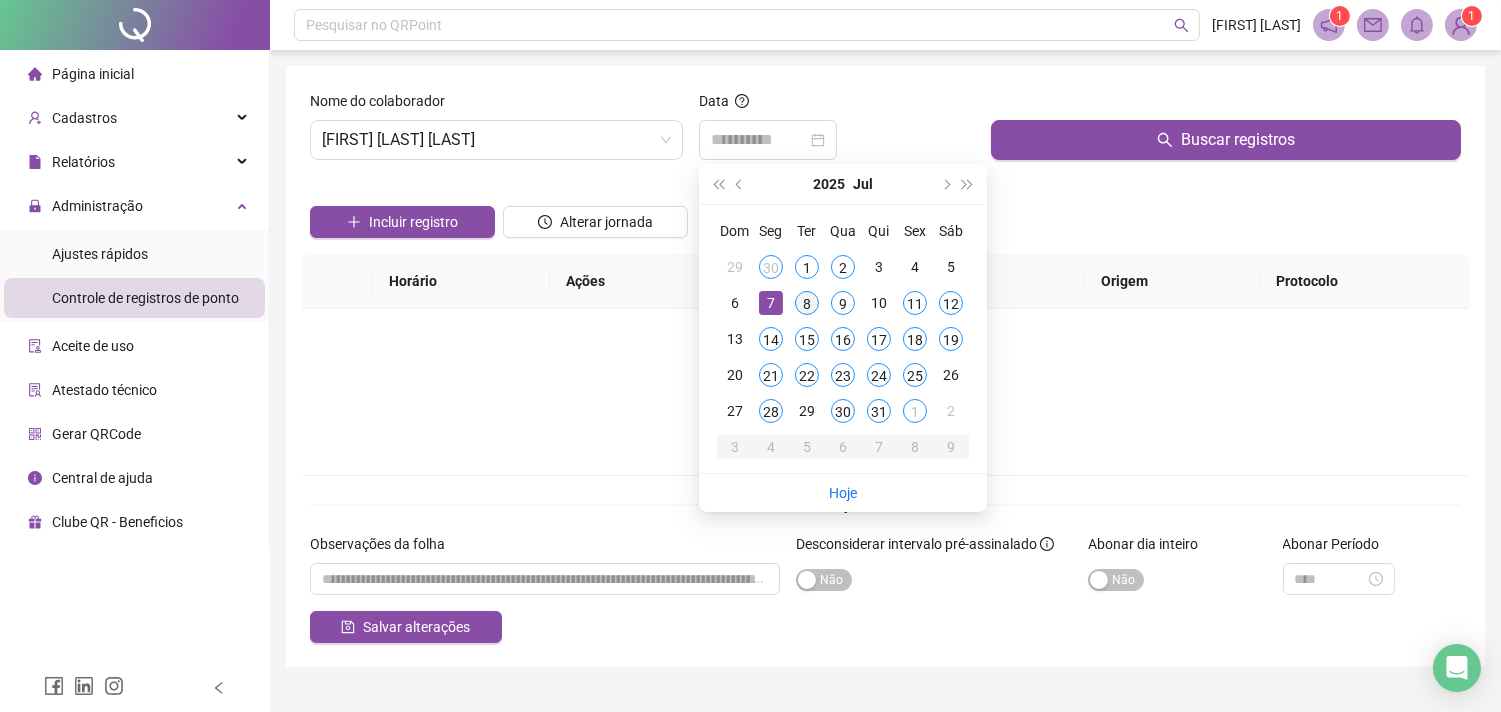 click on "8" at bounding box center [807, 303] 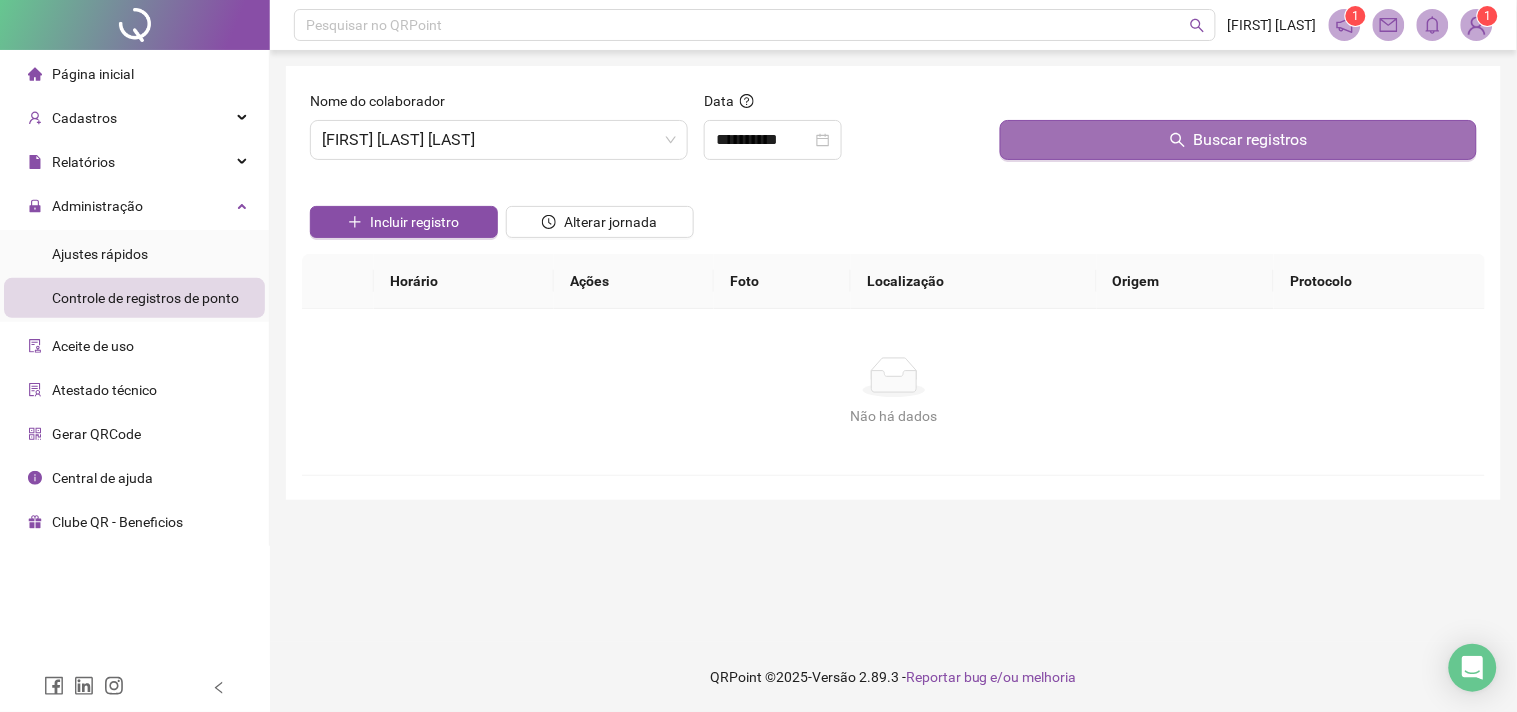 click on "Buscar registros" at bounding box center [1238, 140] 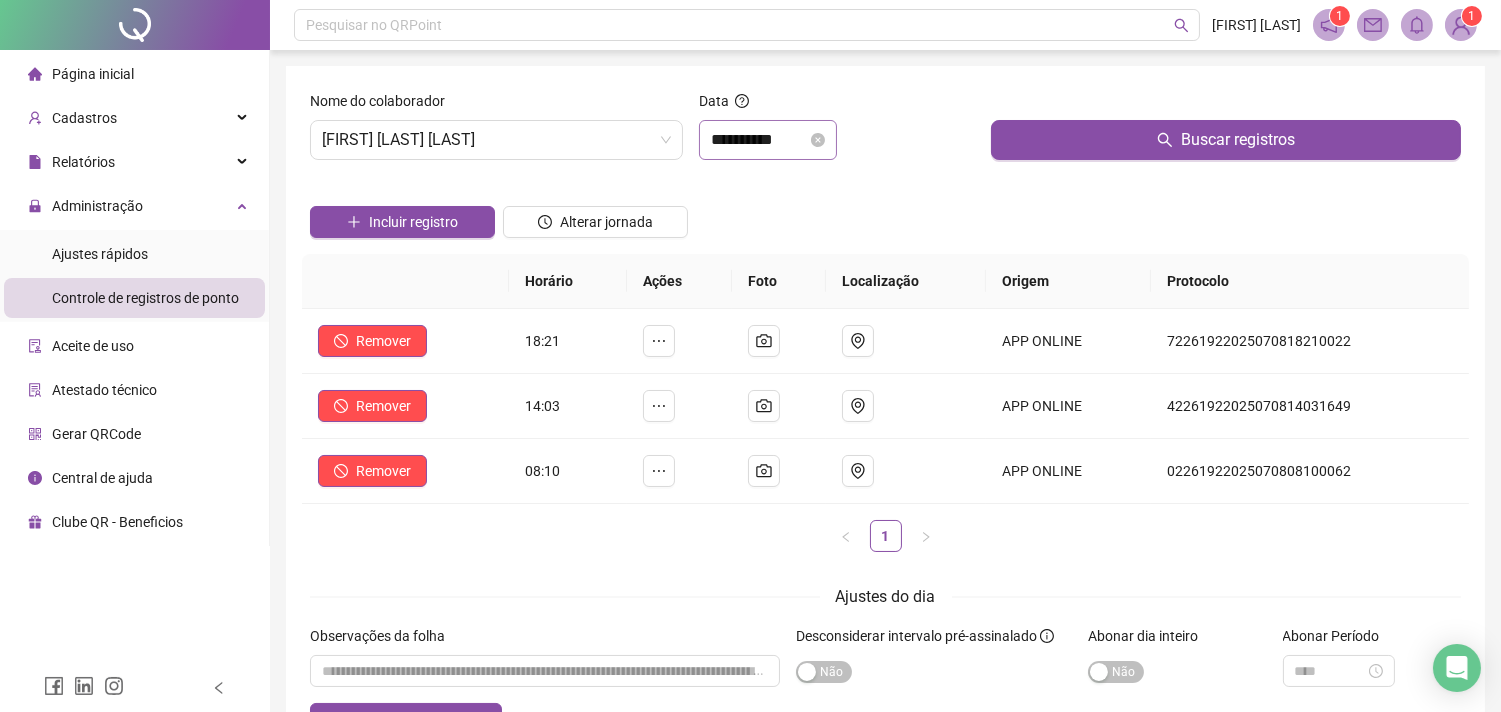 click on "**********" at bounding box center [768, 140] 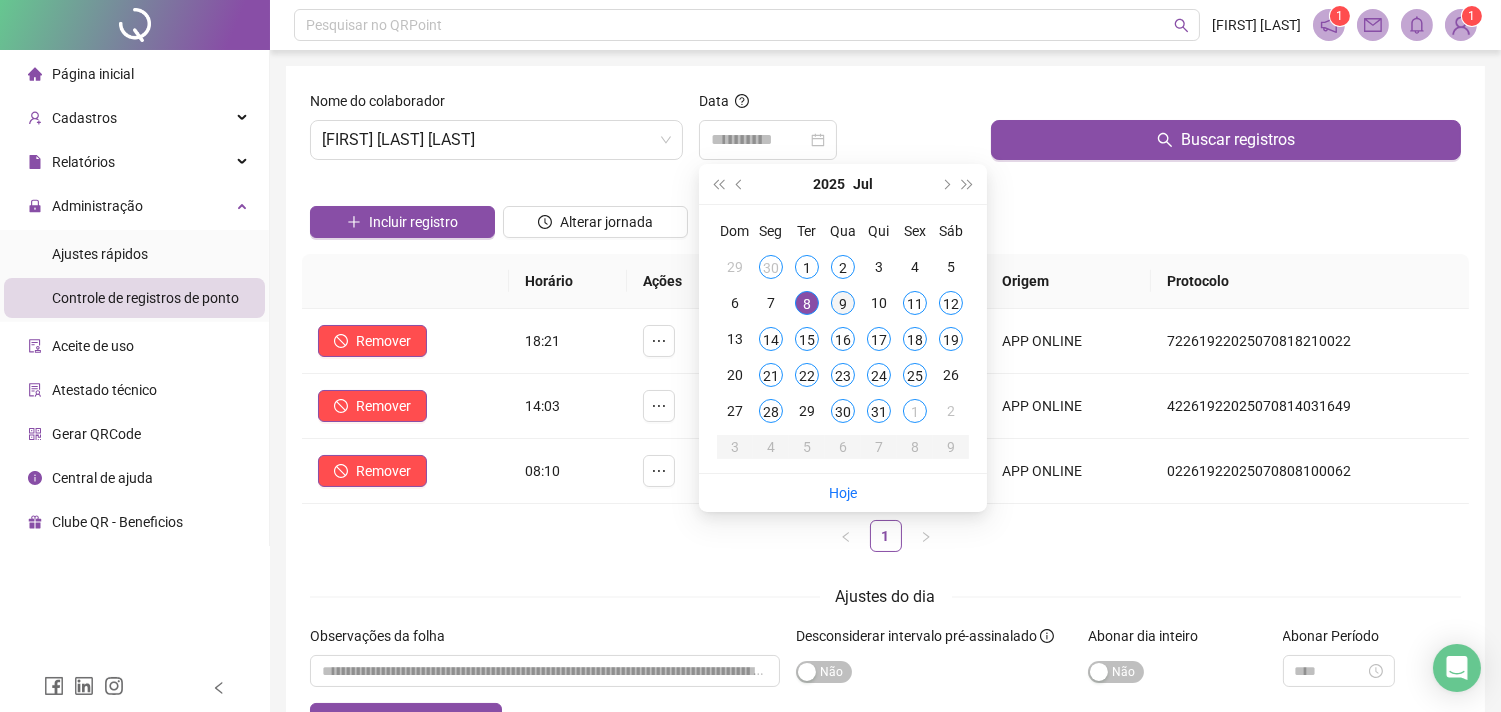 click on "9" at bounding box center (843, 303) 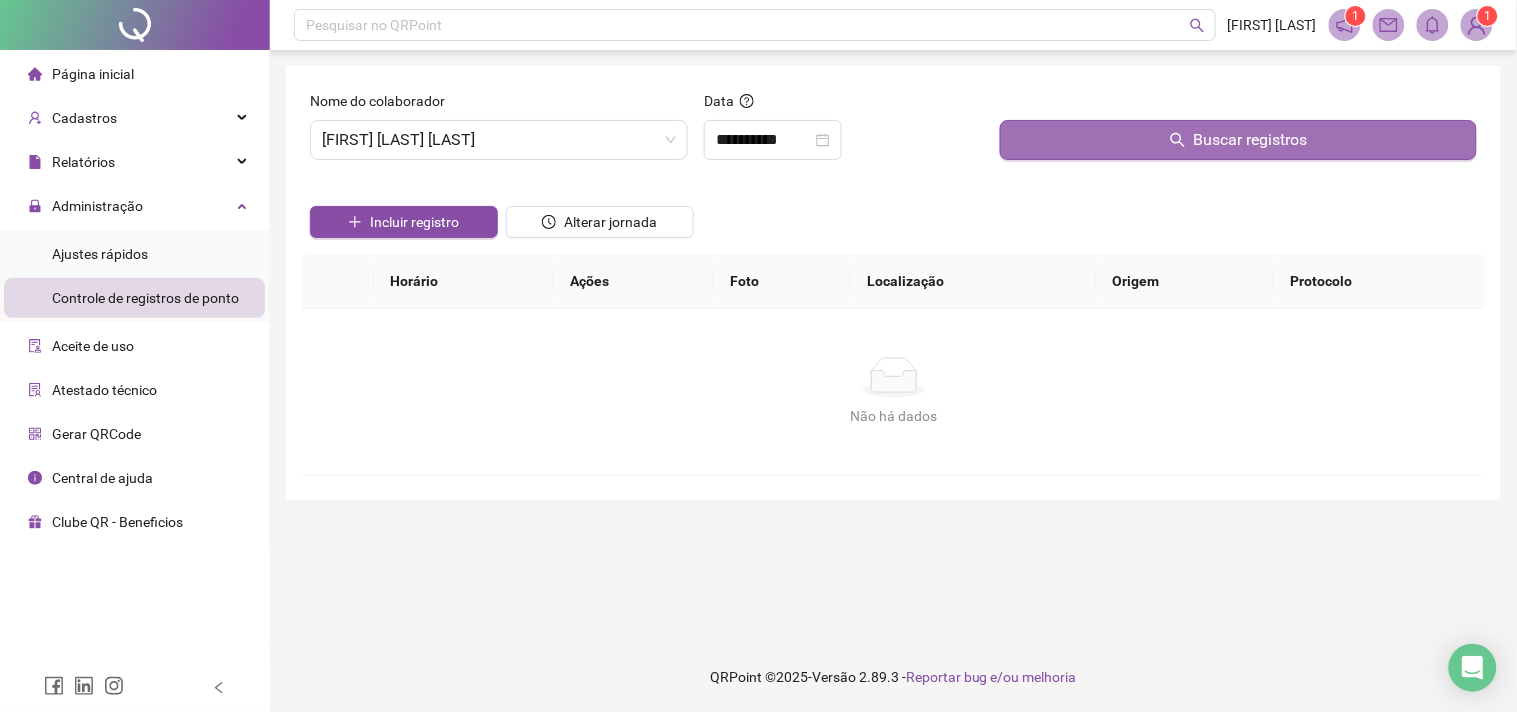 click on "Buscar registros" at bounding box center (1238, 140) 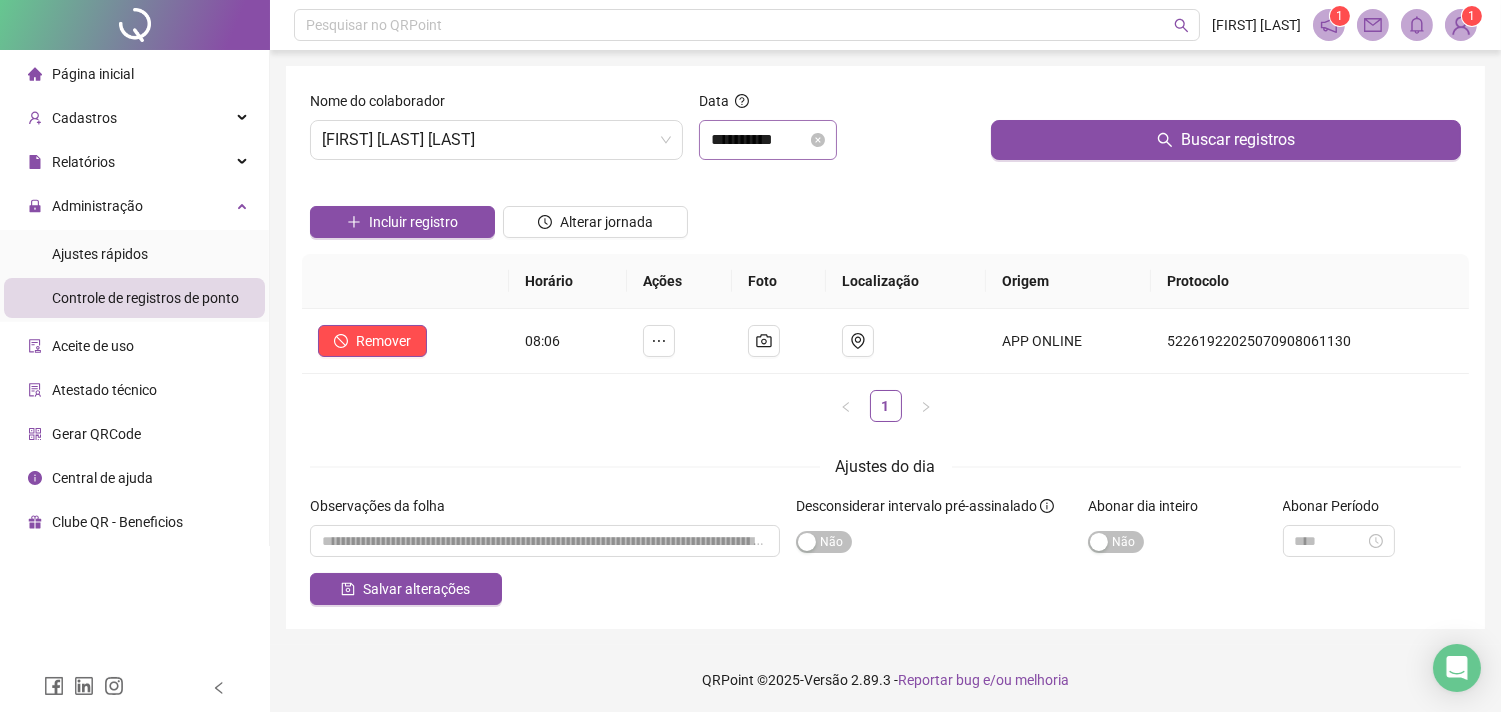 click on "**********" at bounding box center (768, 140) 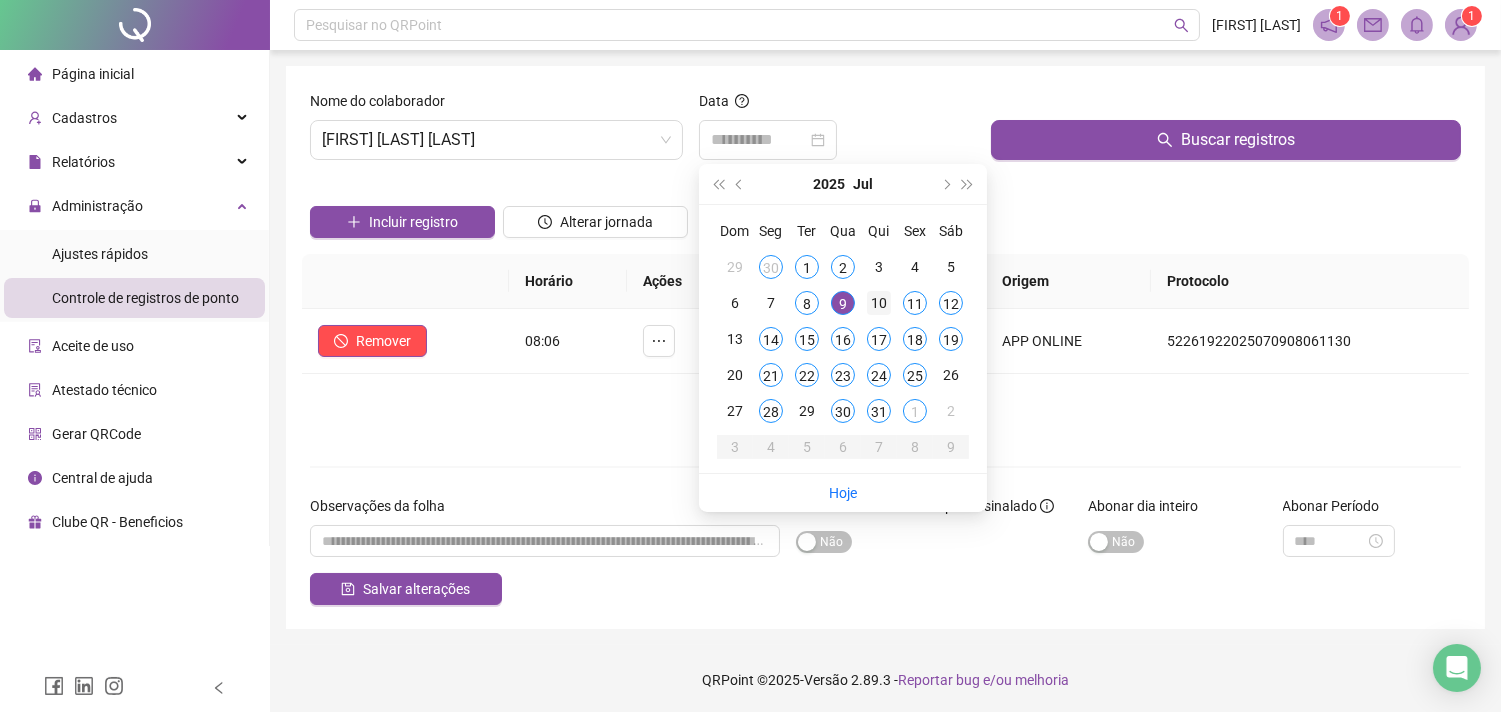 click on "10" at bounding box center (879, 303) 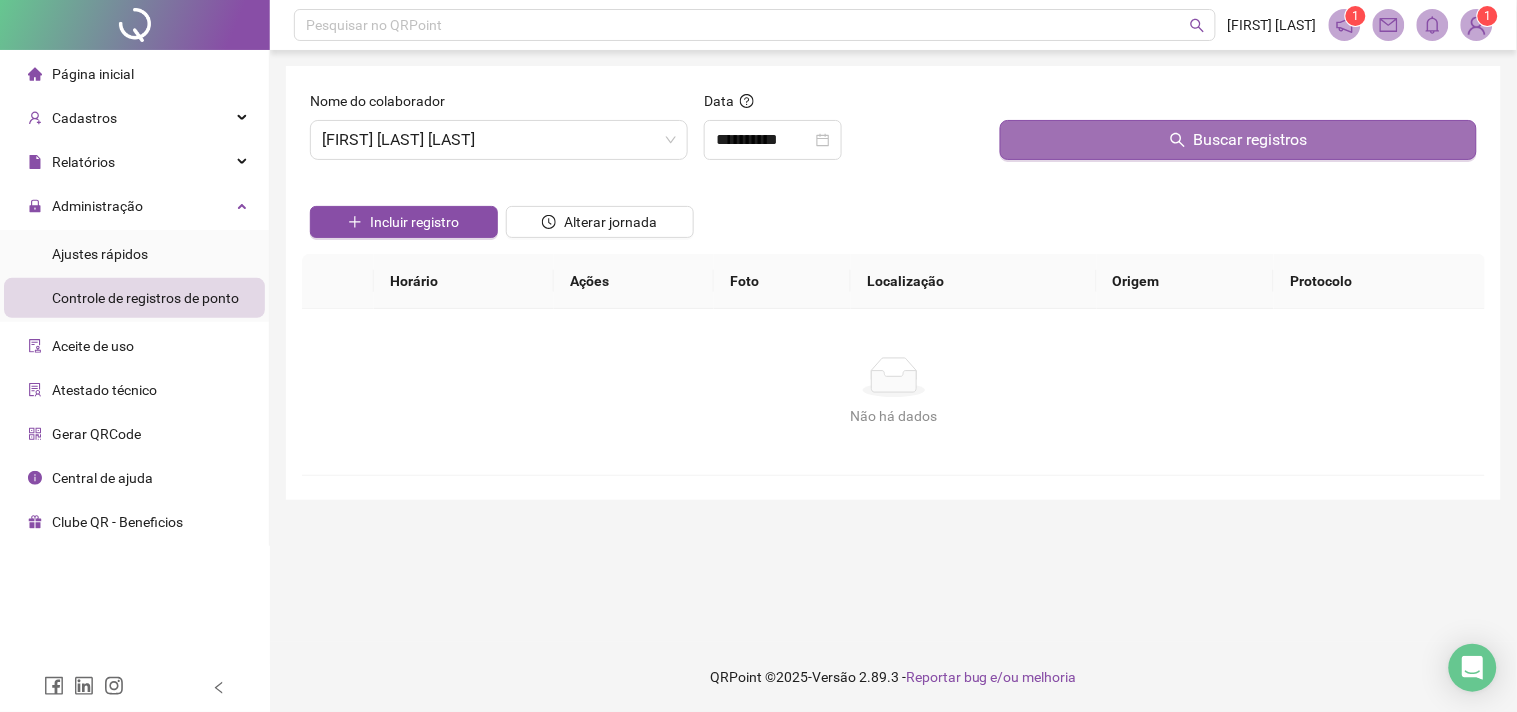 click on "Buscar registros" at bounding box center [1238, 140] 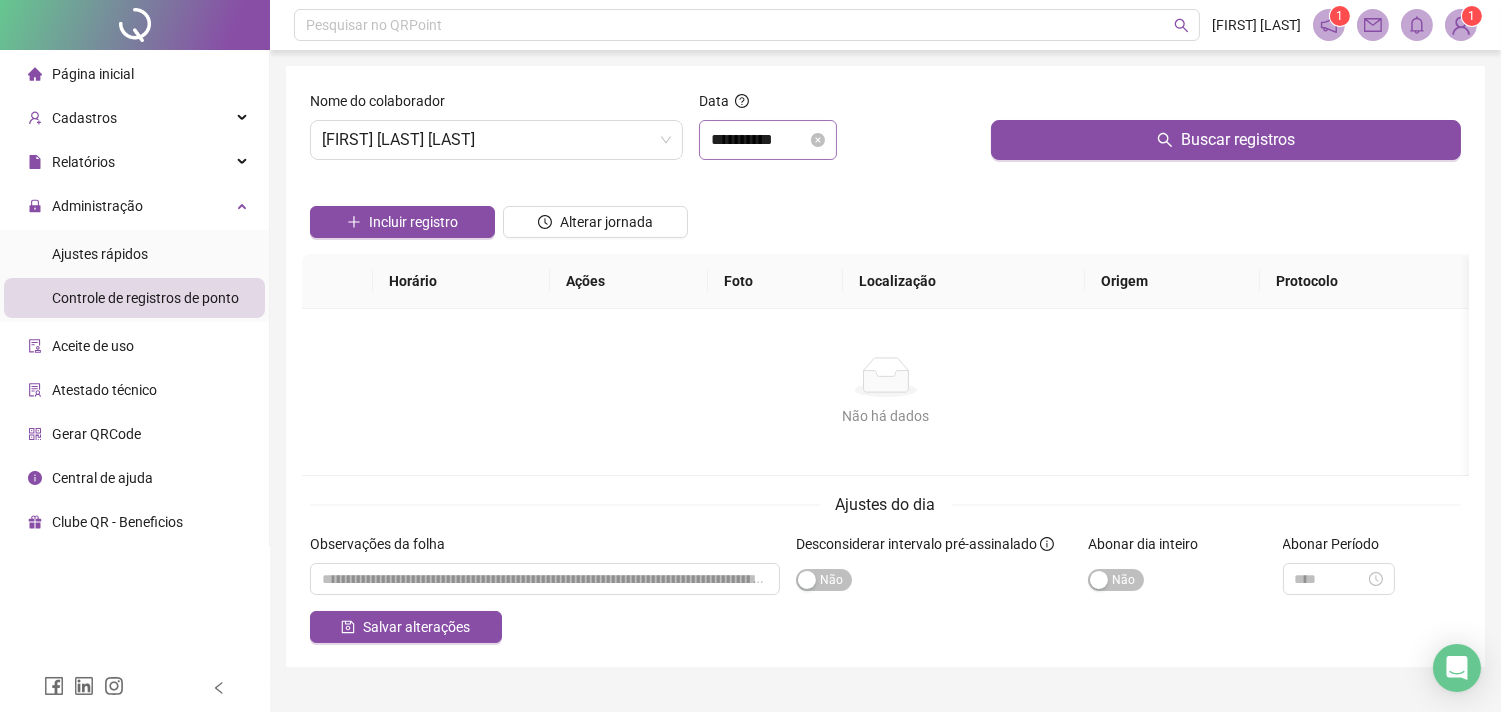 click on "**********" at bounding box center [768, 140] 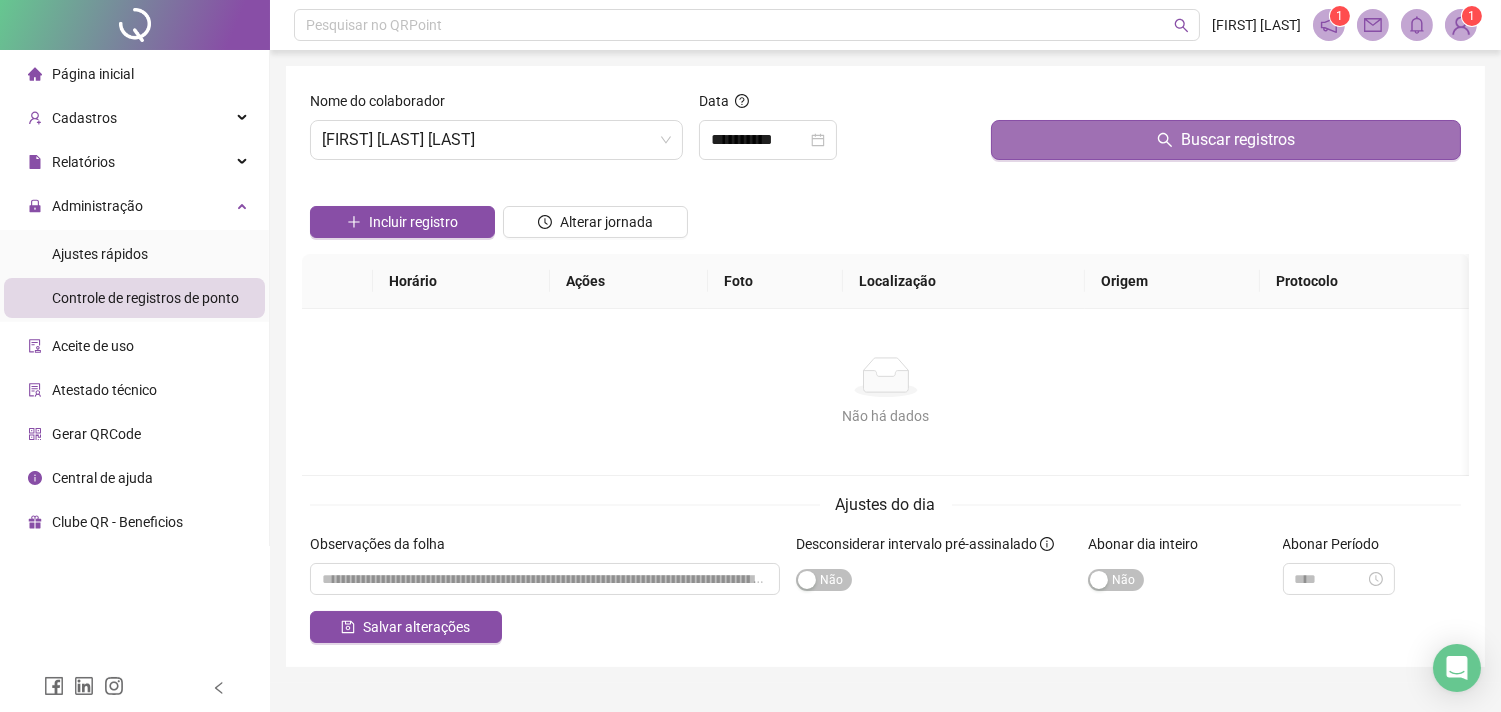click on "Buscar registros" at bounding box center (1226, 140) 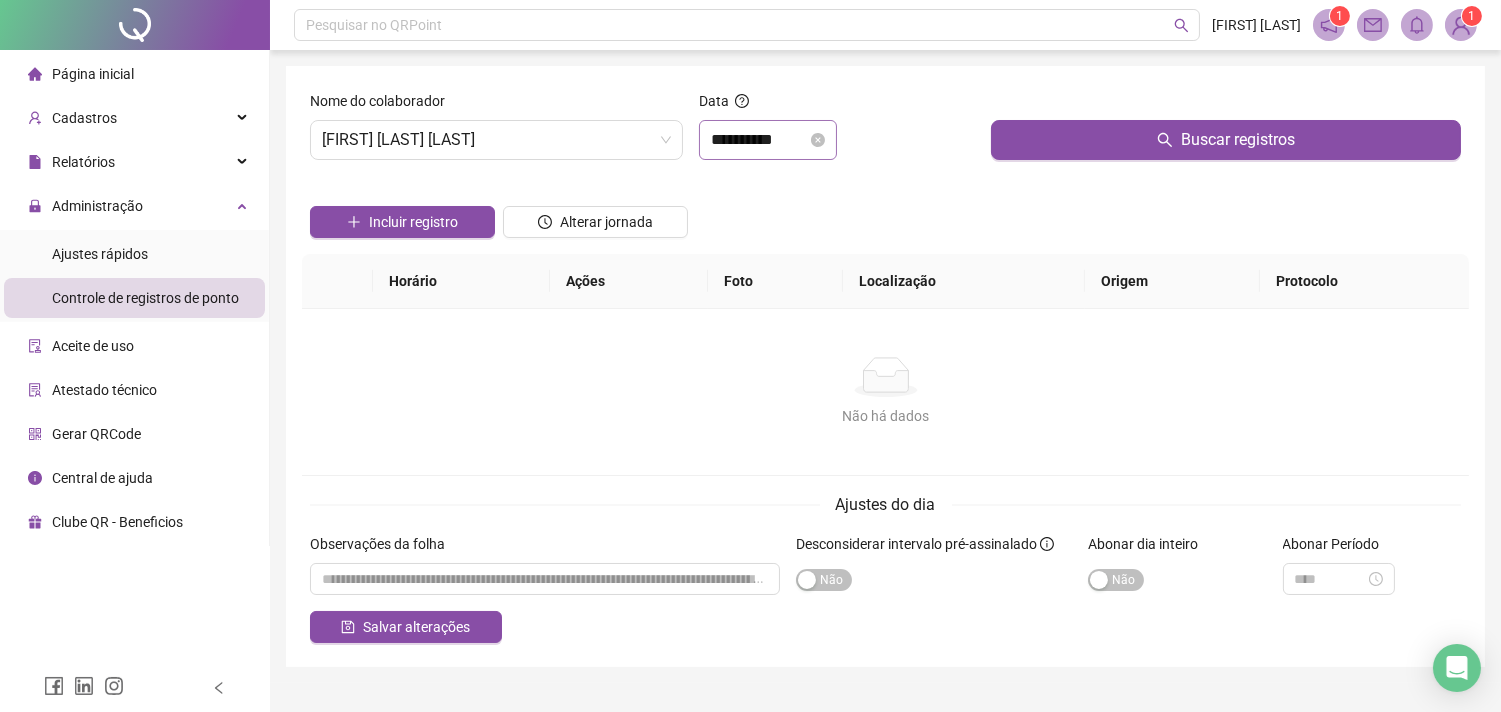 click on "**********" at bounding box center [768, 140] 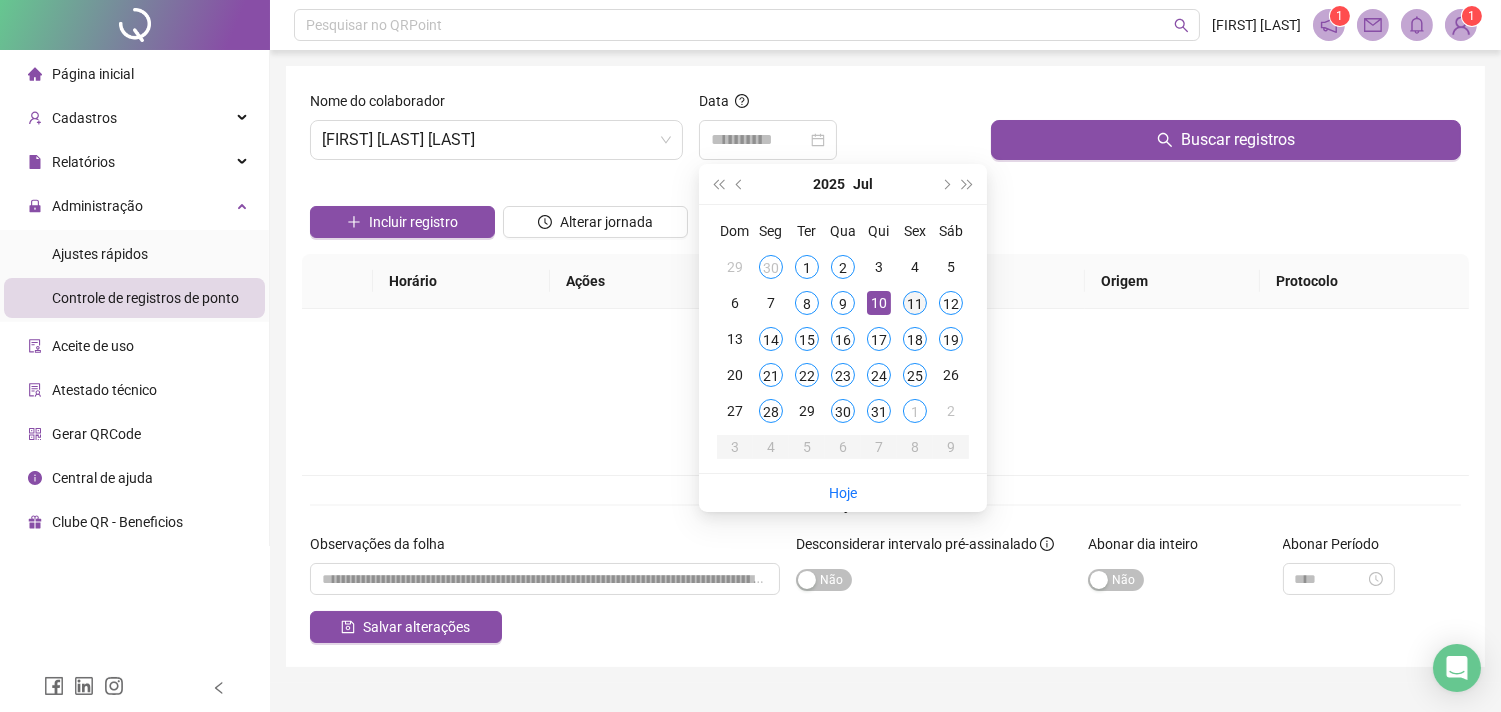 click on "11" at bounding box center [915, 303] 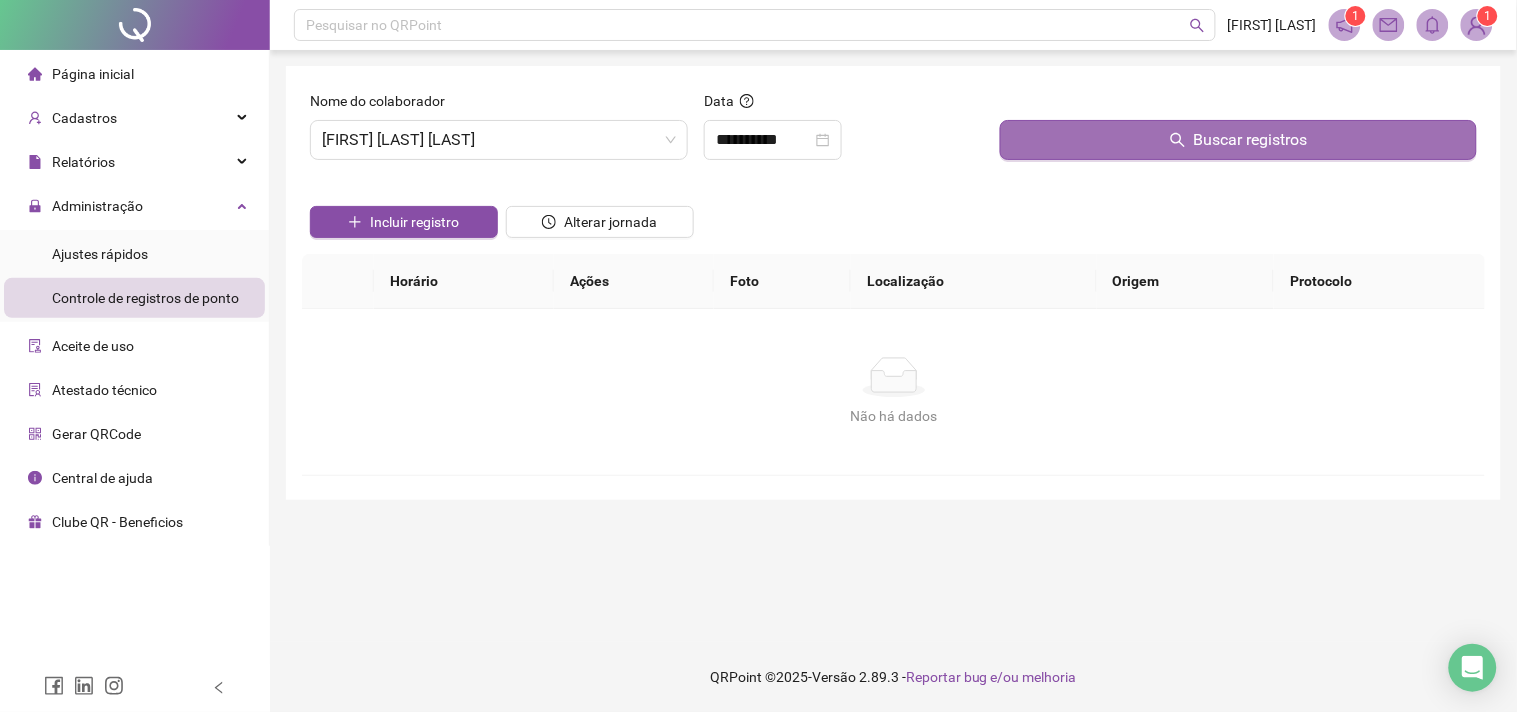 click on "Buscar registros" at bounding box center (1238, 140) 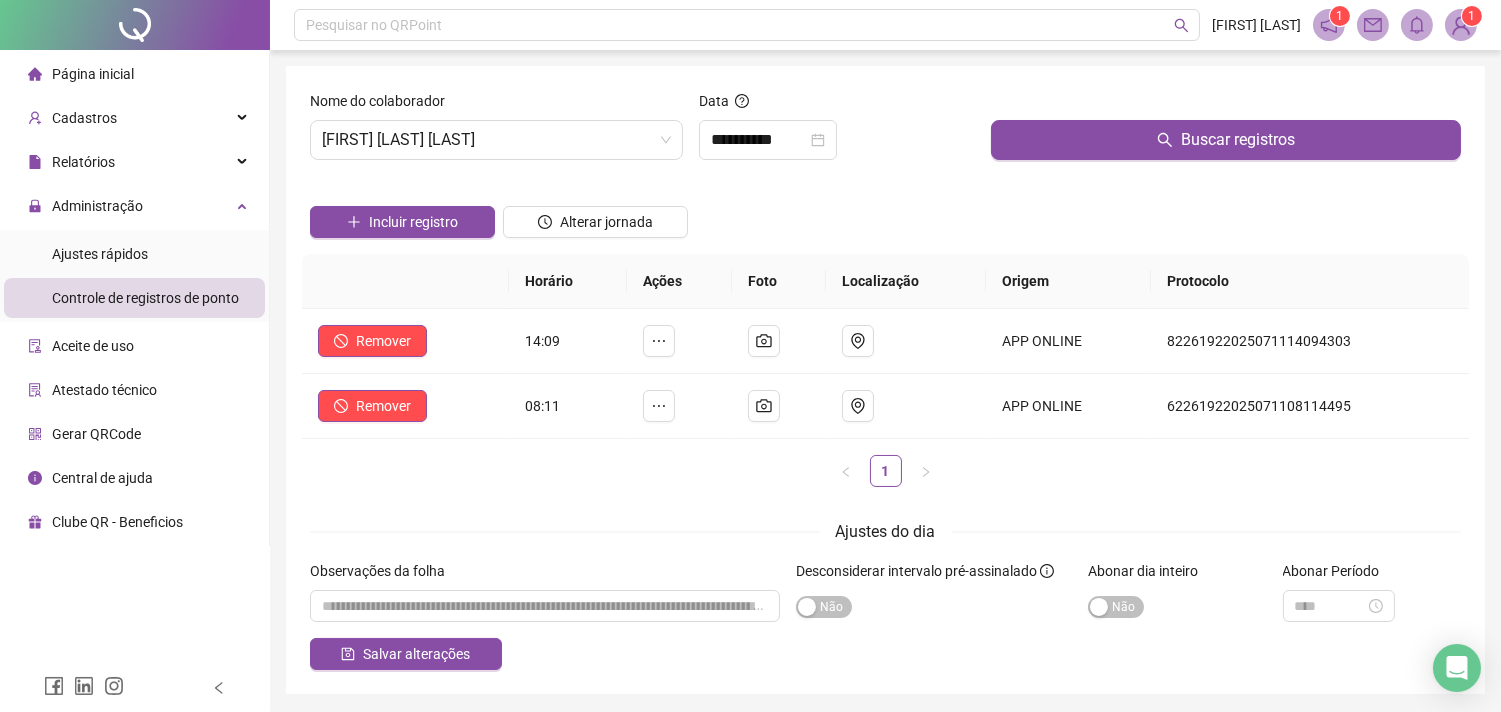 click on "Incluir registro   Alterar jornada" at bounding box center (885, 215) 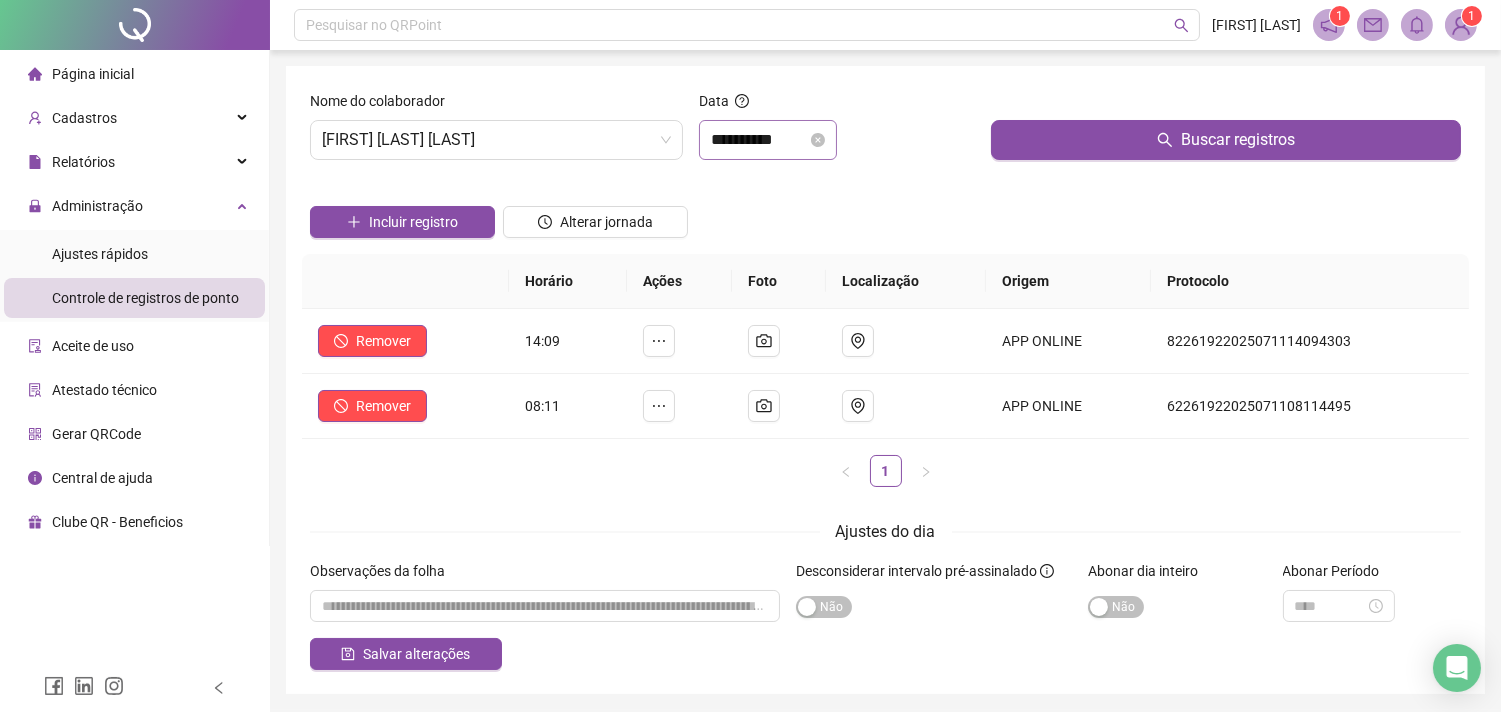 click on "**********" at bounding box center (768, 140) 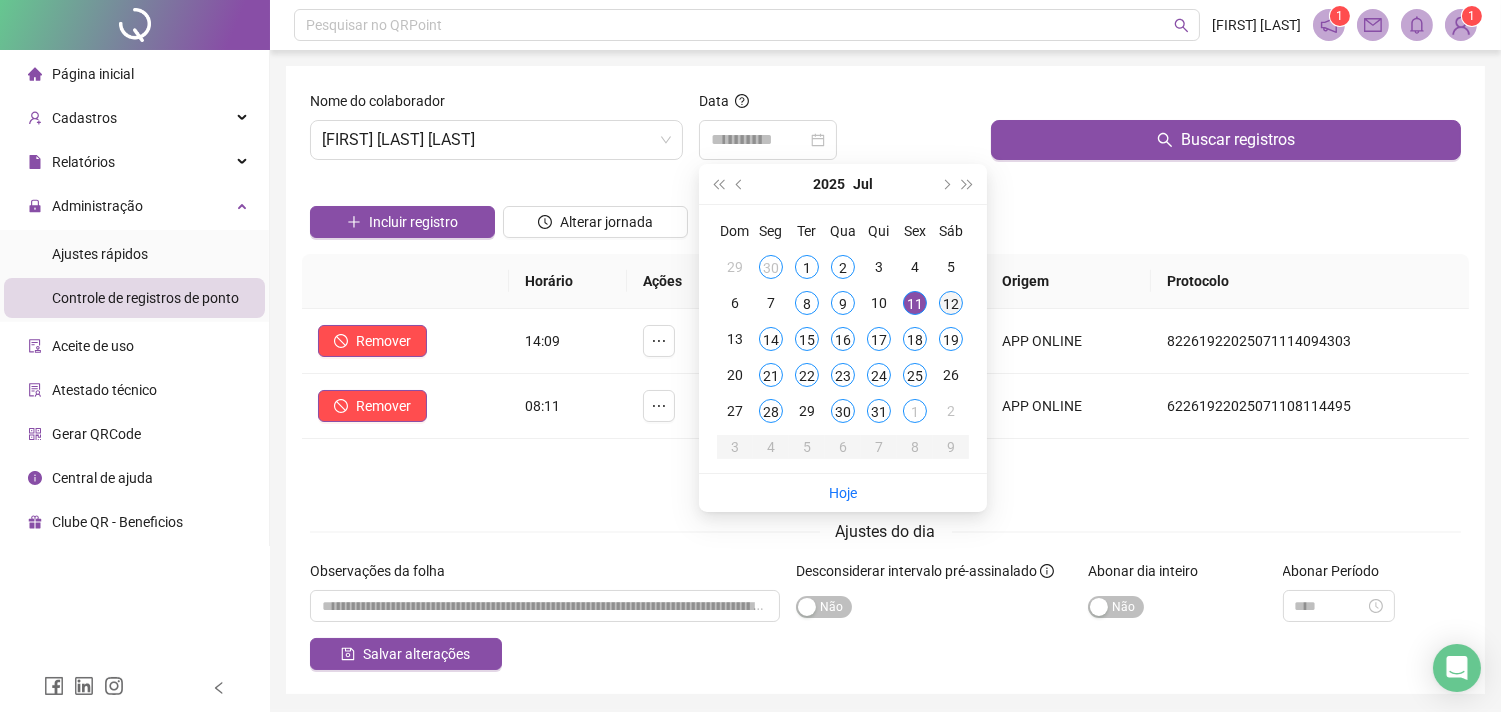 click on "12" at bounding box center (951, 303) 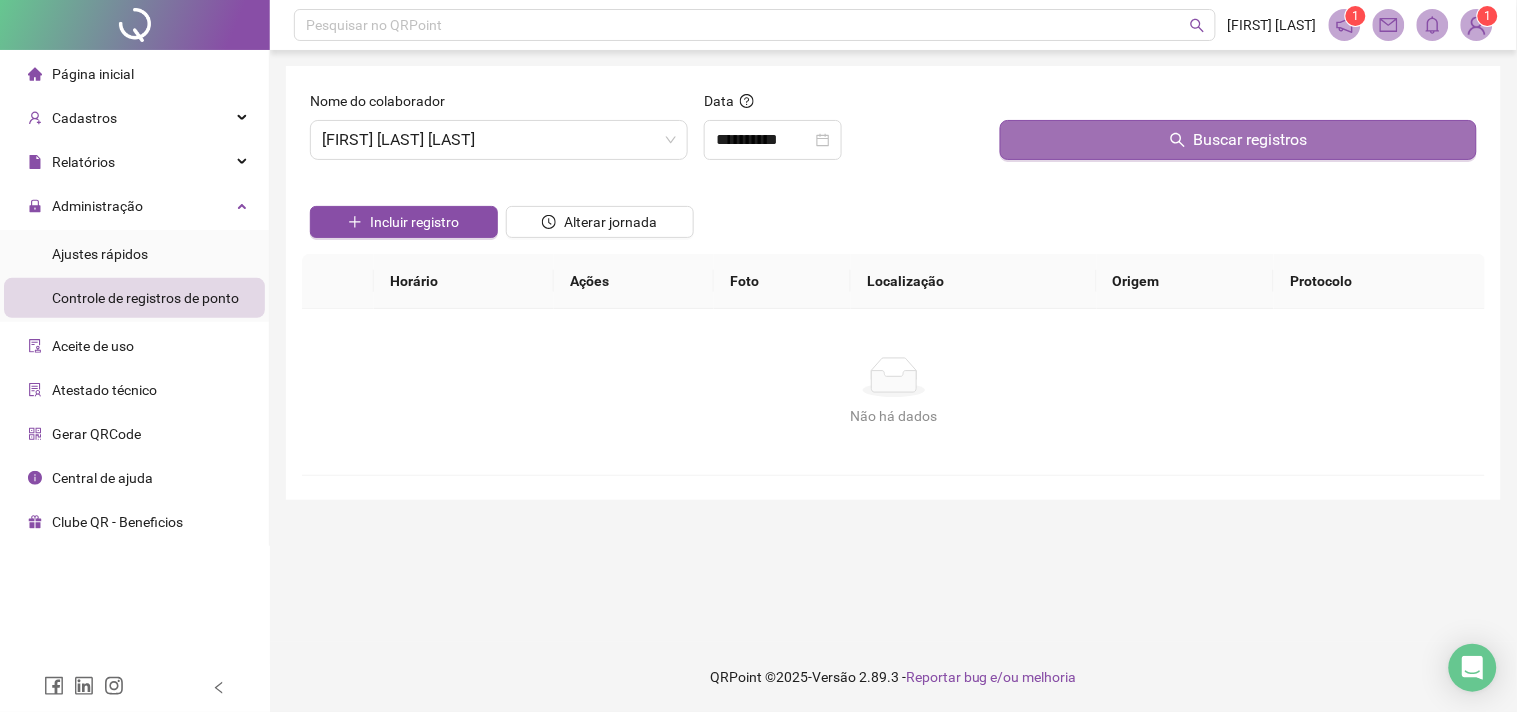 click on "Buscar registros" at bounding box center (1238, 140) 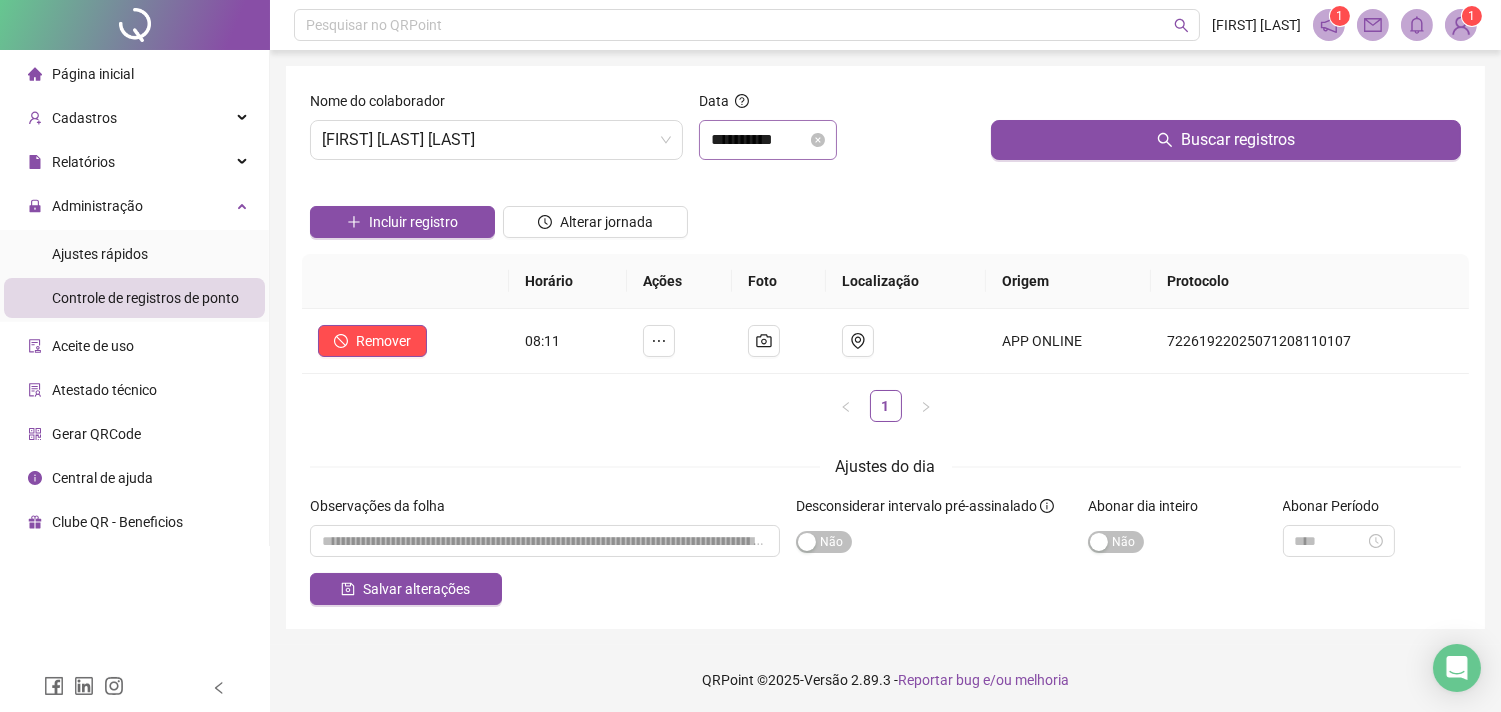 click on "**********" at bounding box center [768, 140] 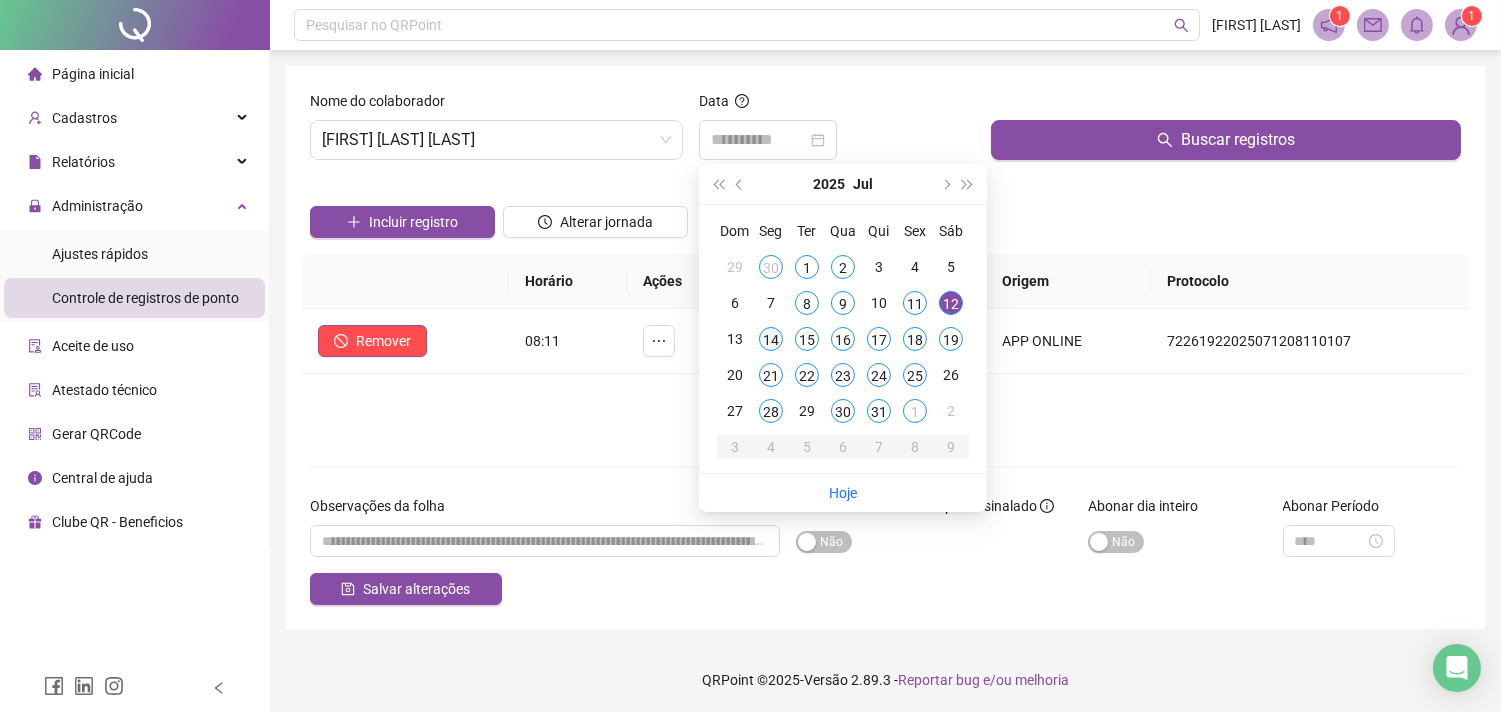 click on "14" at bounding box center [771, 339] 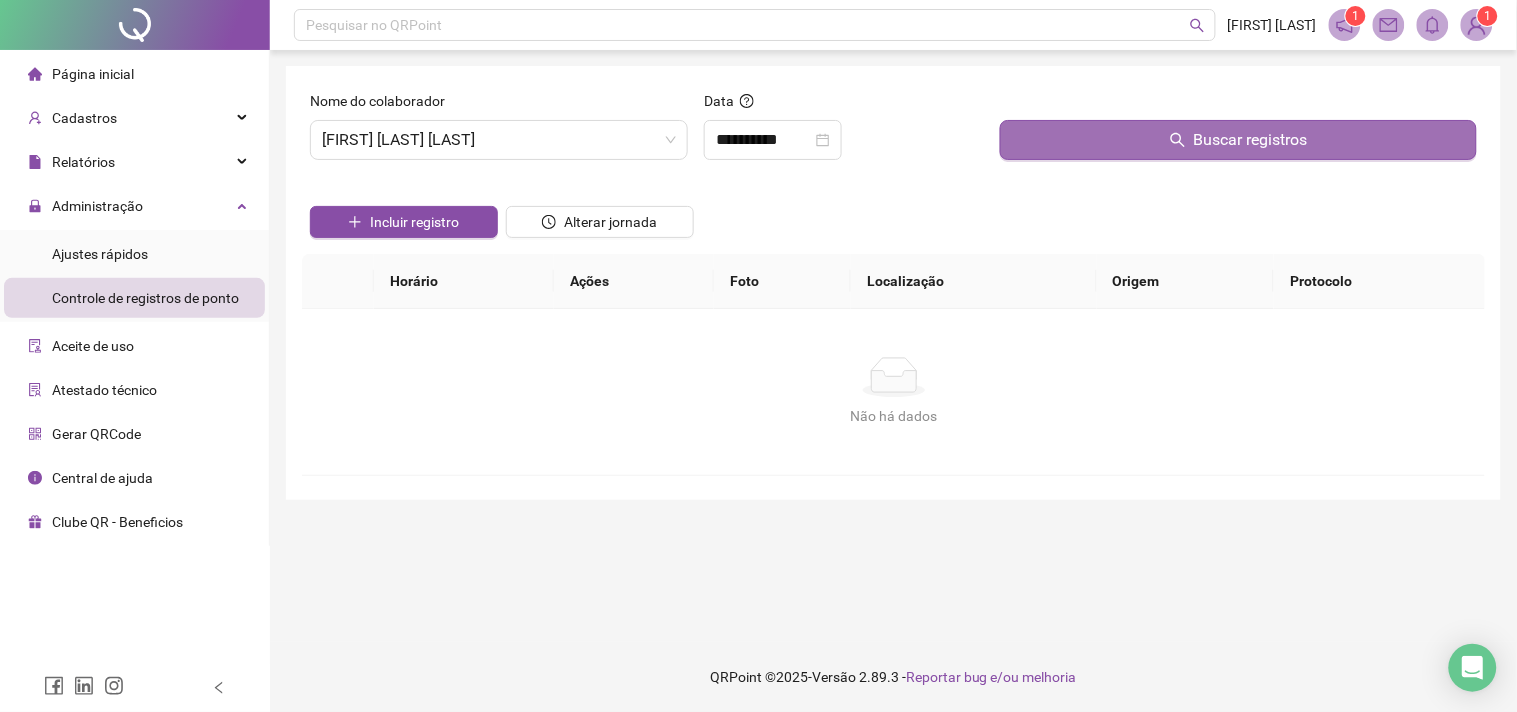 click on "Buscar registros" at bounding box center (1238, 140) 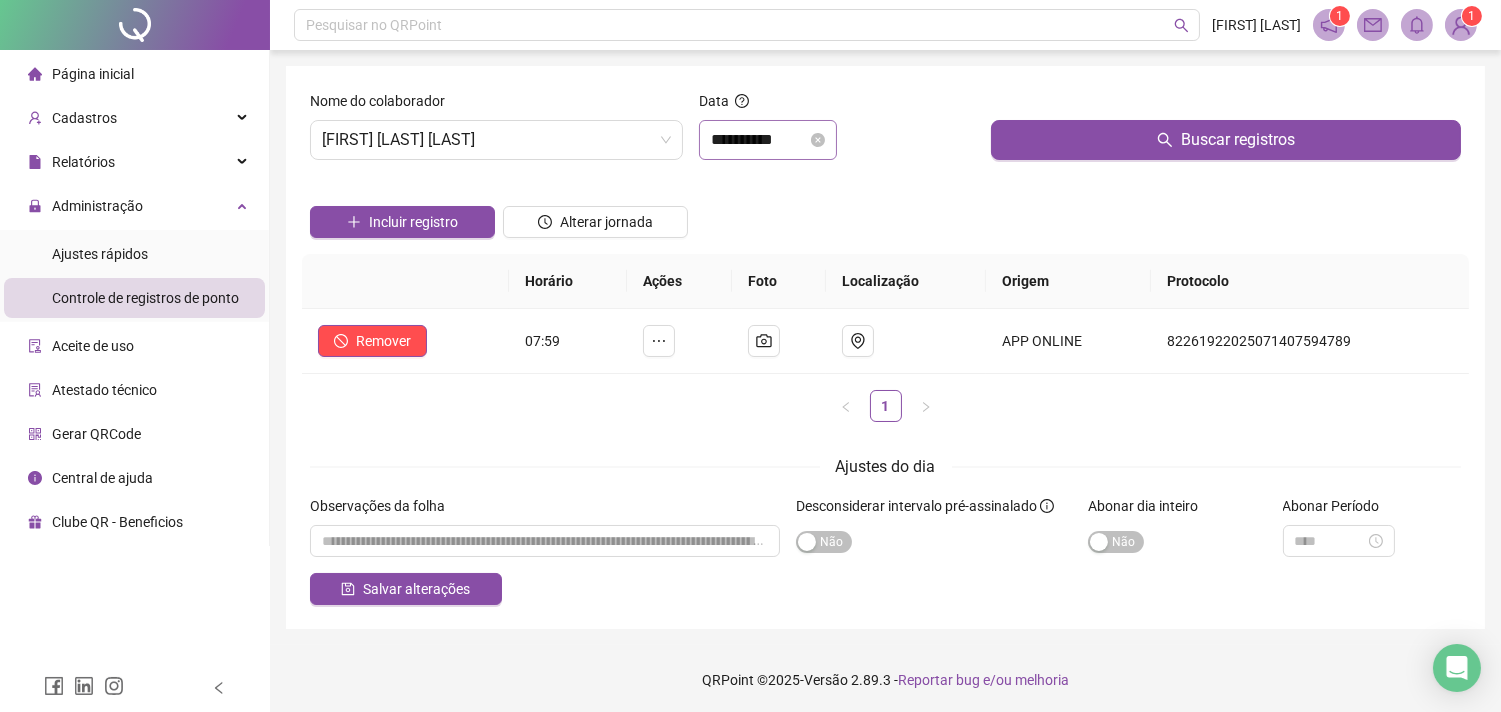 click on "**********" at bounding box center [768, 140] 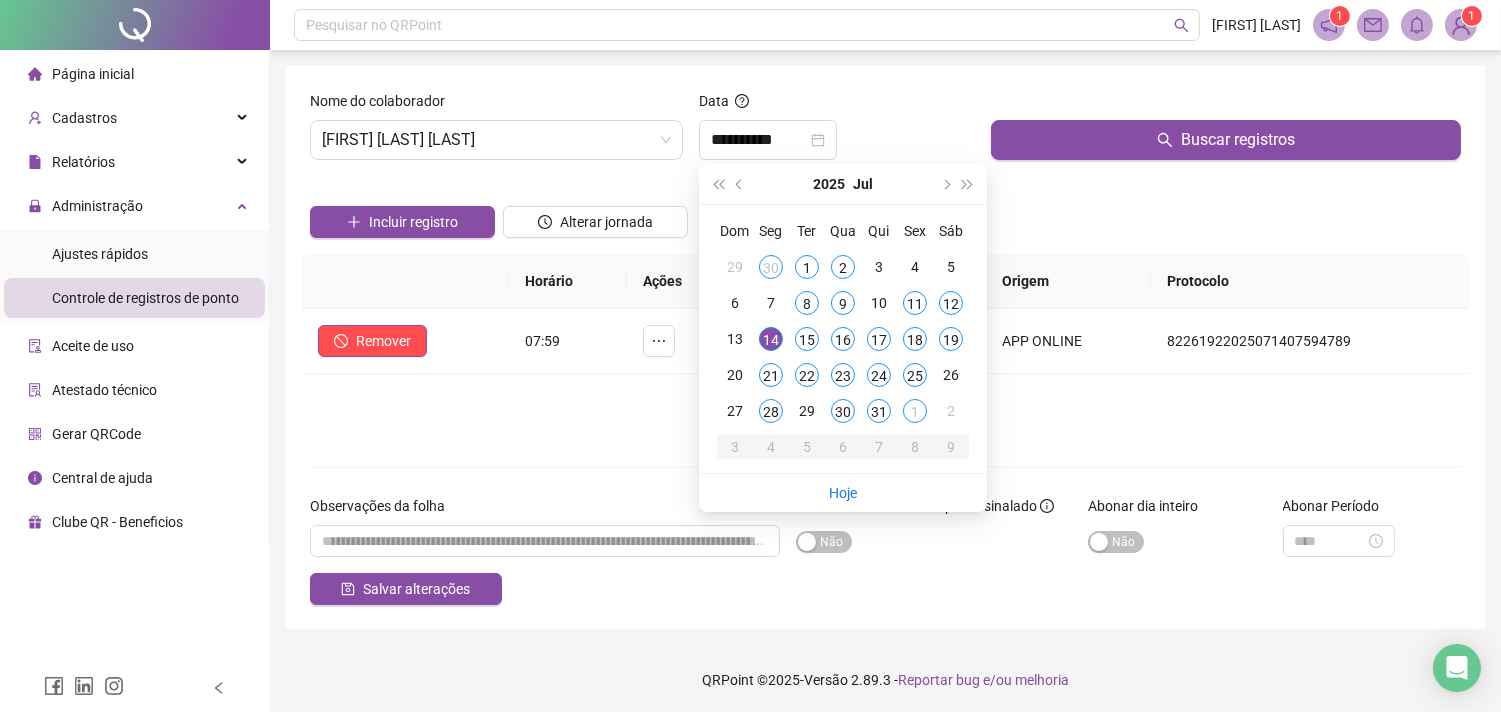 click on "Horário Ações Foto Localização Origem Protocolo               Remover 07:59 APP ONLINE [PROTOCOL] 1" at bounding box center [885, 346] 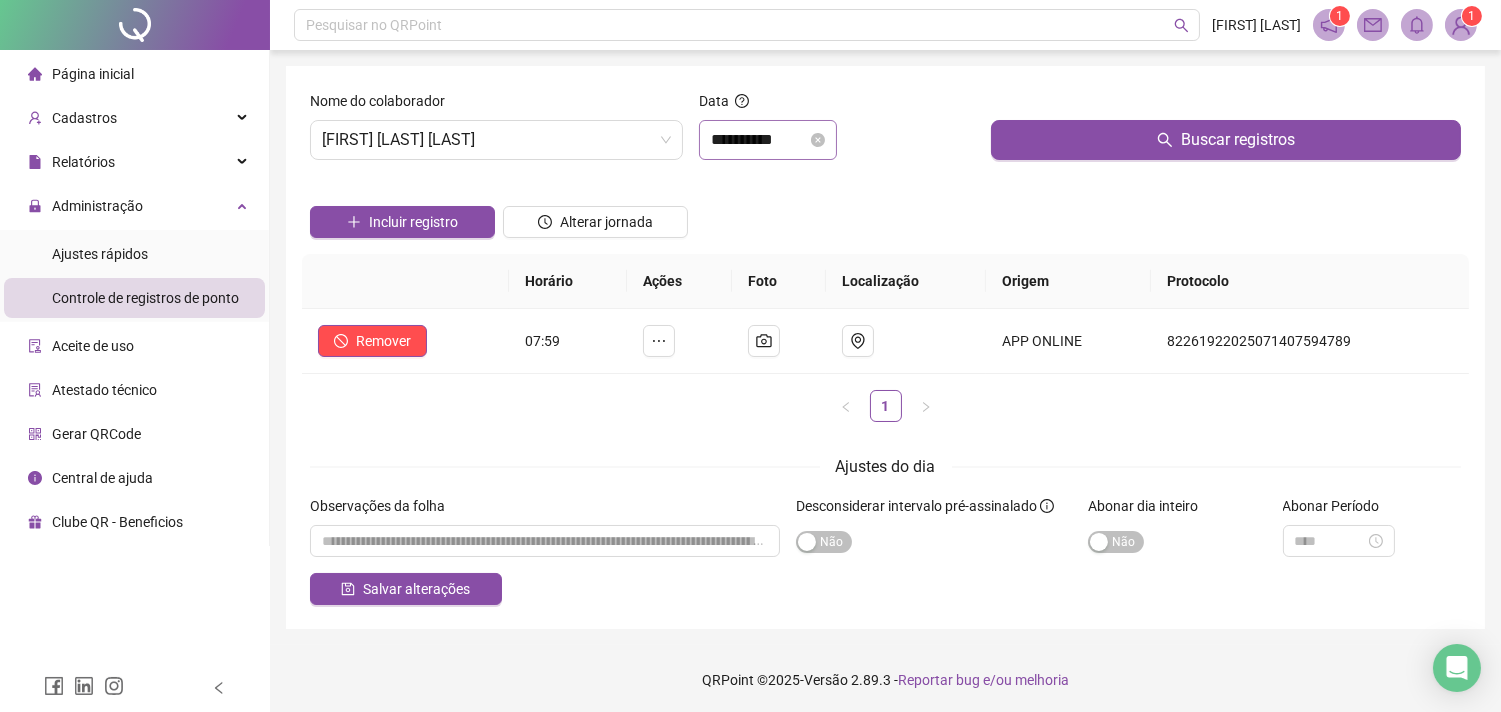 click on "**********" at bounding box center (768, 140) 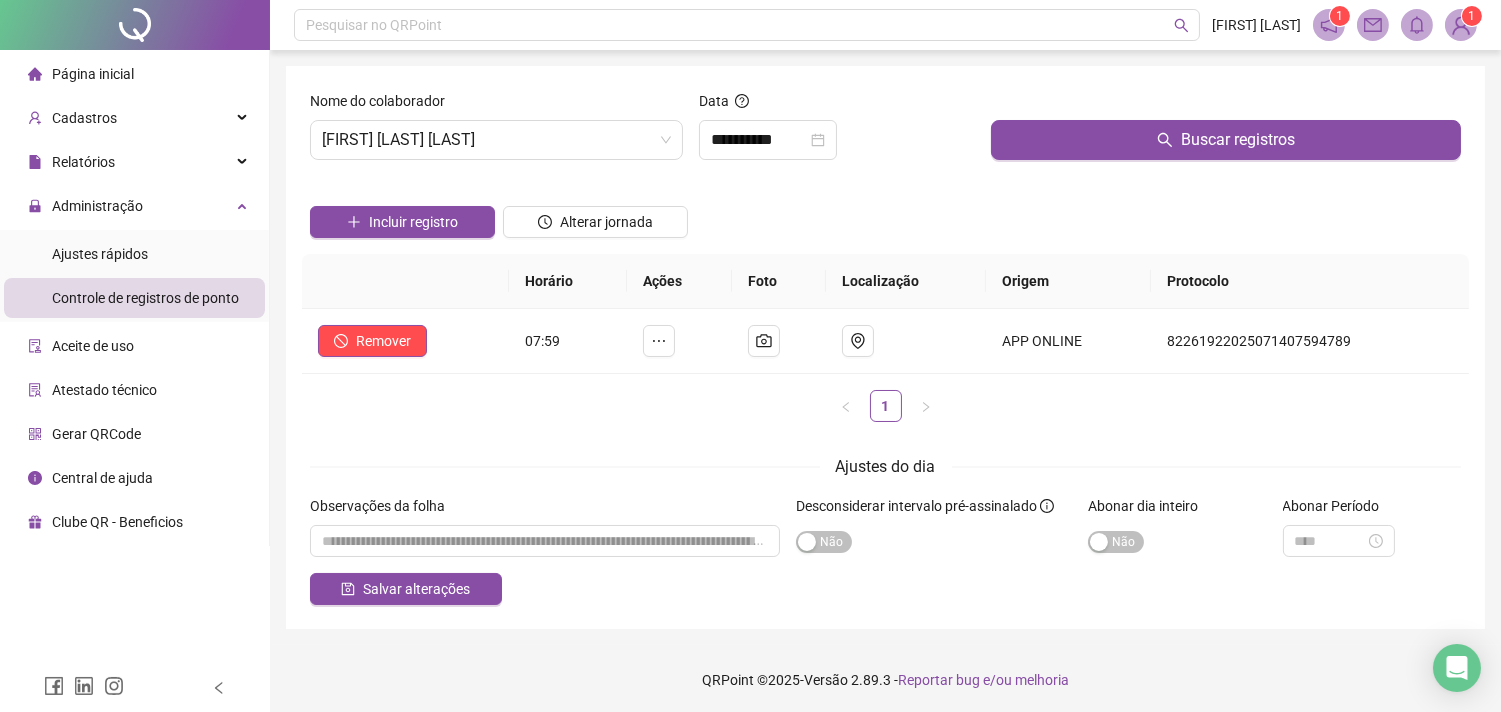 click on "Incluir registro   Alterar jornada" at bounding box center (885, 215) 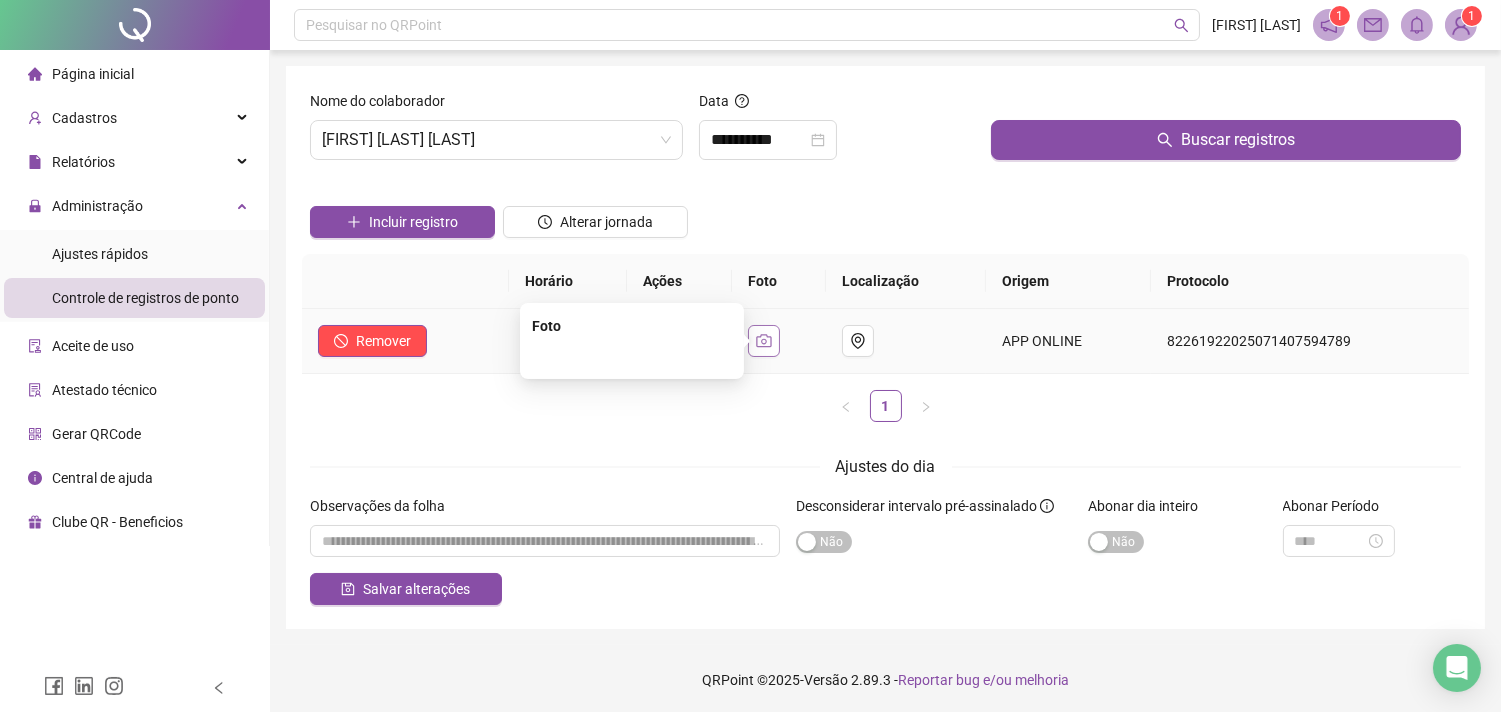 click 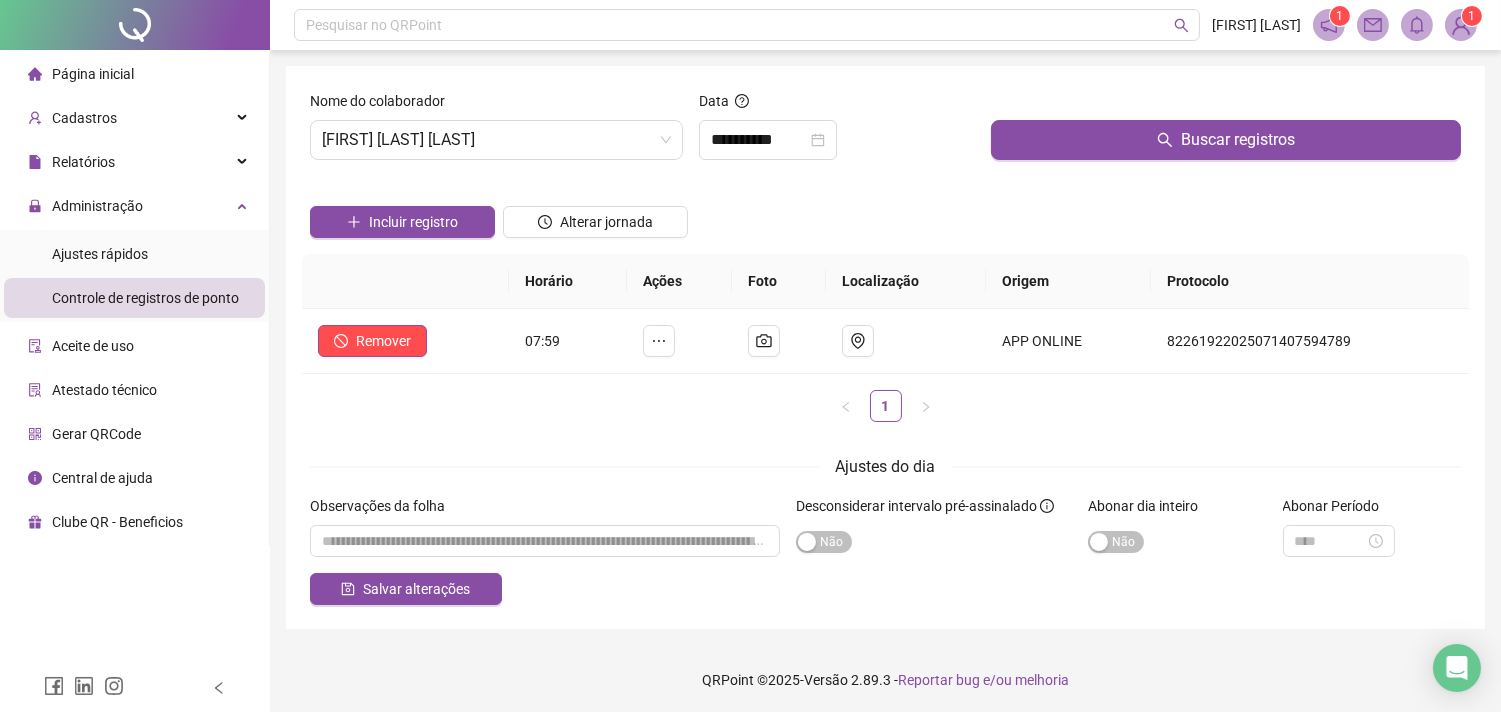 click on "Incluir registro   Alterar jornada" at bounding box center [885, 215] 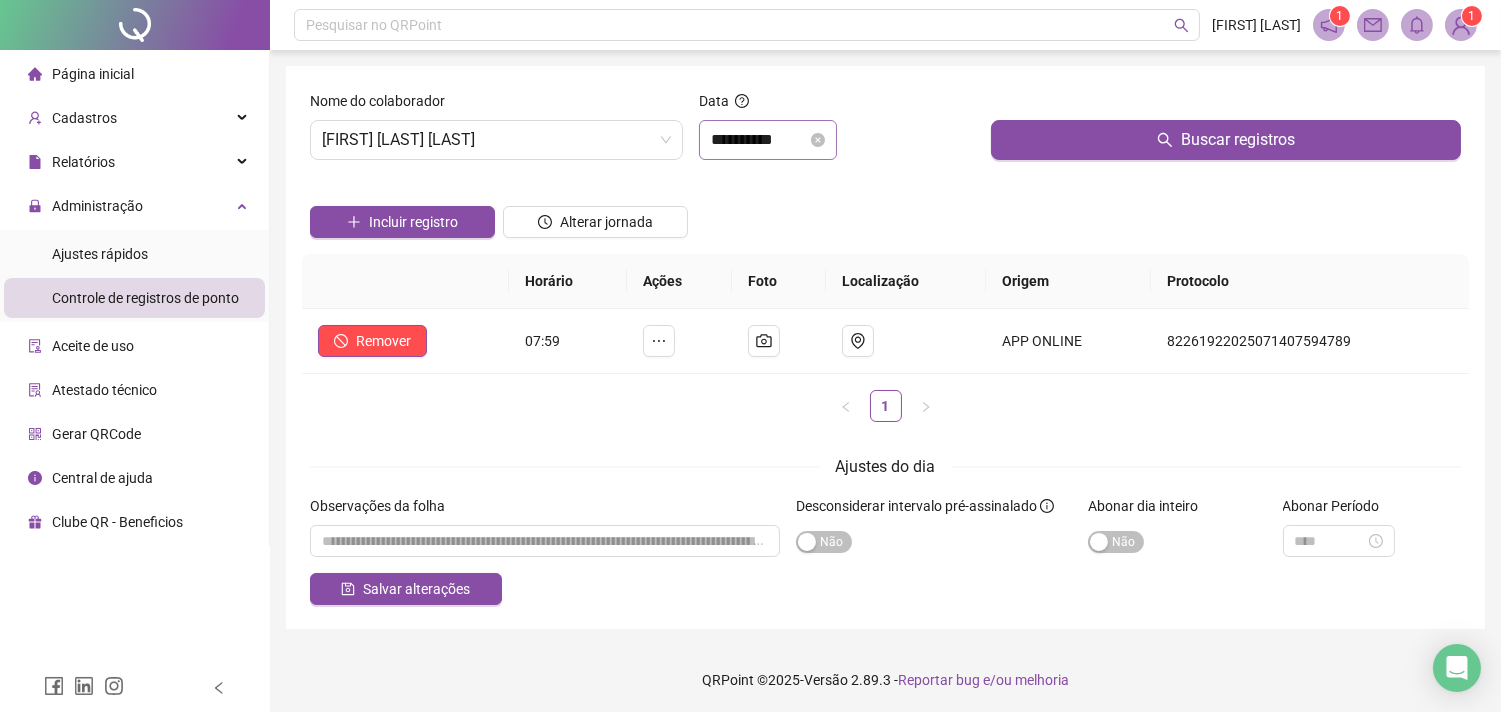 click on "**********" at bounding box center [768, 140] 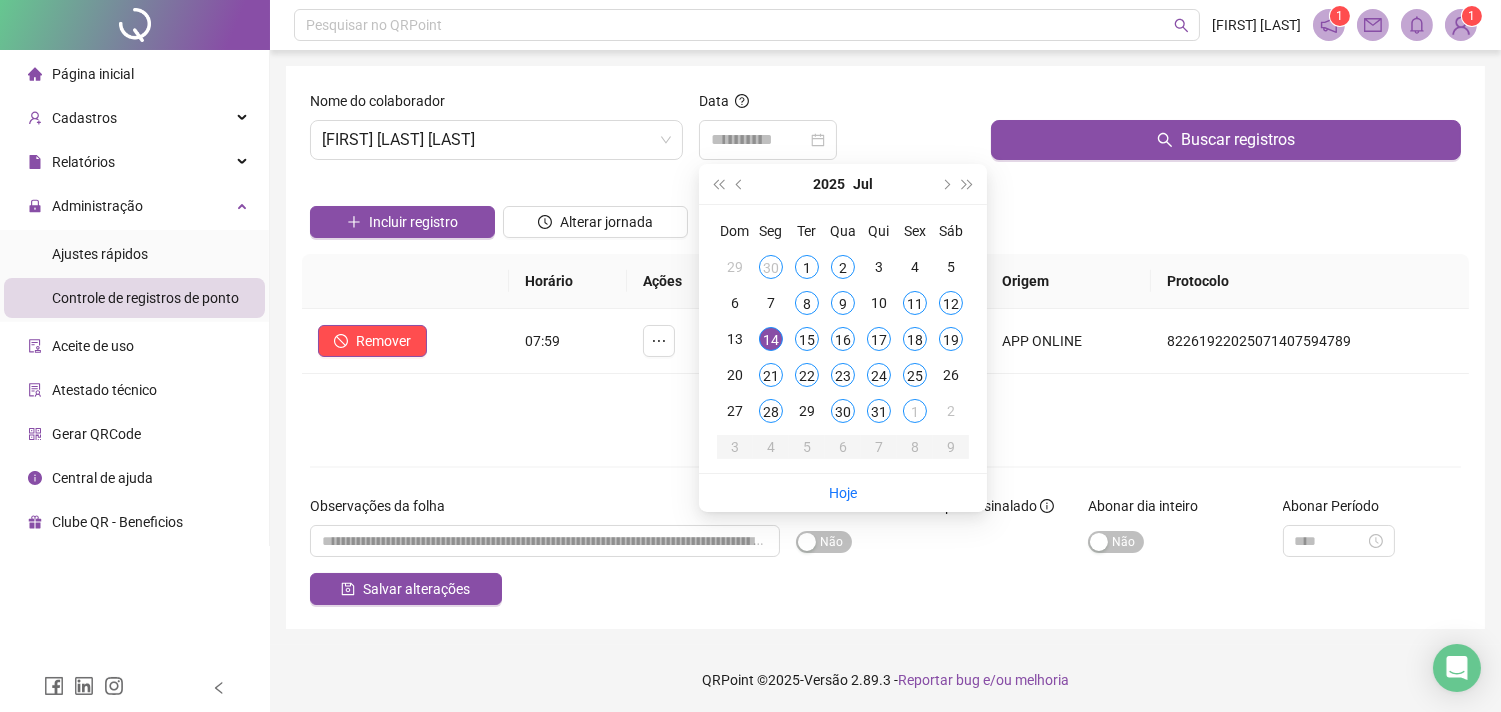 click on "14" at bounding box center [771, 339] 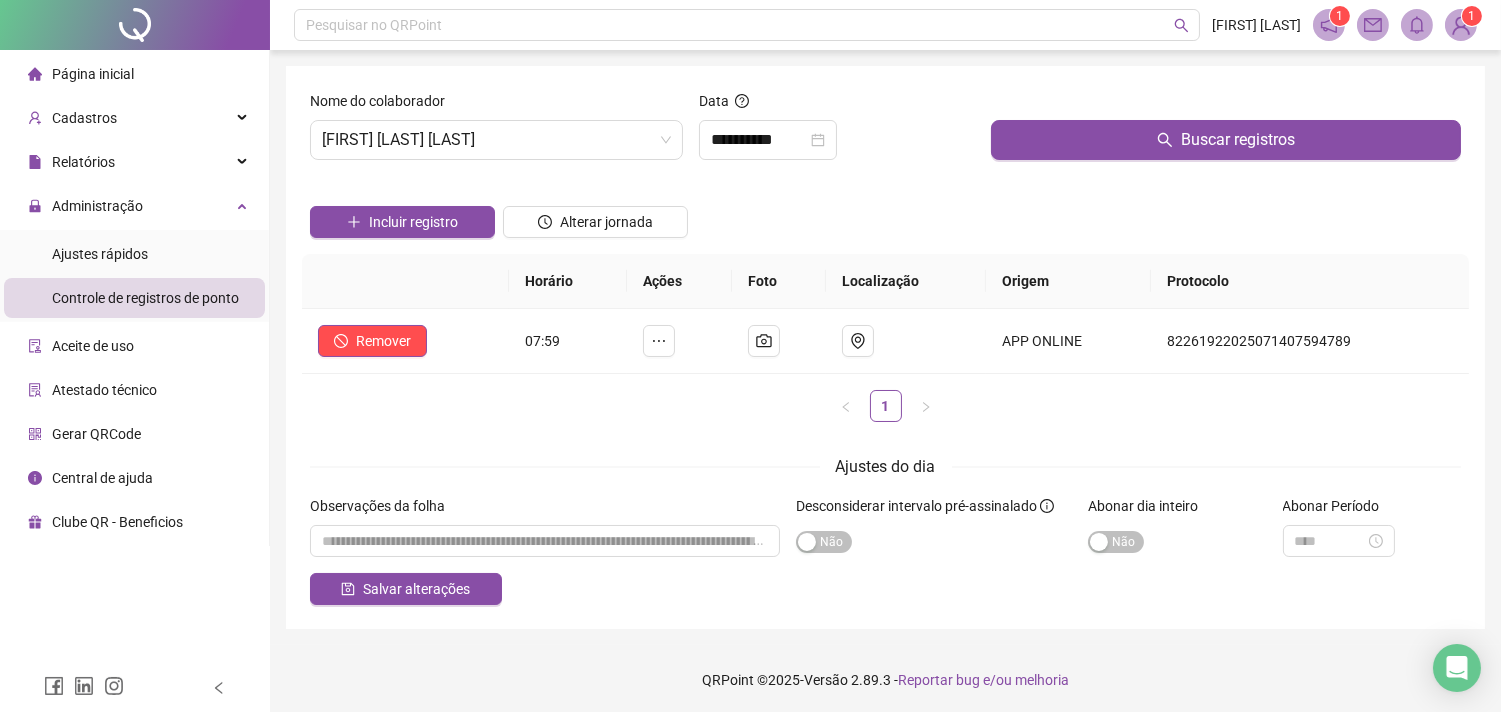 click on "Incluir registro   Alterar jornada" at bounding box center [885, 215] 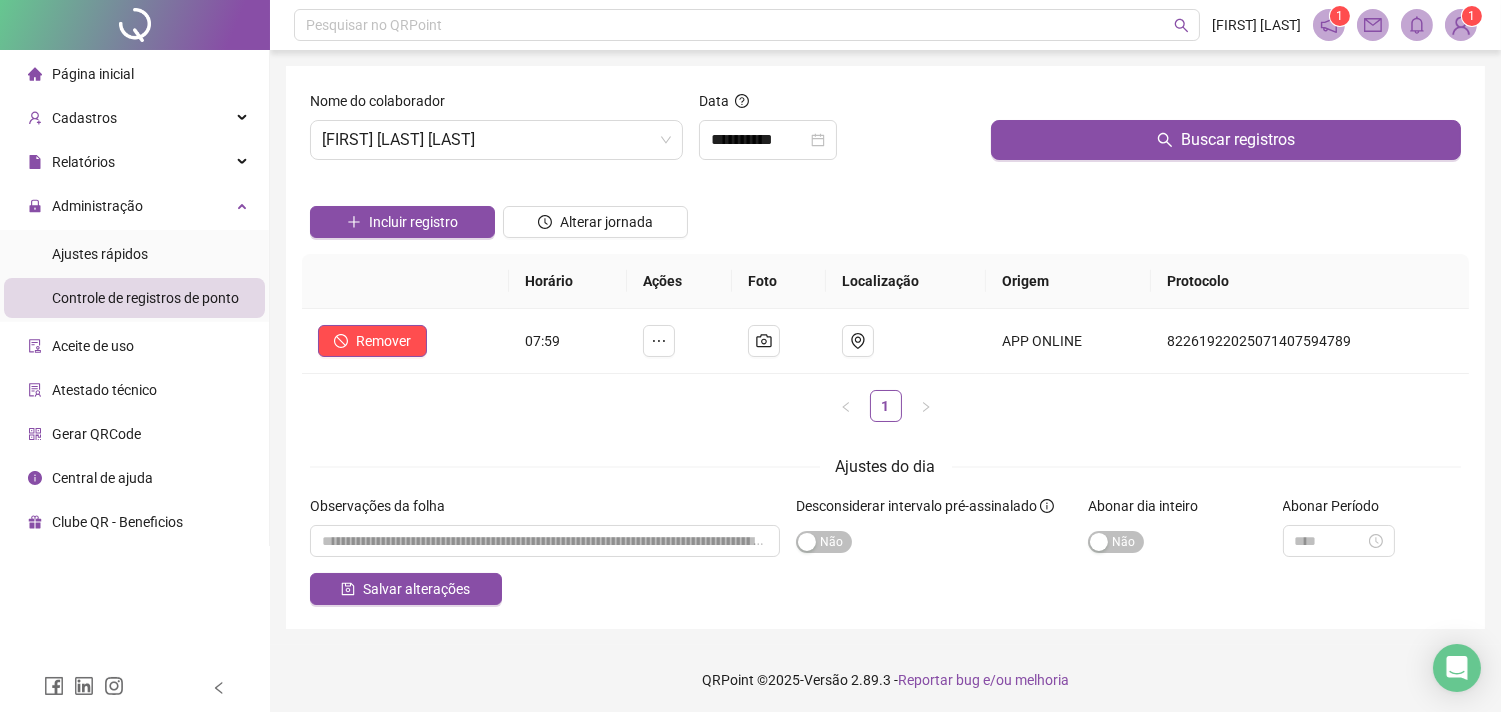 click on "Incluir registro   Alterar jornada" at bounding box center [885, 215] 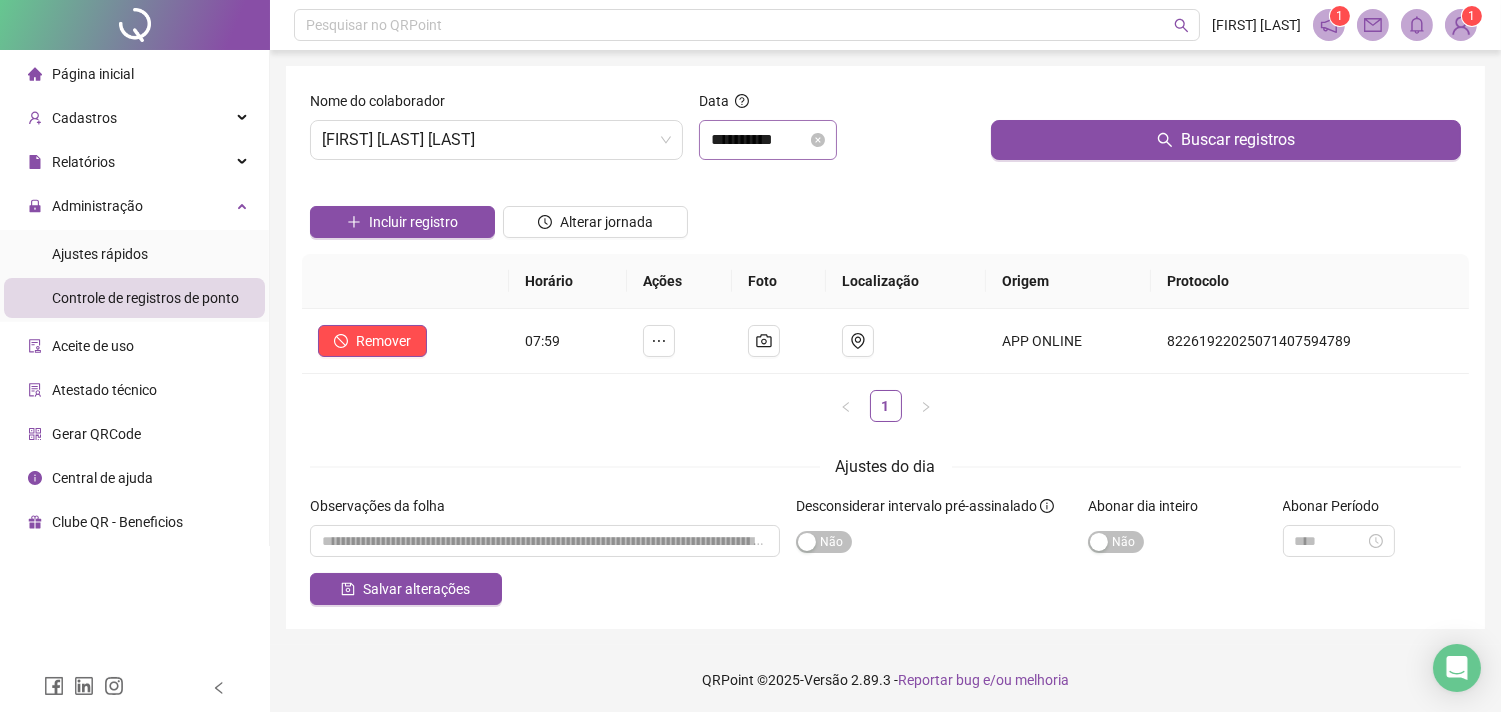 click on "**********" at bounding box center [768, 140] 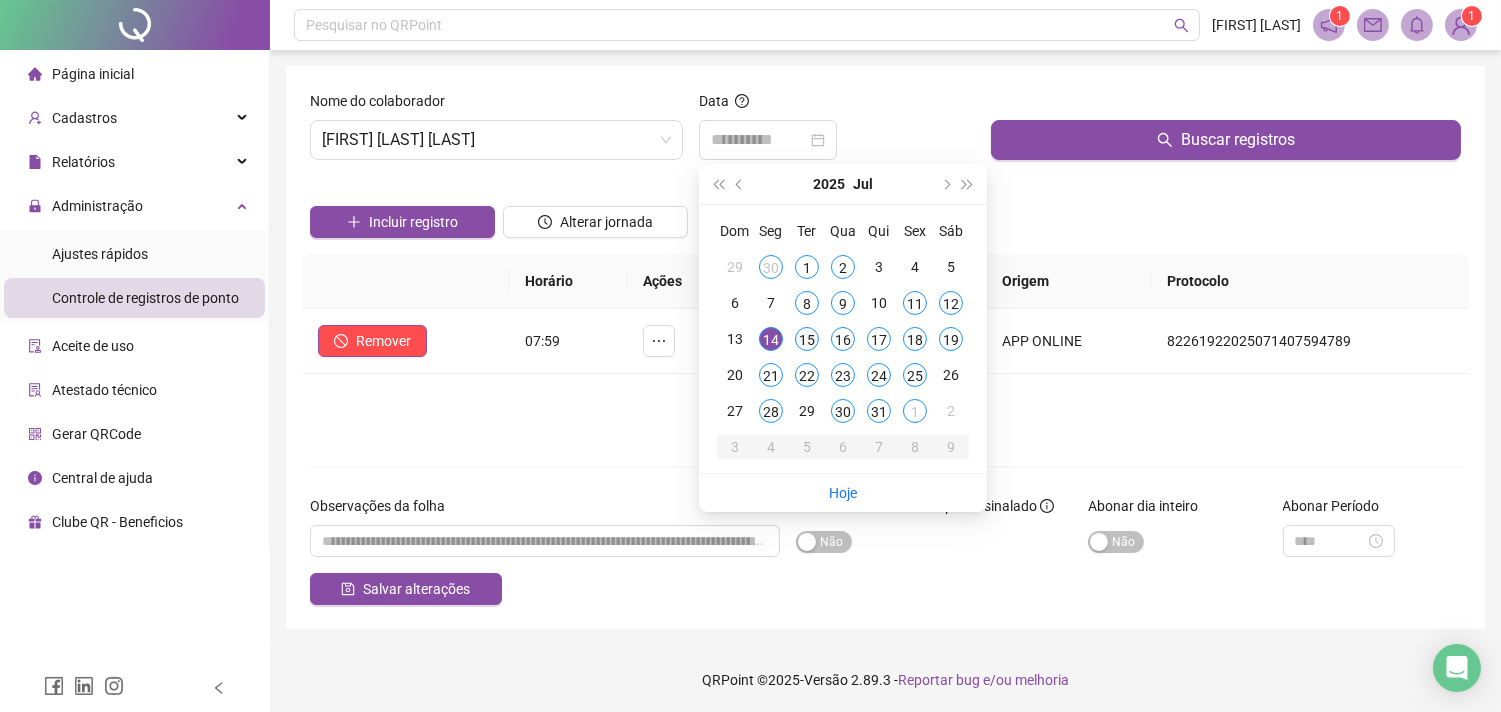 click on "15" at bounding box center [807, 339] 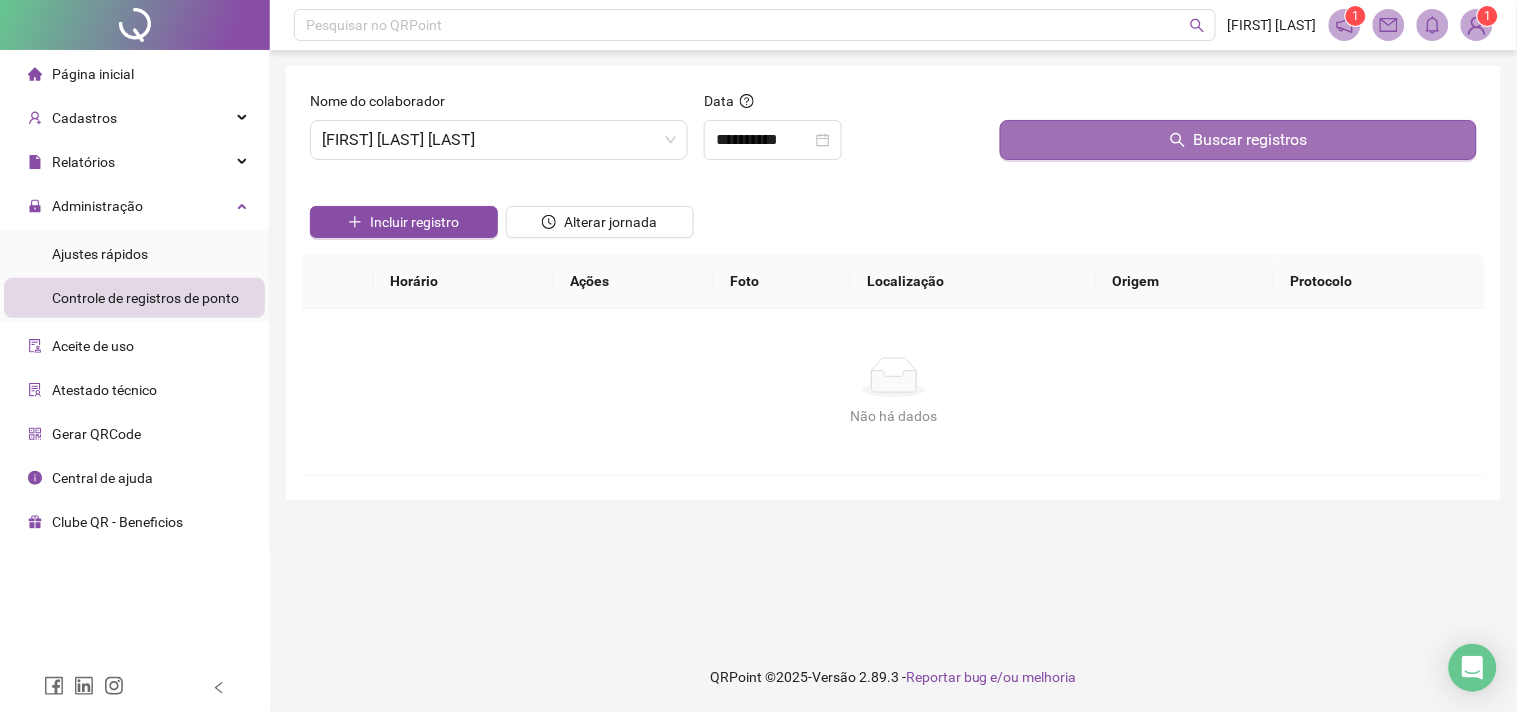 click on "Buscar registros" at bounding box center (1238, 140) 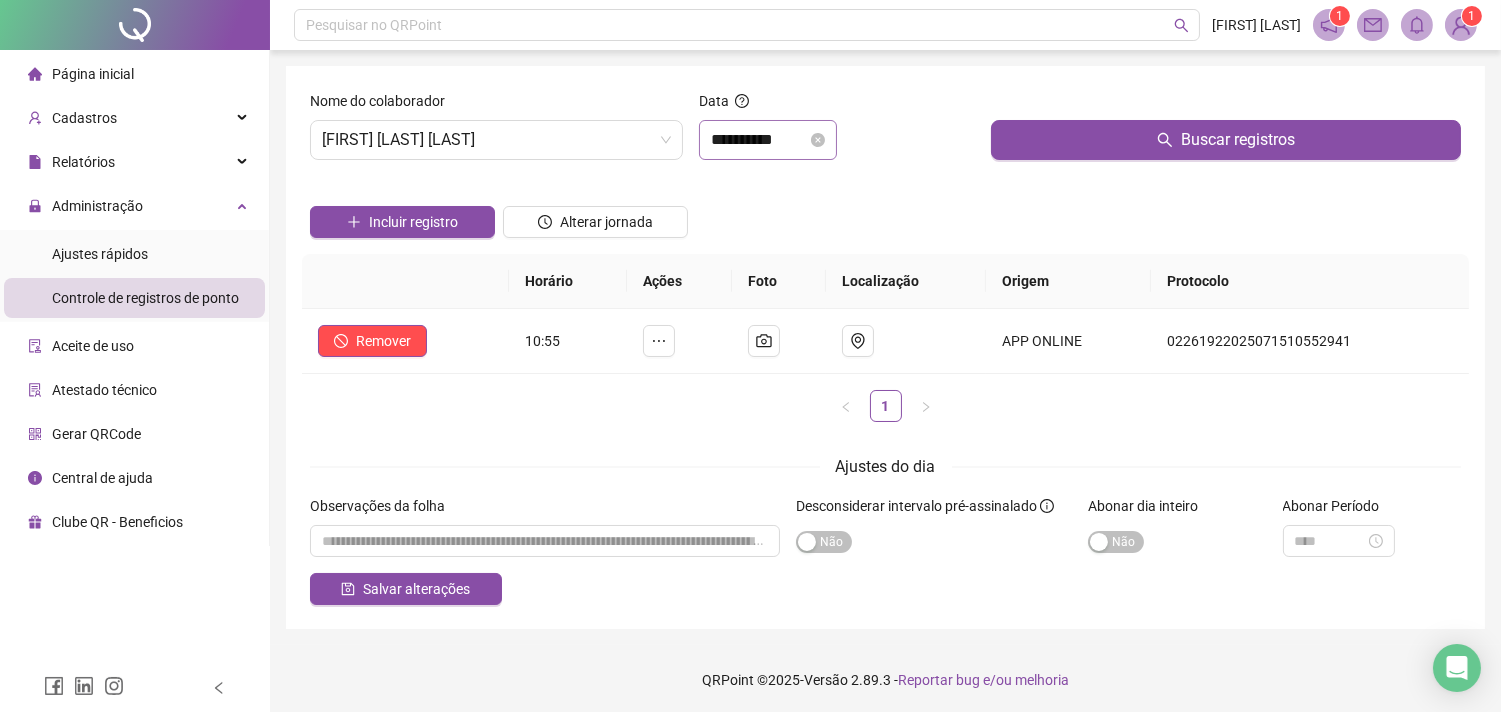 click on "**********" at bounding box center [768, 140] 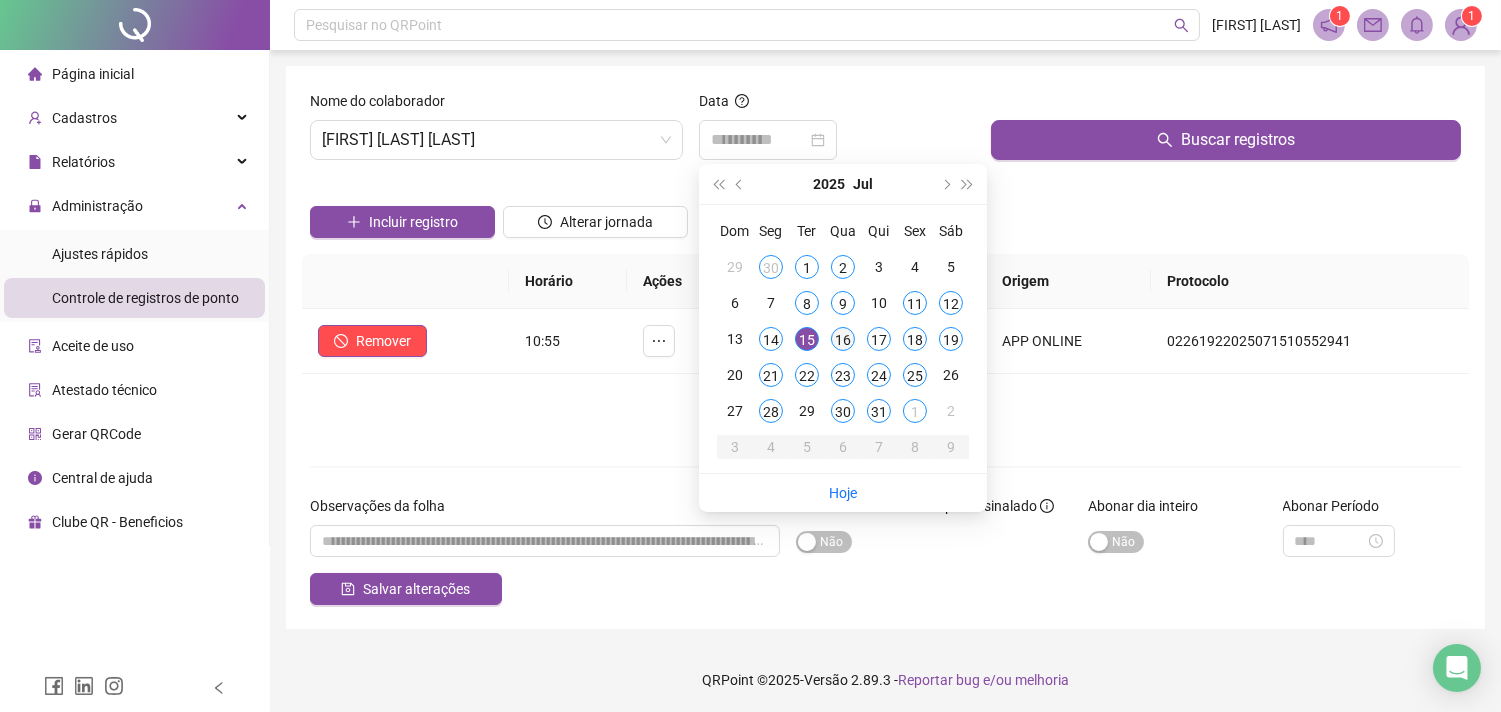 click on "16" at bounding box center [843, 339] 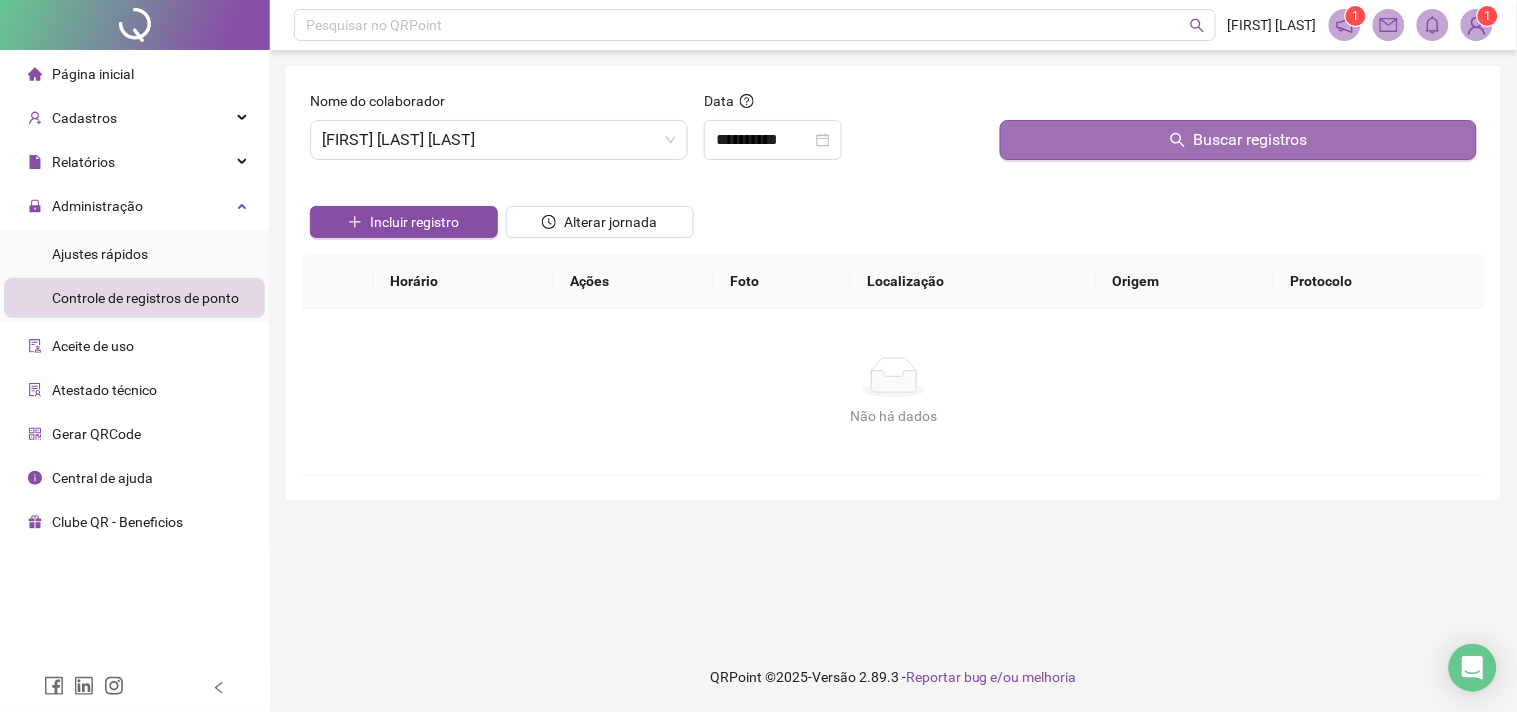 click on "Buscar registros" at bounding box center [1238, 140] 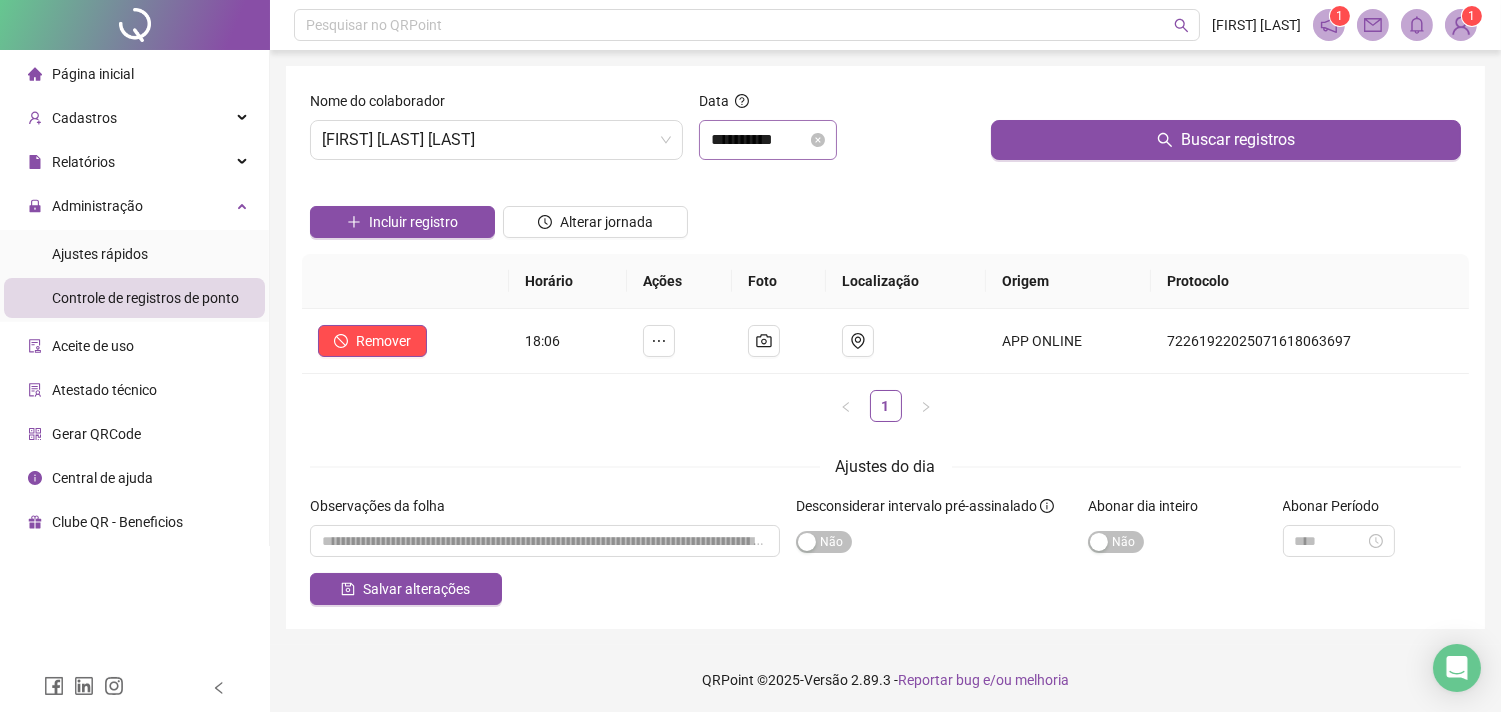 click on "**********" at bounding box center (768, 140) 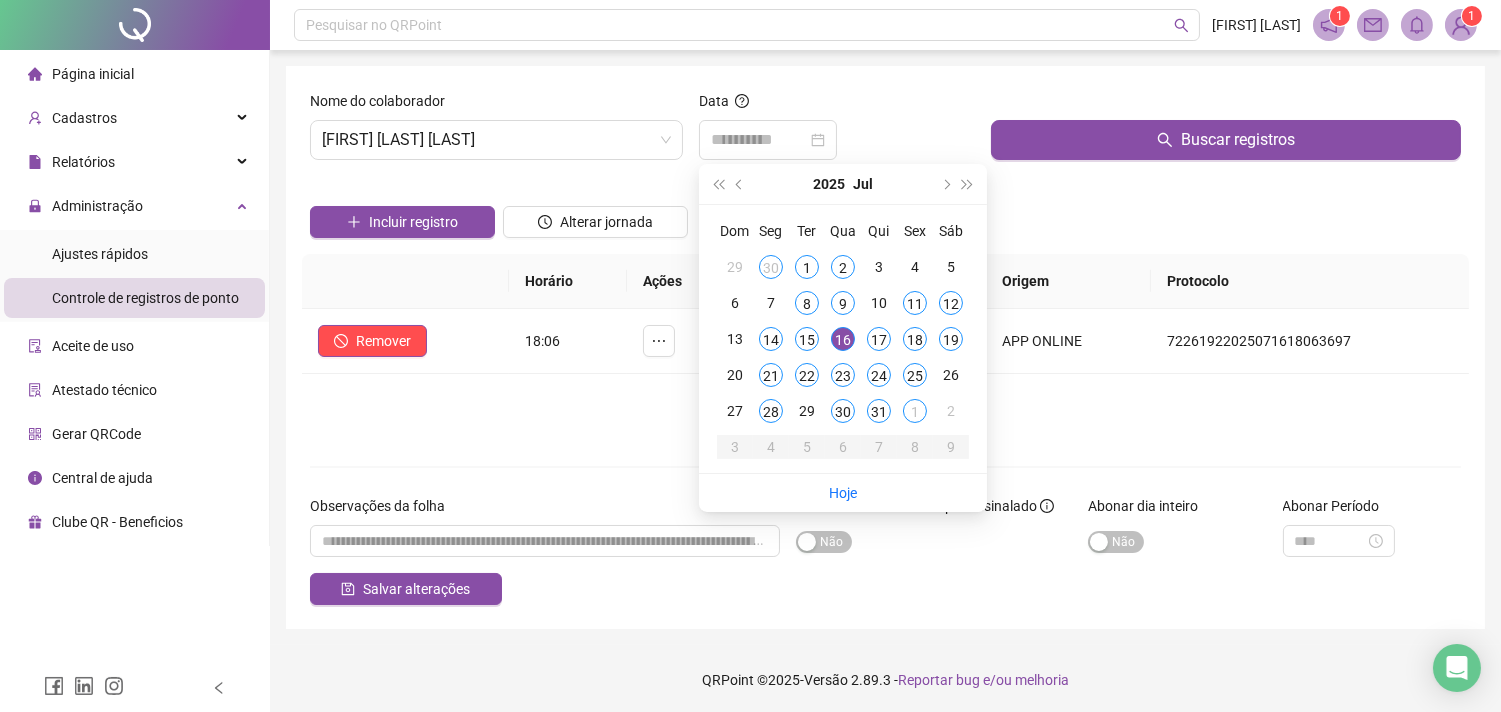 click on "16" at bounding box center (843, 339) 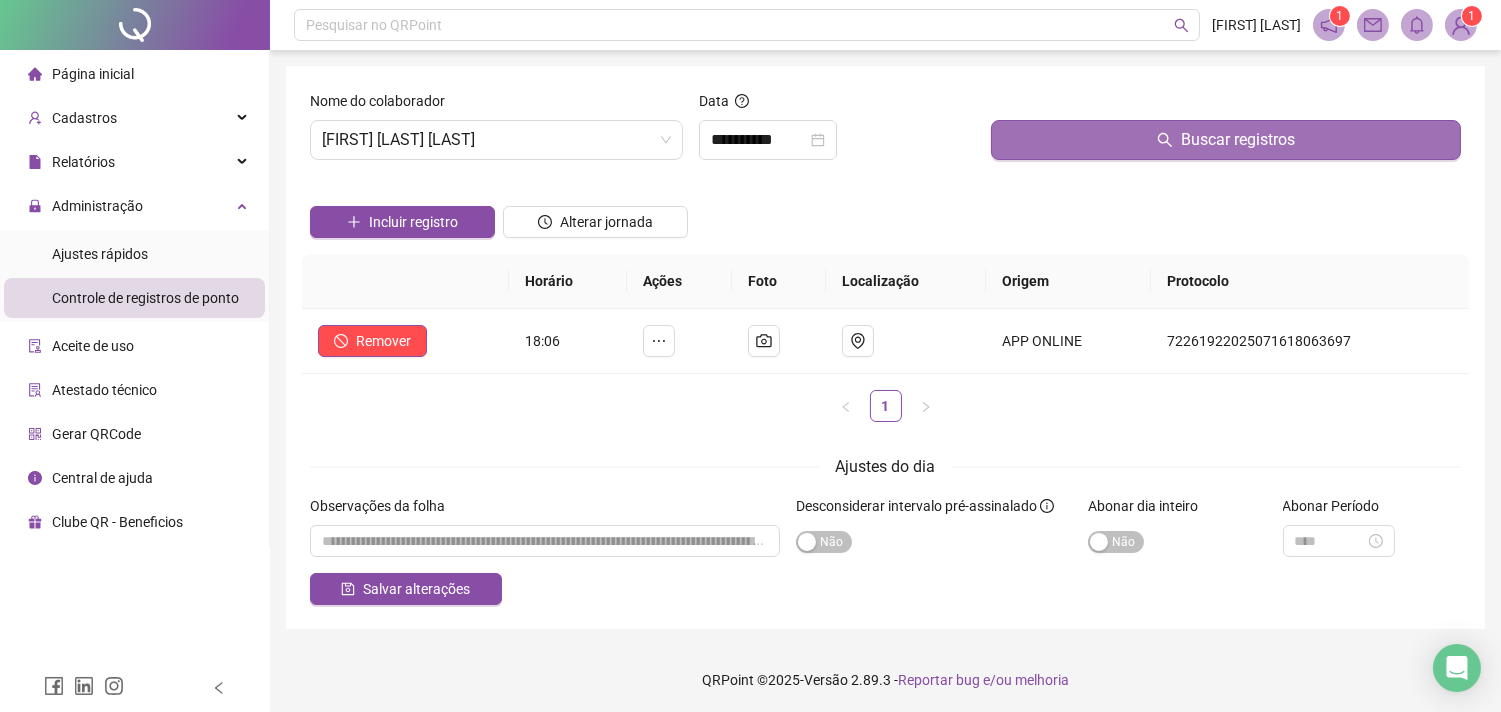 click on "Buscar registros" at bounding box center [1226, 140] 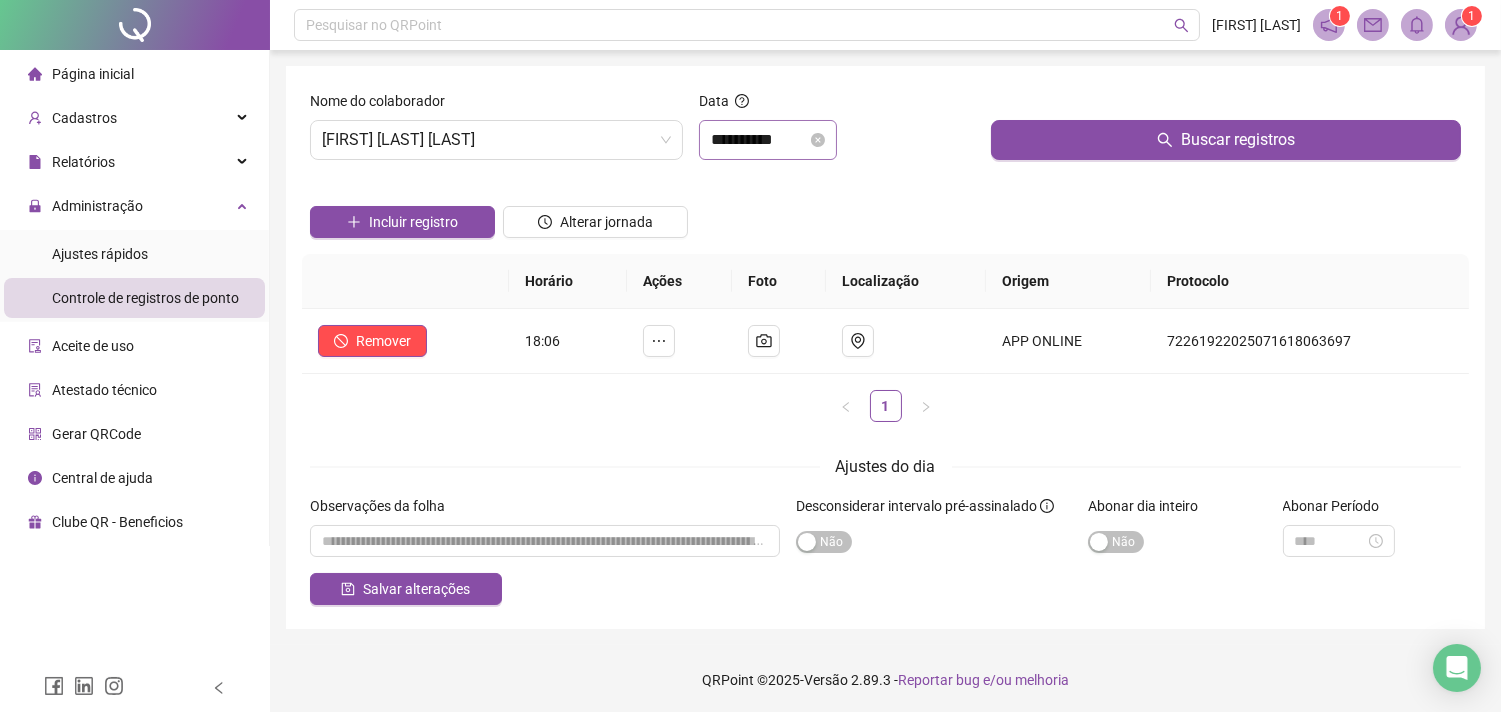 click on "**********" at bounding box center [768, 140] 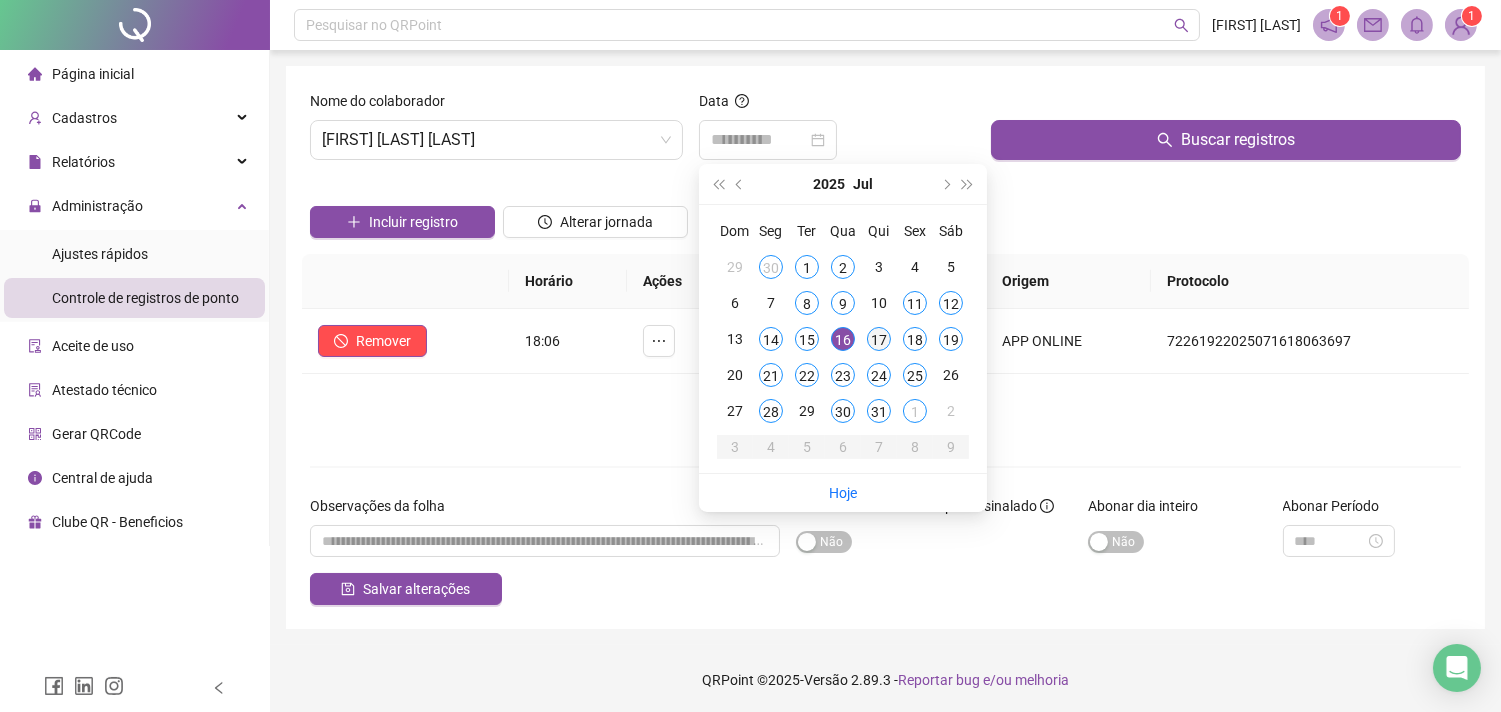 click on "17" at bounding box center (879, 339) 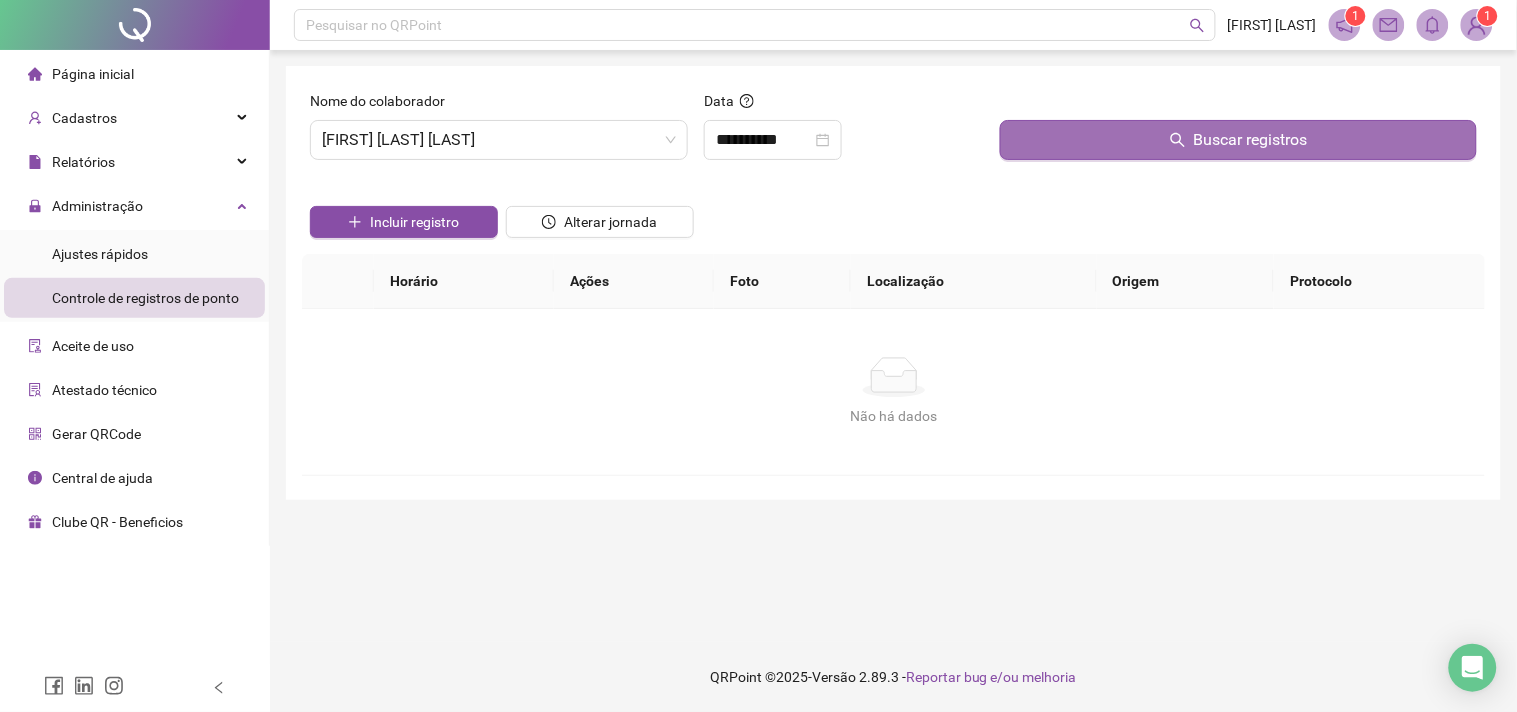 click on "Buscar registros" at bounding box center (1238, 140) 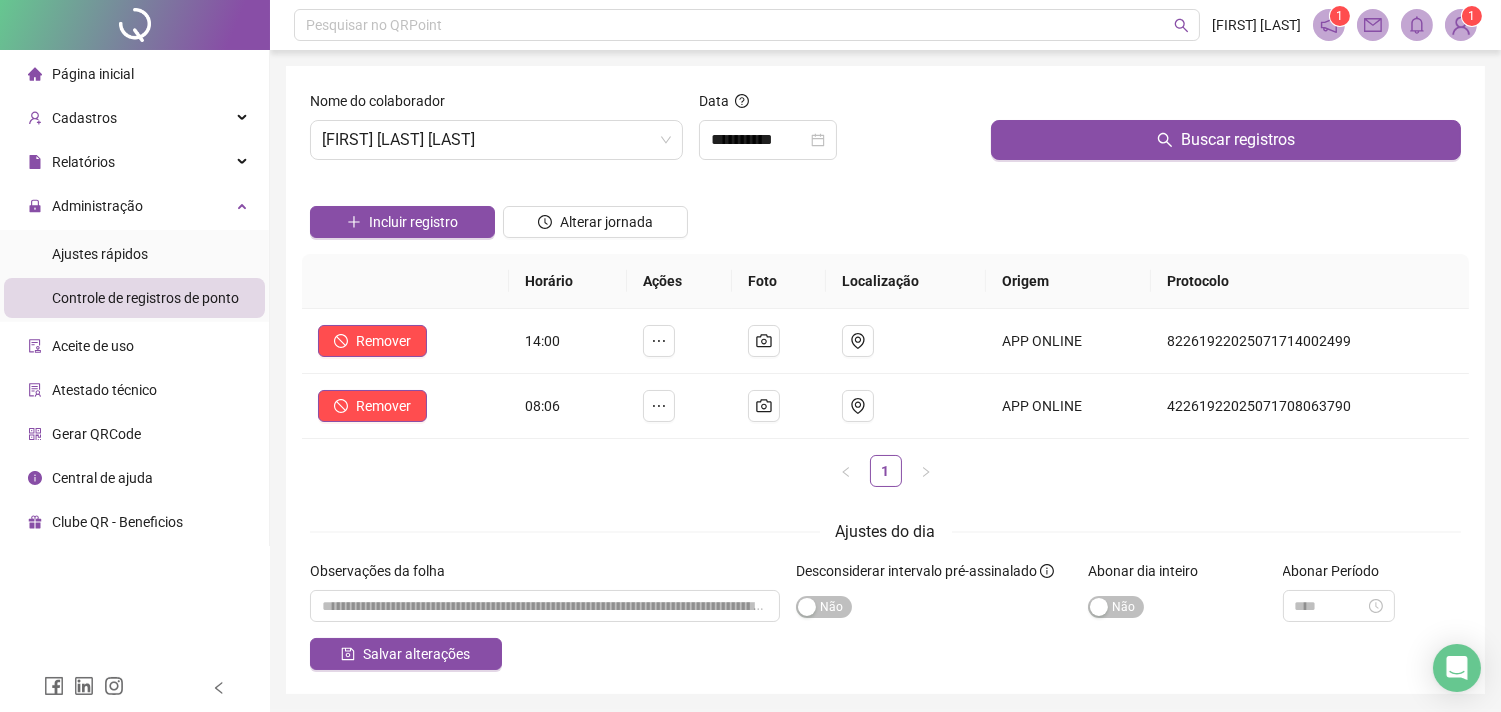 click on "Incluir registro   Alterar jornada" at bounding box center (885, 215) 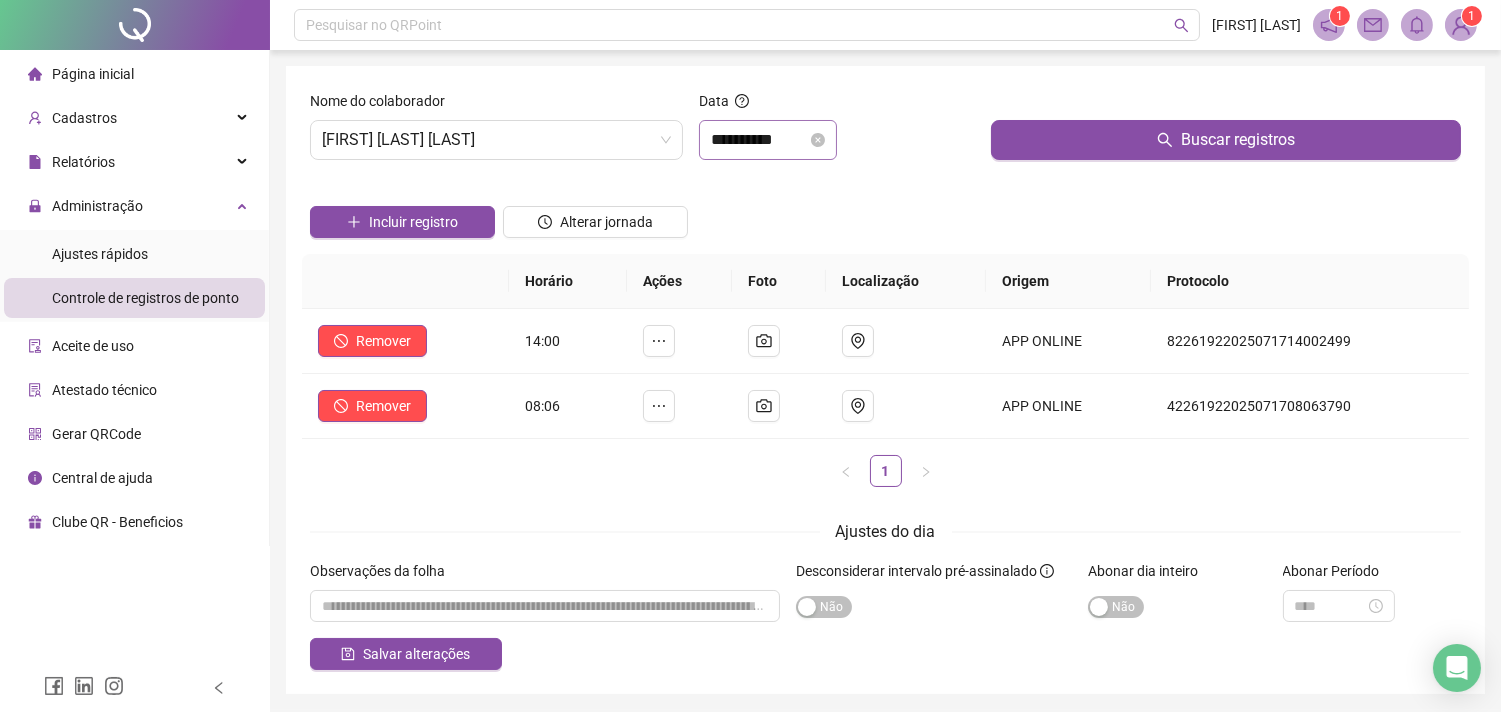 click on "**********" at bounding box center (768, 140) 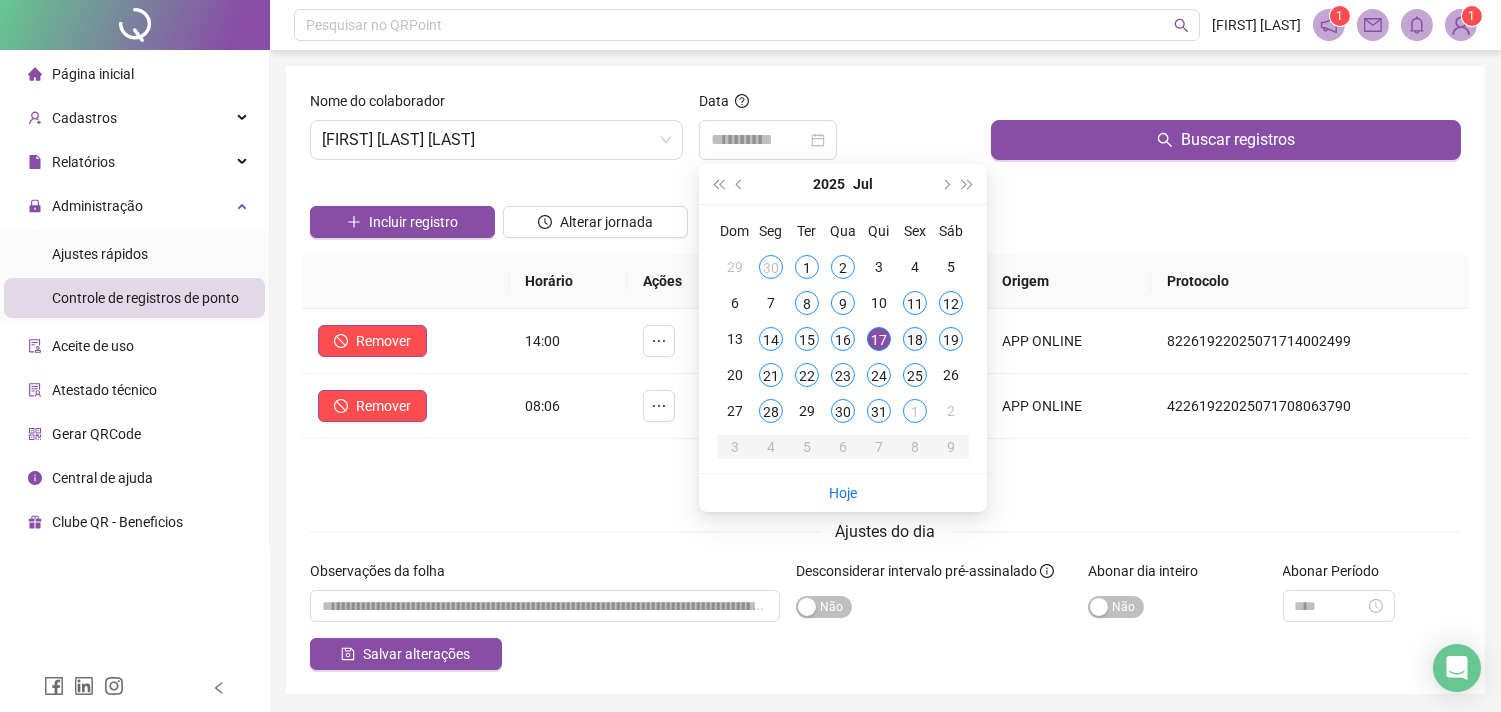 click on "18" at bounding box center [915, 339] 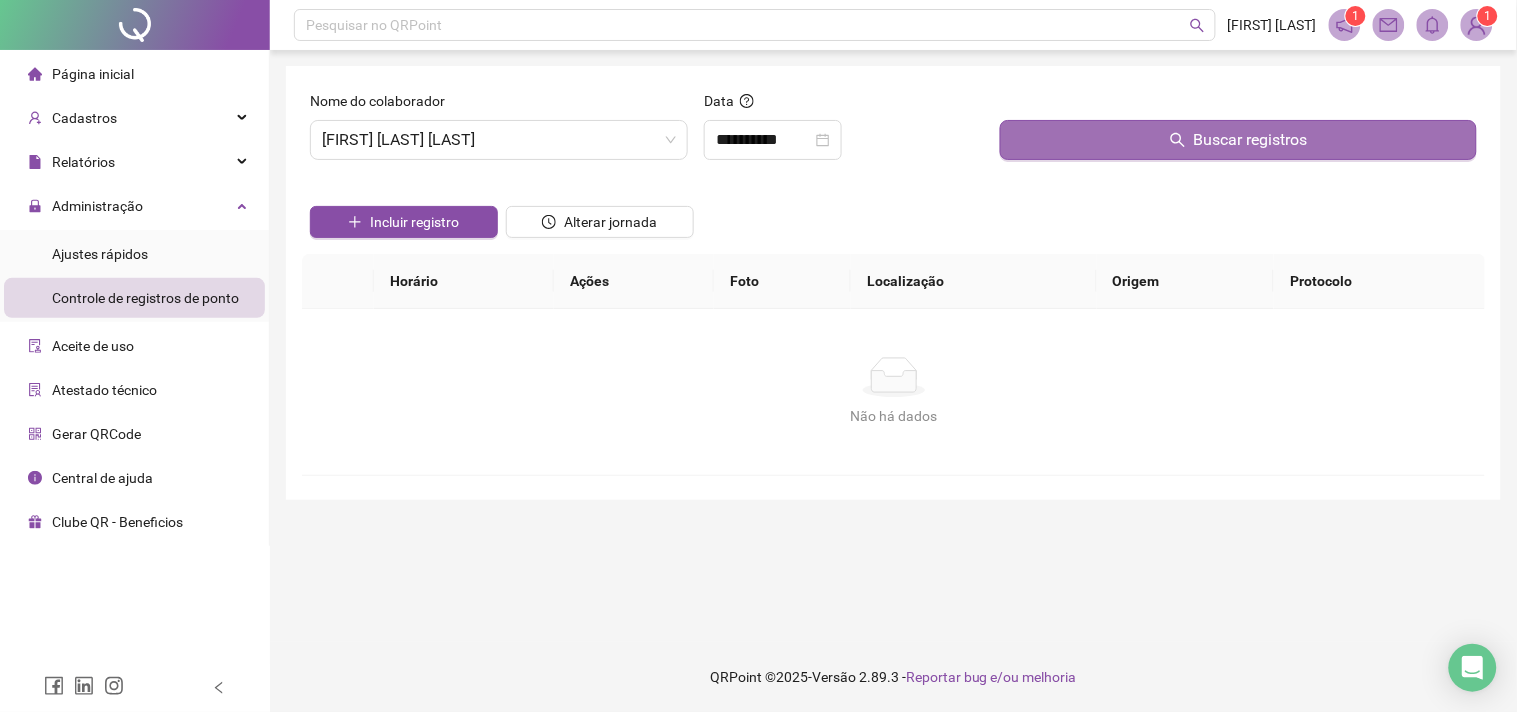click on "Buscar registros" at bounding box center [1238, 140] 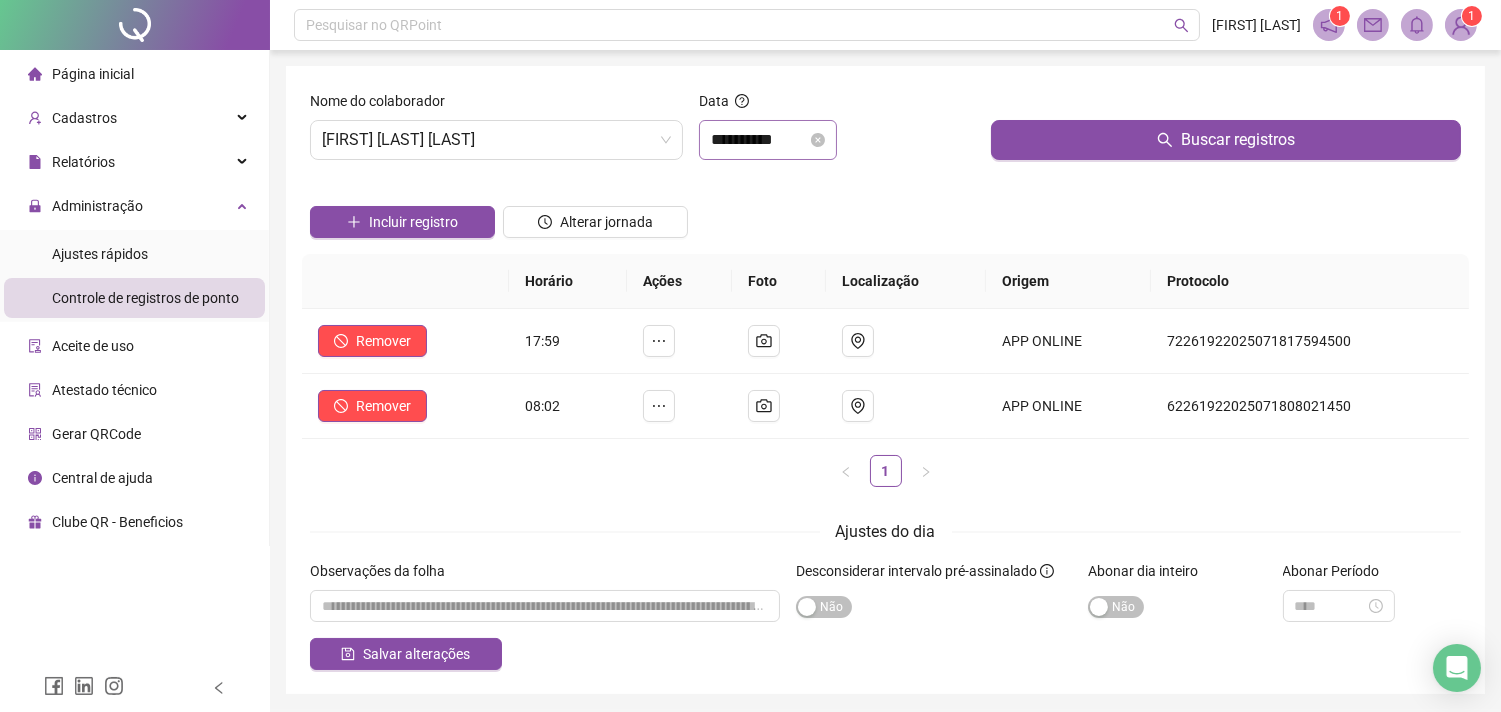 click on "**********" at bounding box center (768, 140) 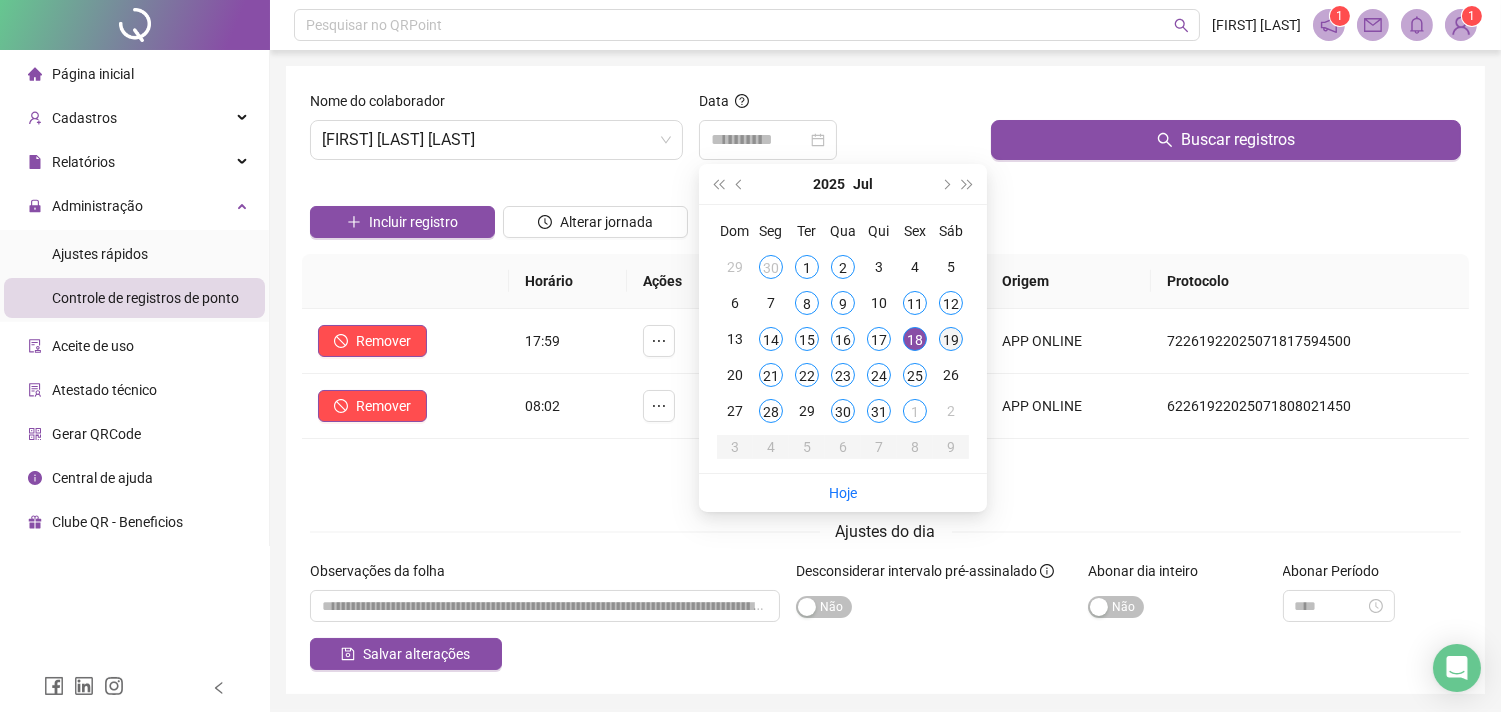 click on "19" at bounding box center [951, 339] 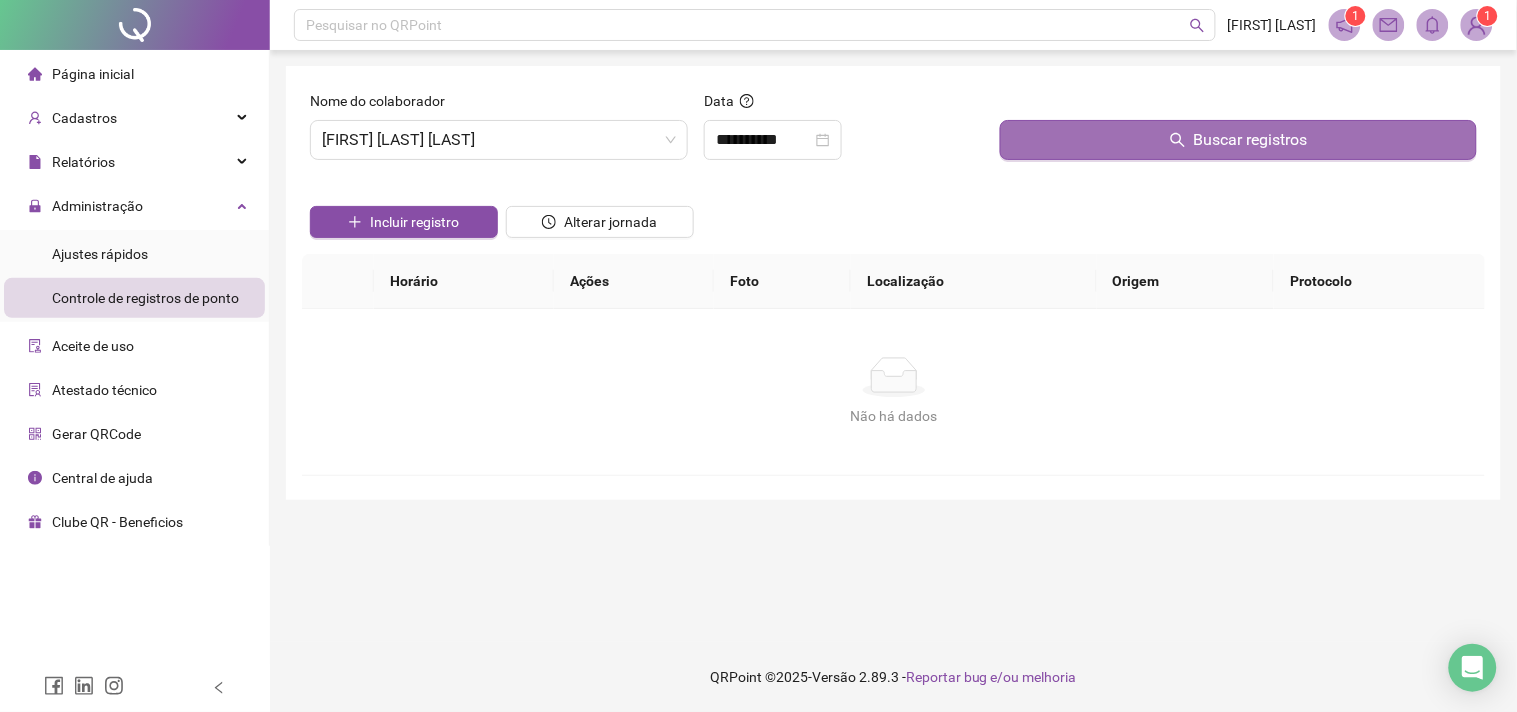 click on "Buscar registros" at bounding box center [1238, 140] 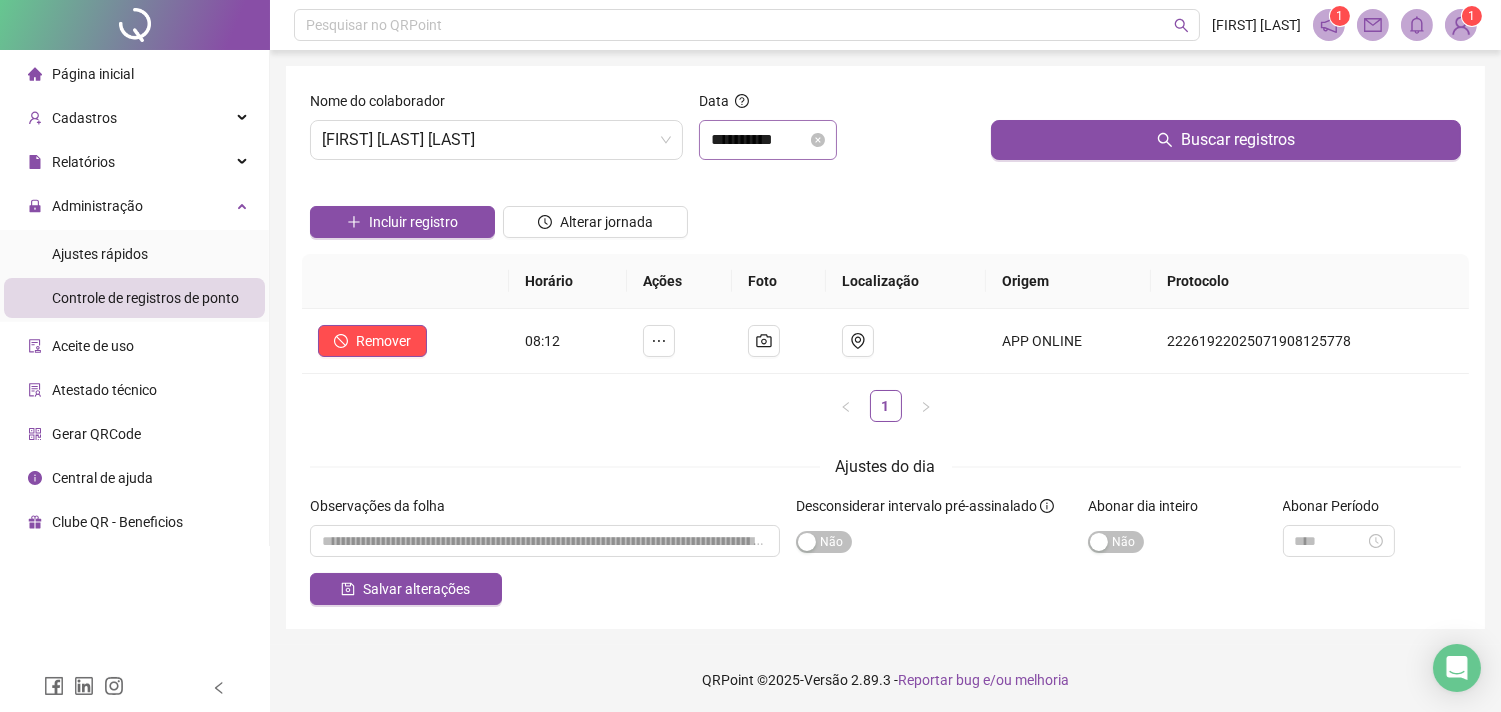 click on "**********" at bounding box center (768, 140) 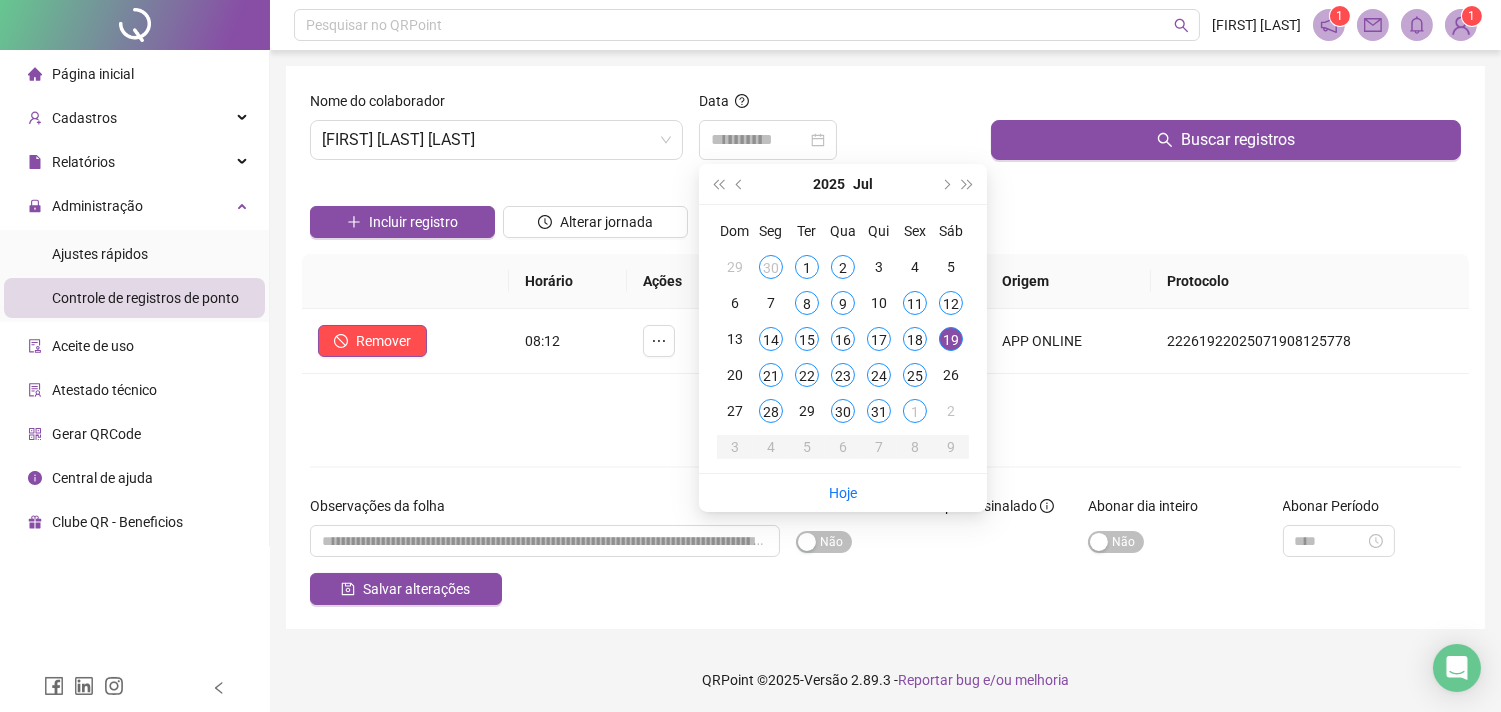 click on "19" at bounding box center [951, 339] 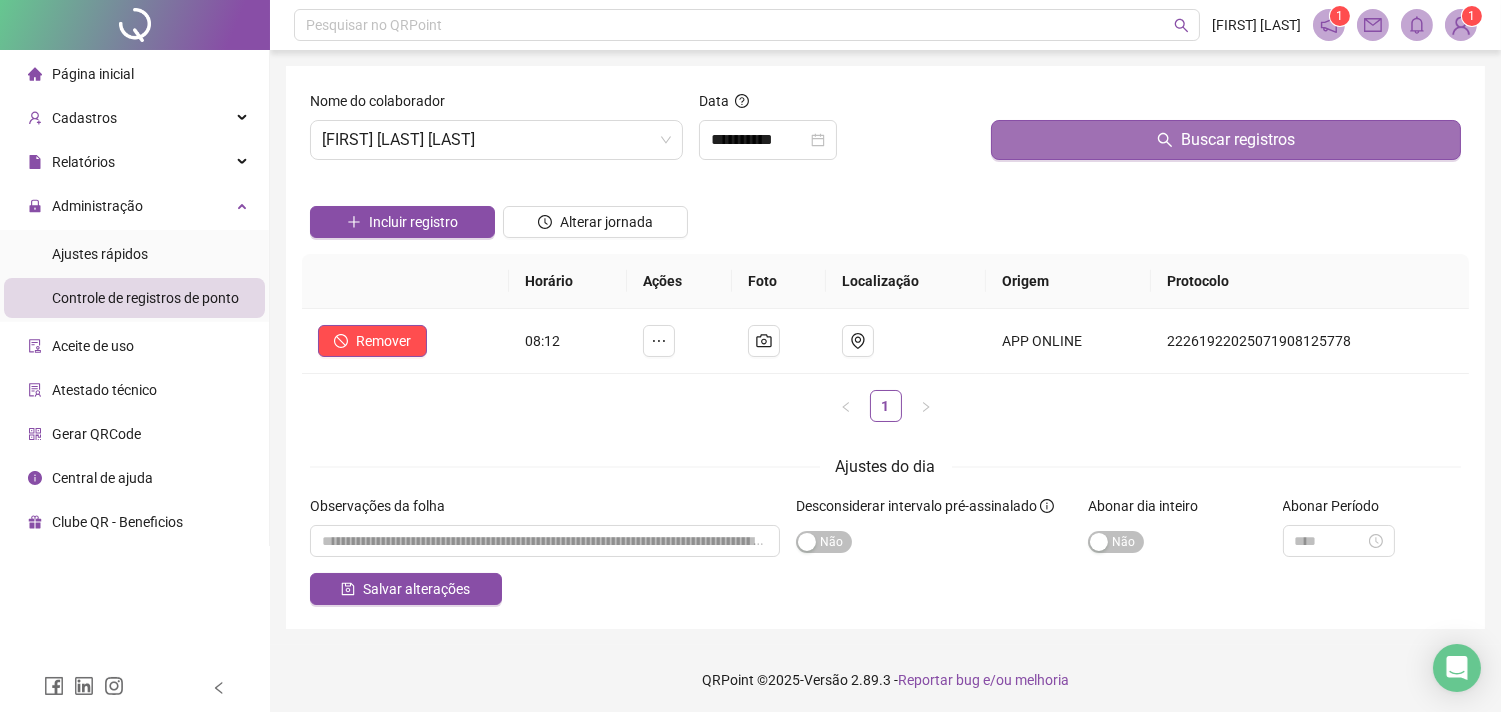 click on "Buscar registros" at bounding box center [1226, 140] 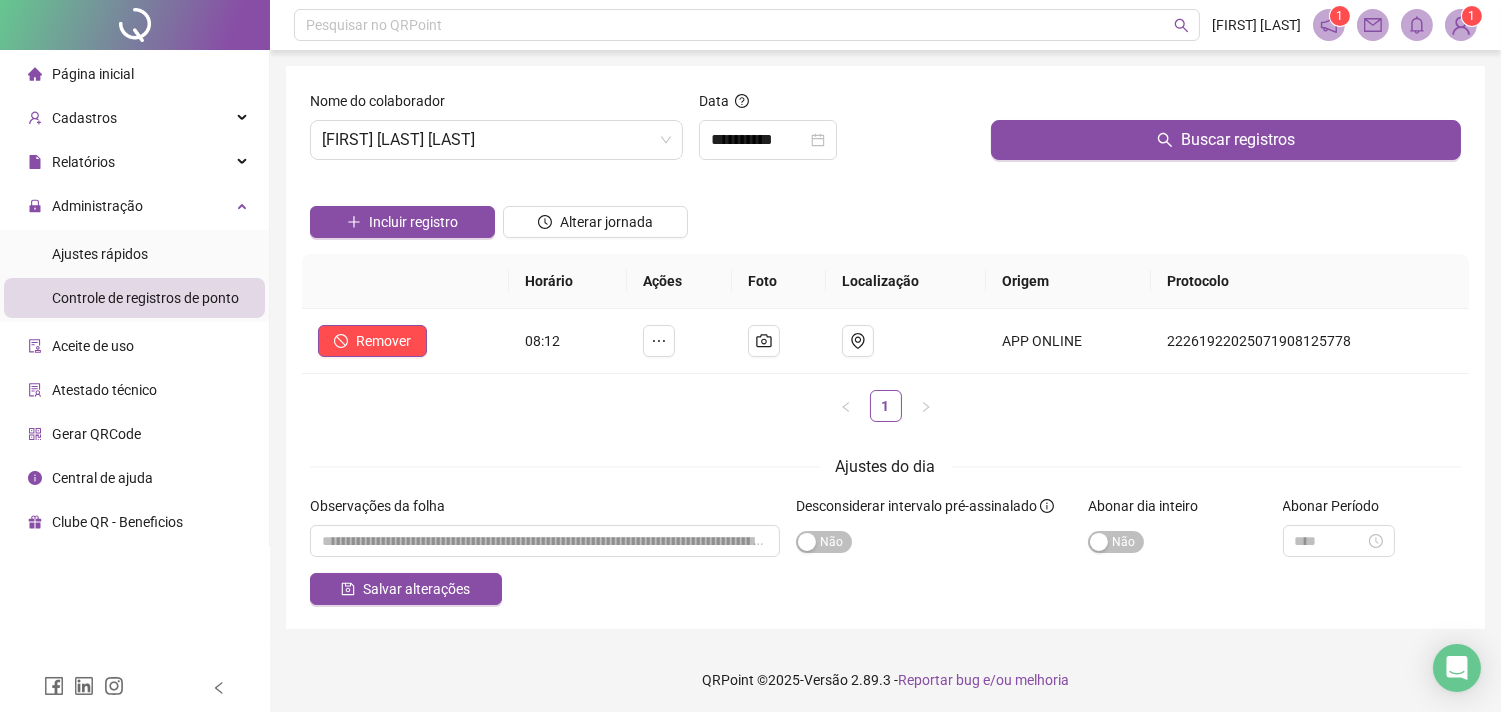 click on "**********" at bounding box center (837, 140) 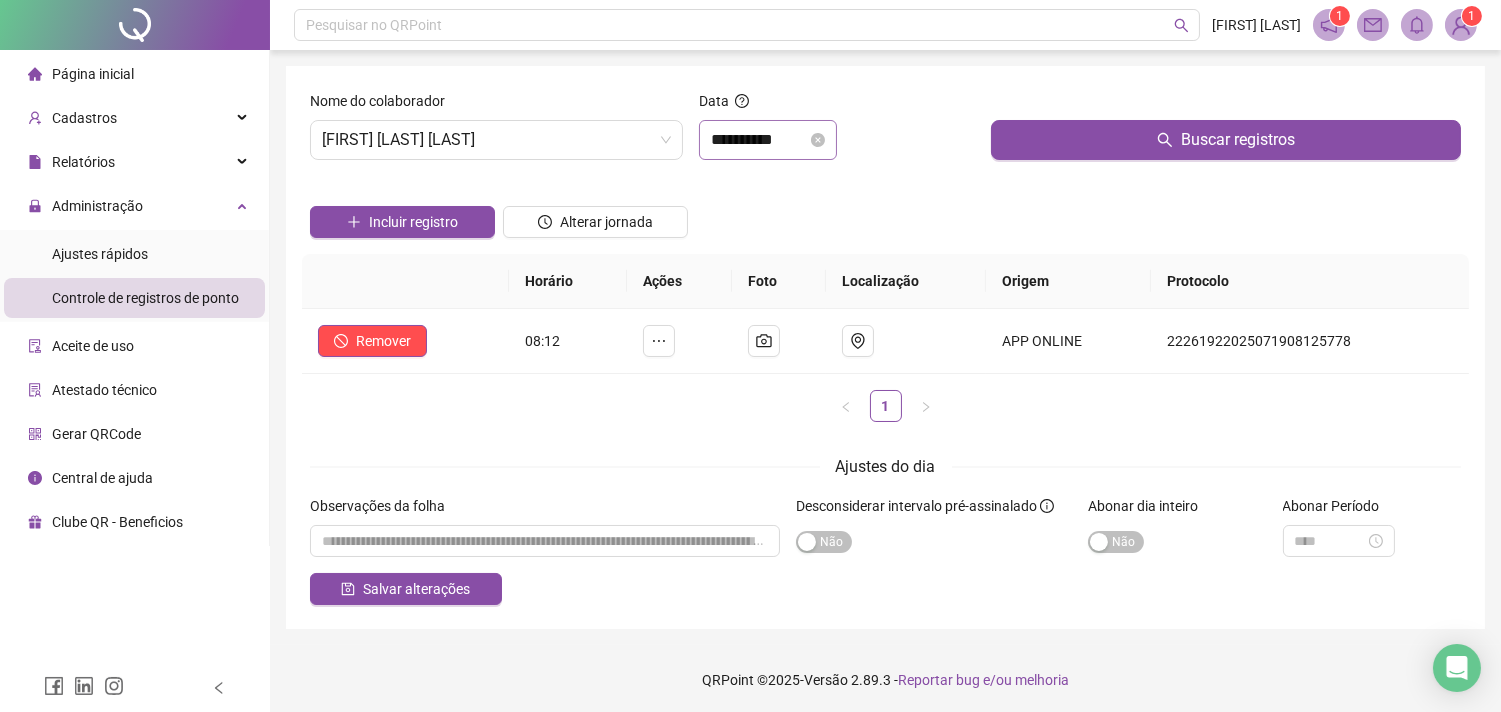 click on "**********" at bounding box center [768, 140] 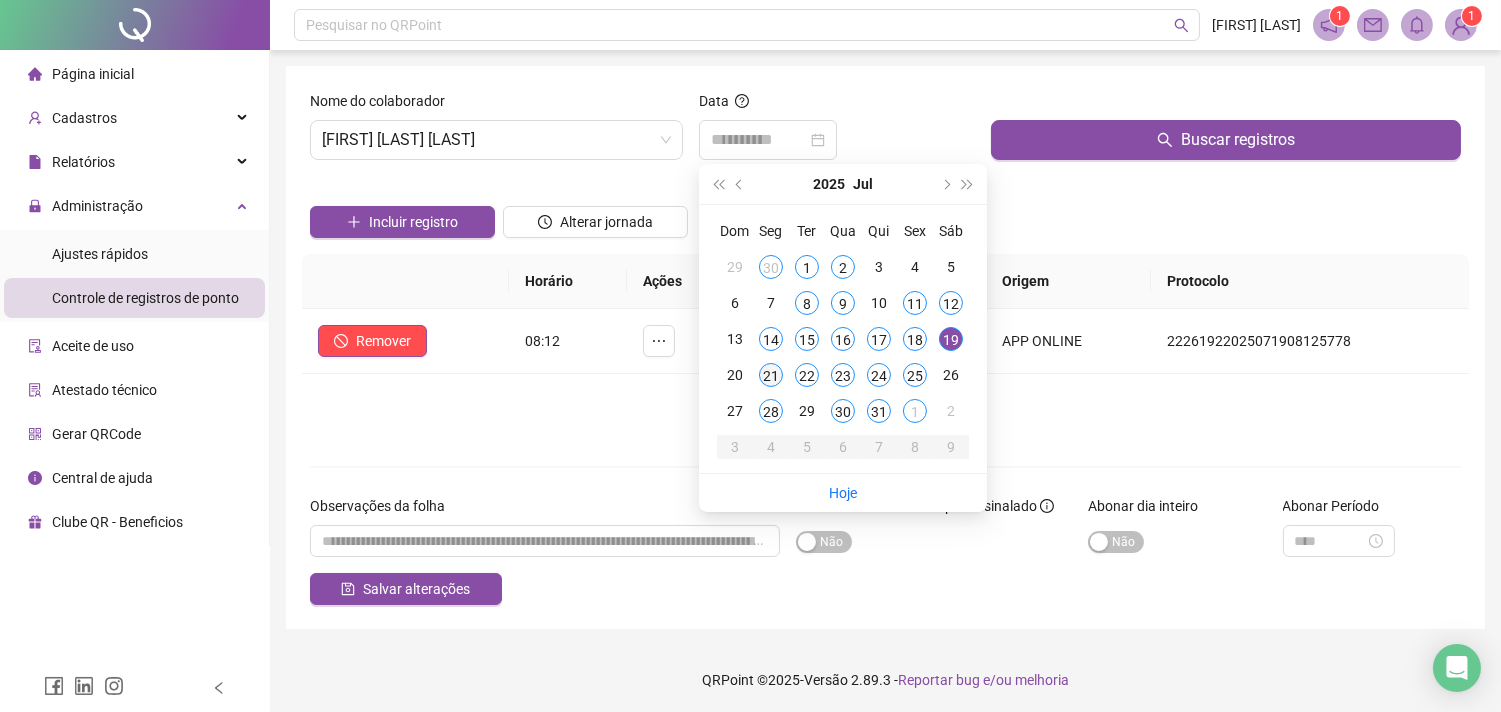 click on "21" at bounding box center [771, 375] 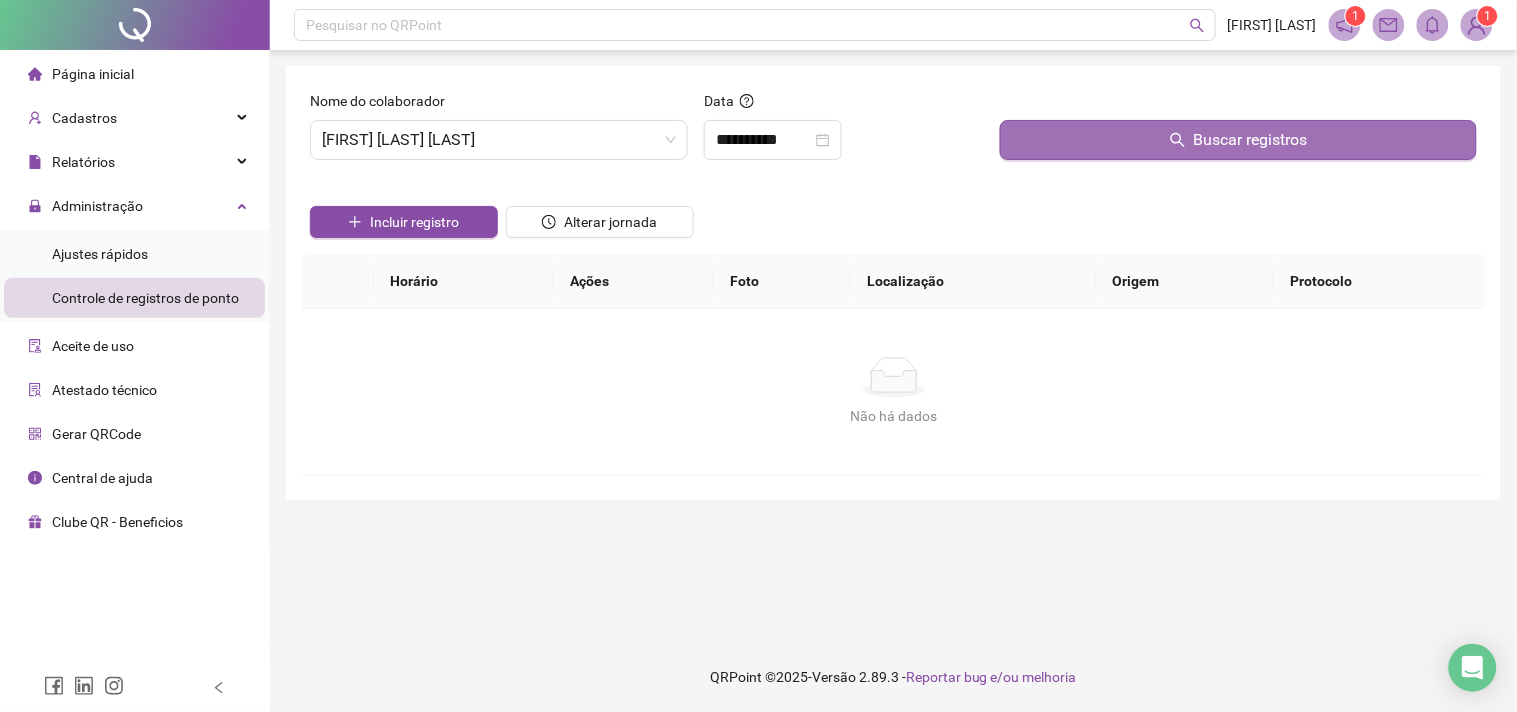 click on "Buscar registros" at bounding box center [1238, 140] 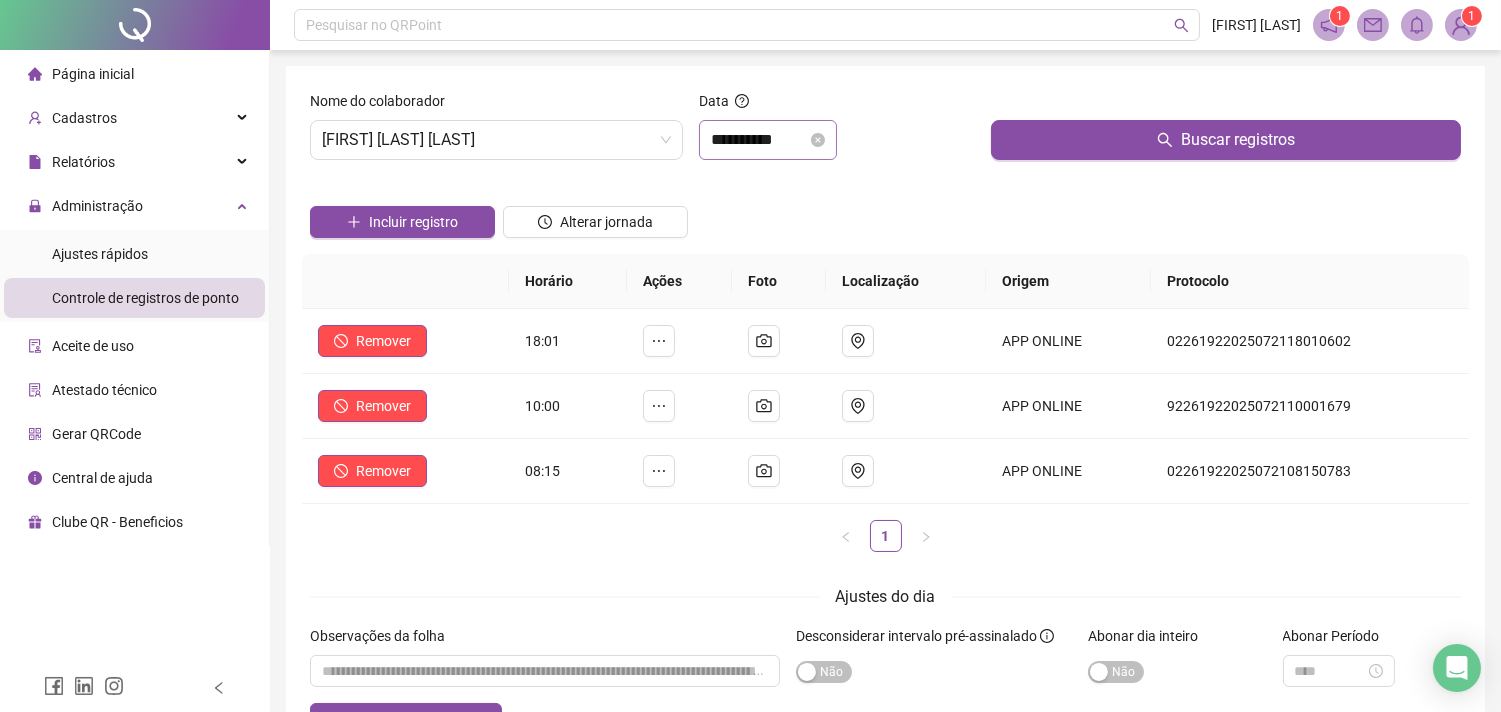 click on "**********" at bounding box center [768, 140] 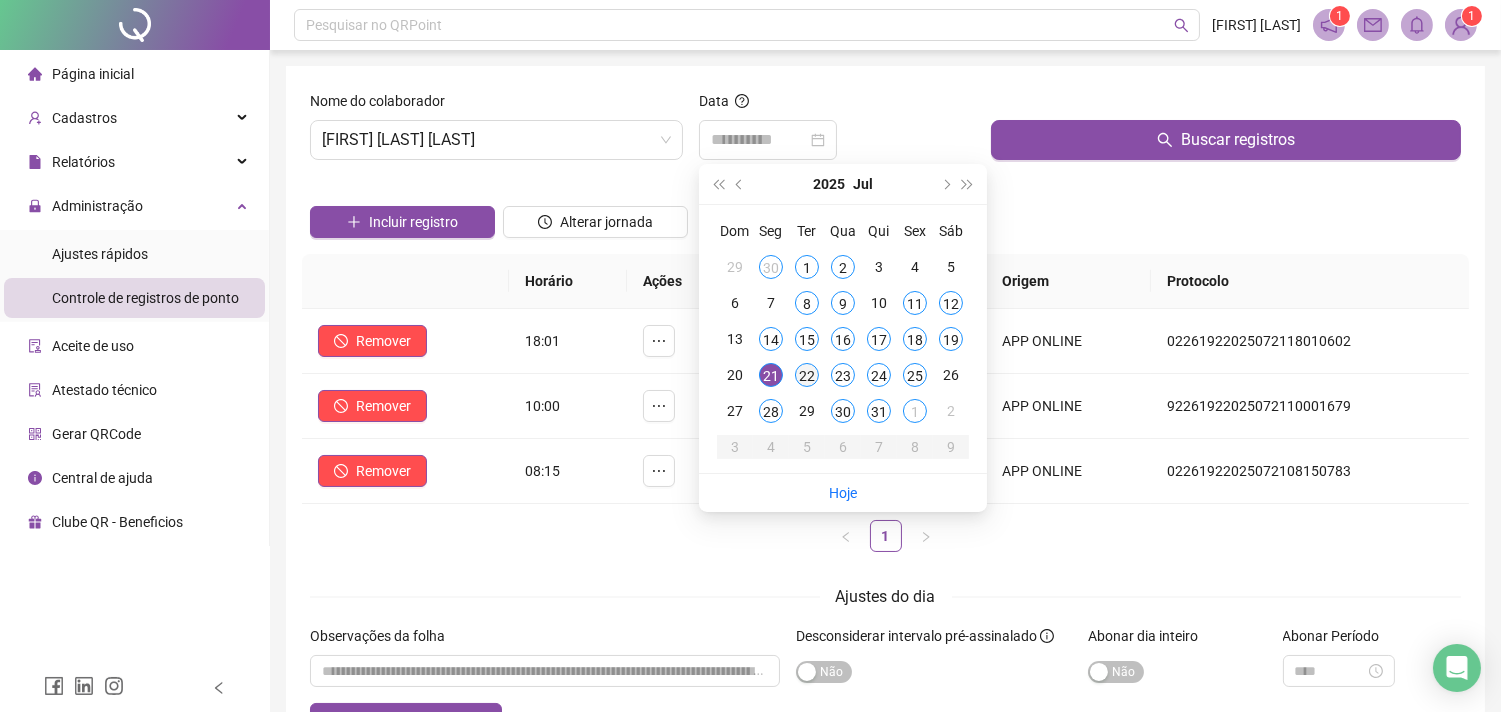 click on "22" at bounding box center (807, 375) 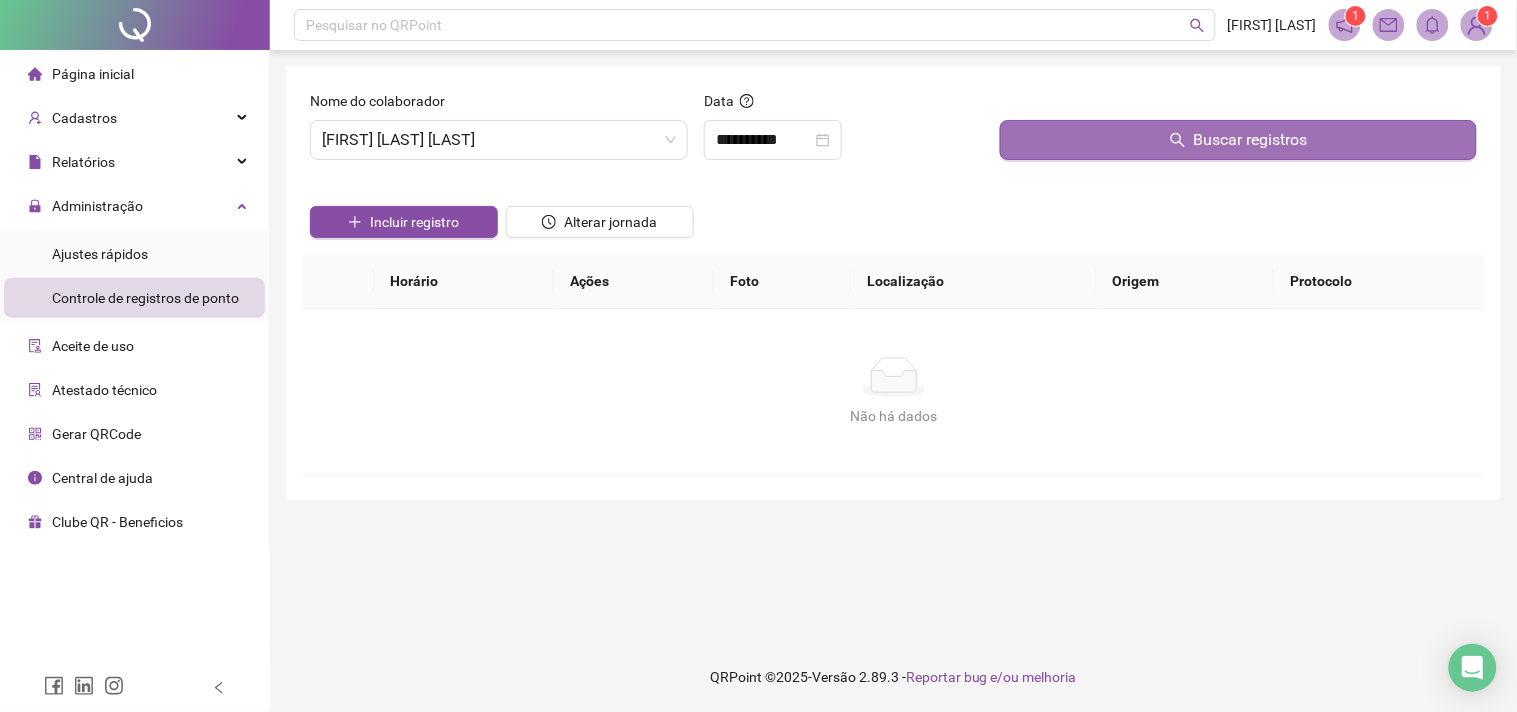 click on "Buscar registros" at bounding box center (1238, 140) 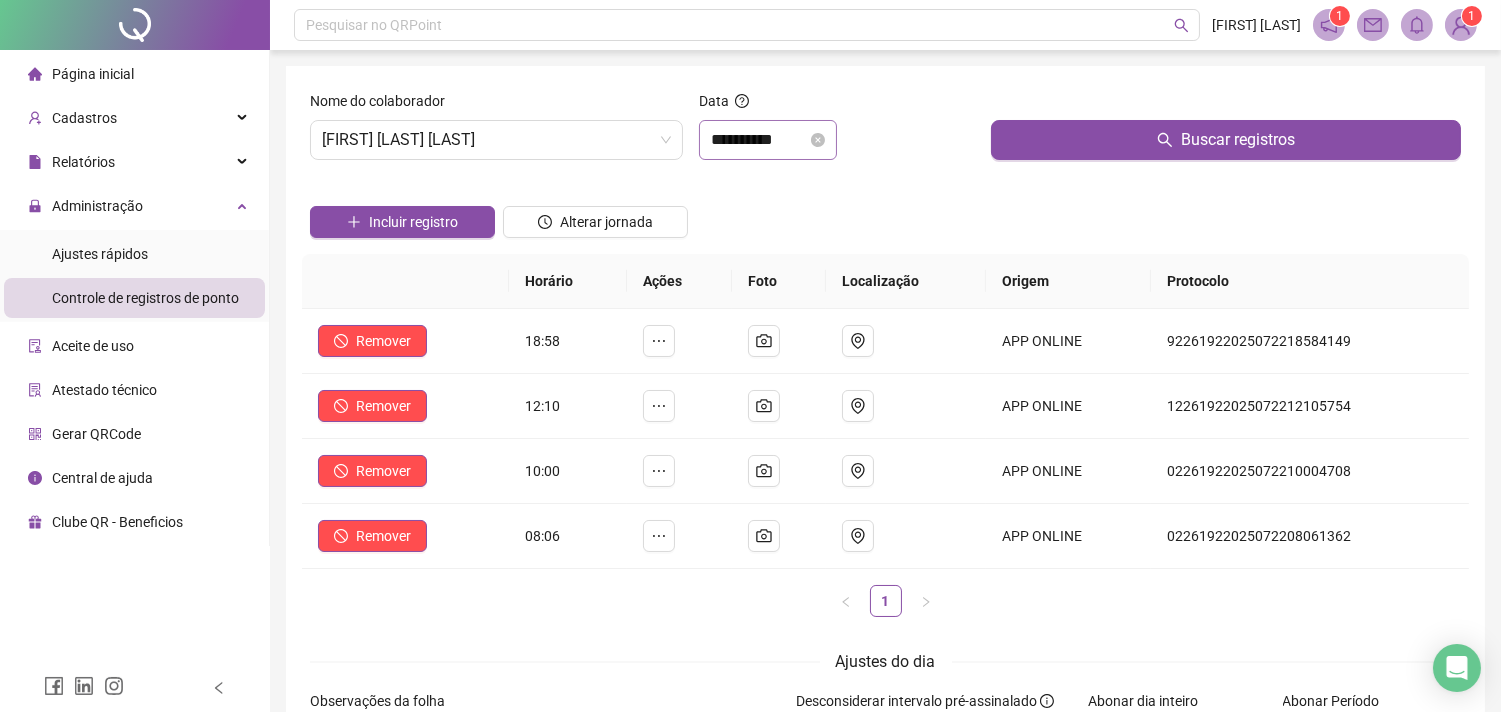 click on "**********" at bounding box center (768, 140) 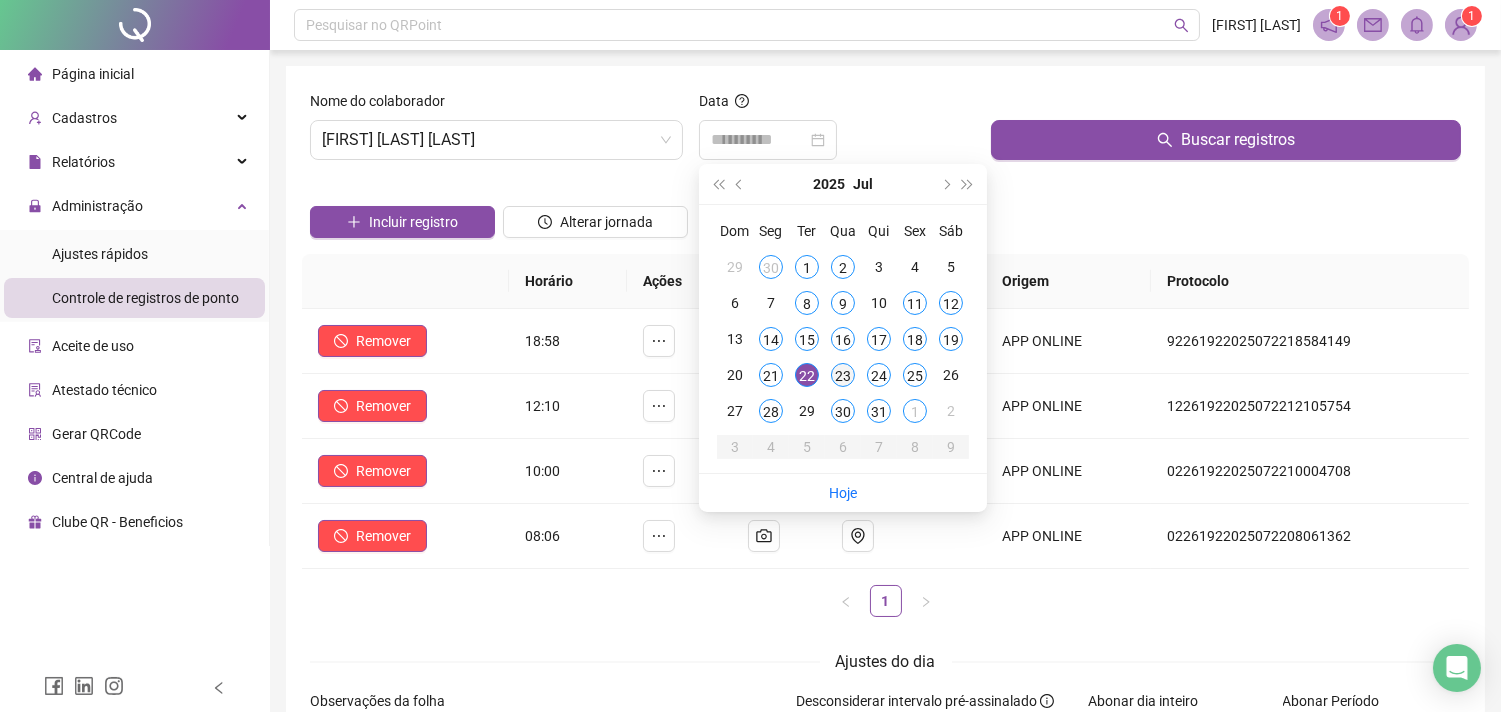 click on "23" at bounding box center (843, 375) 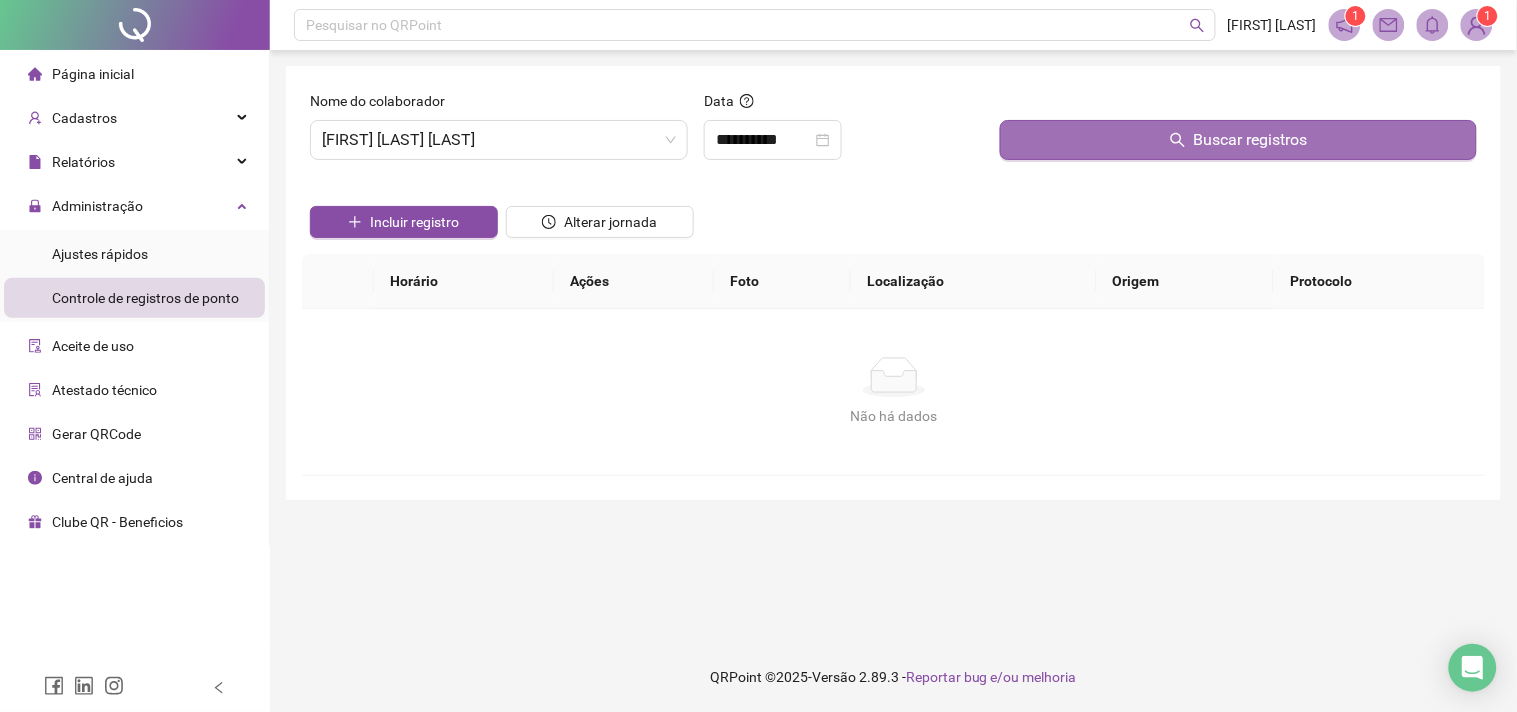 click on "Buscar registros" at bounding box center (1238, 140) 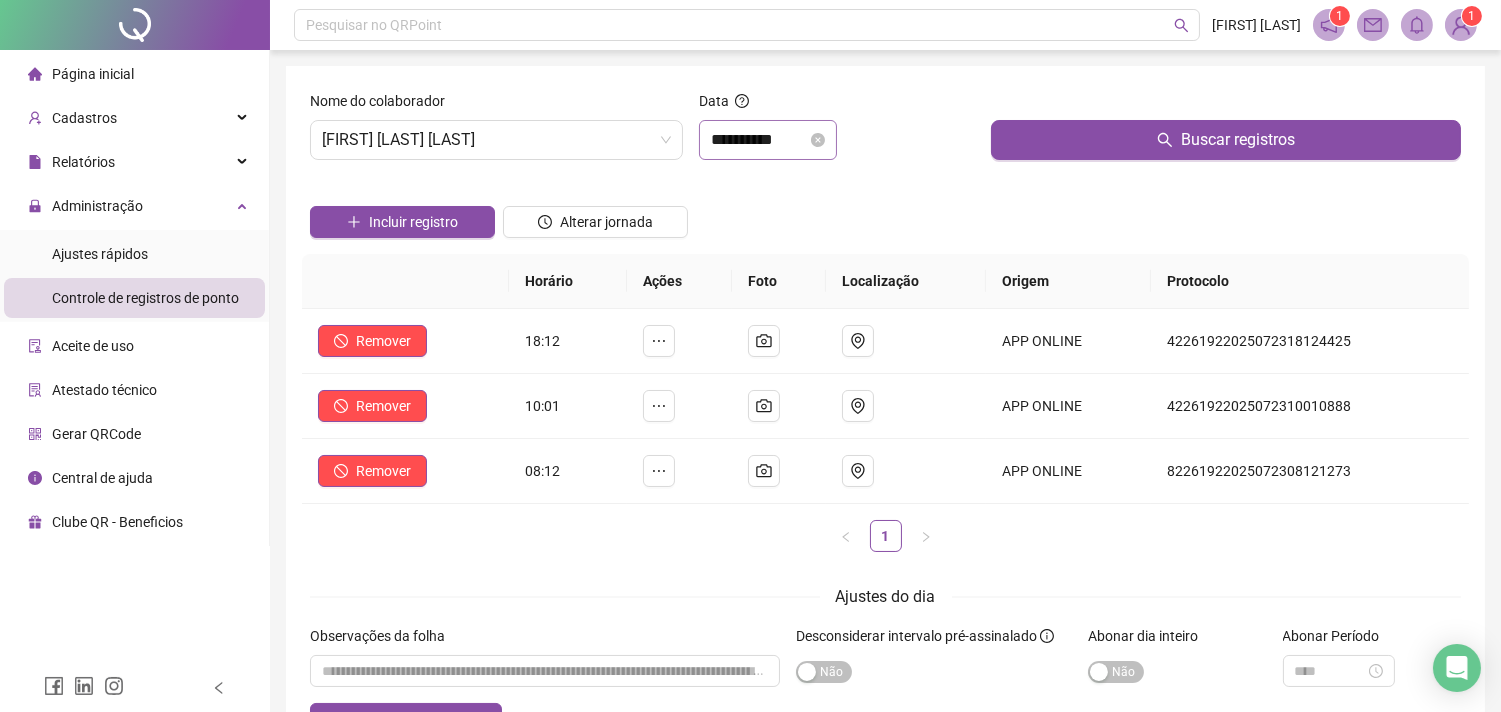 click on "**********" at bounding box center (768, 140) 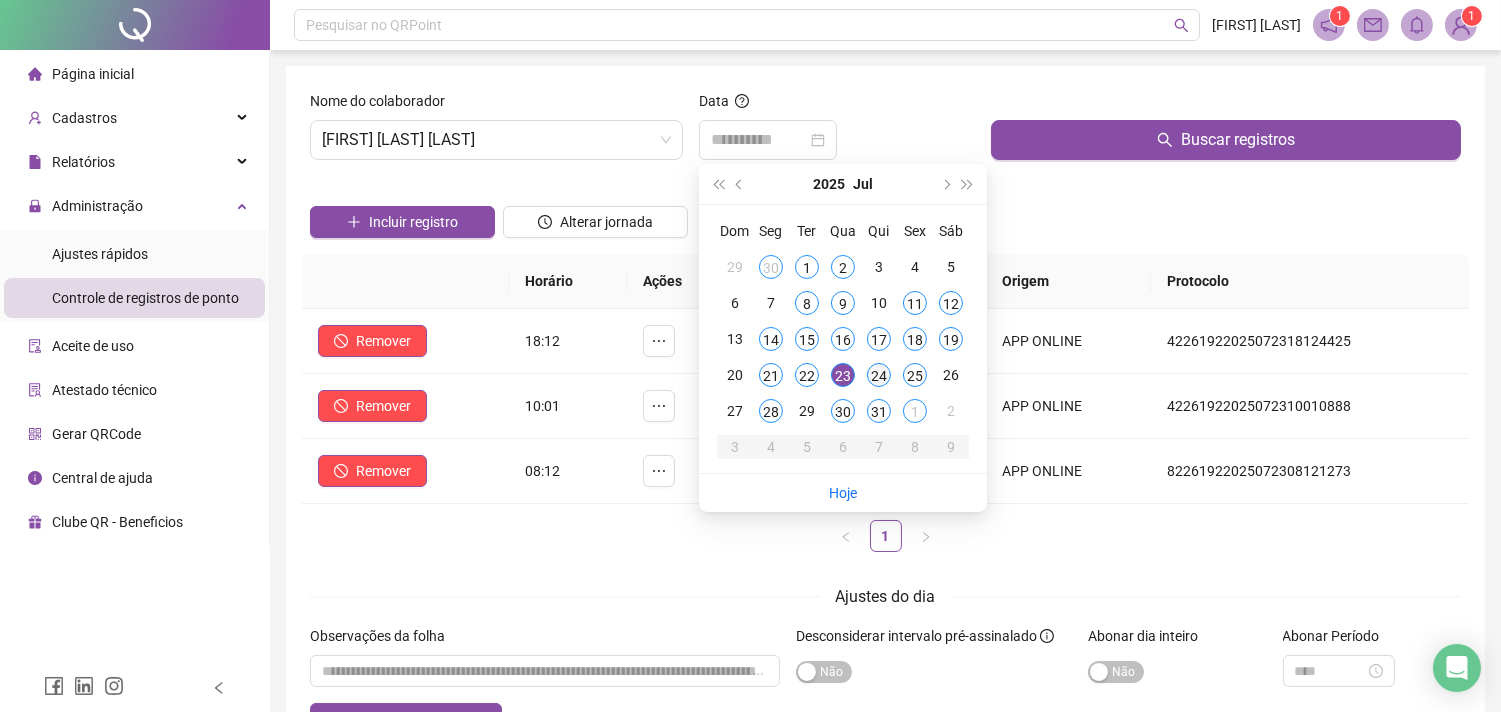 click on "24" at bounding box center [879, 375] 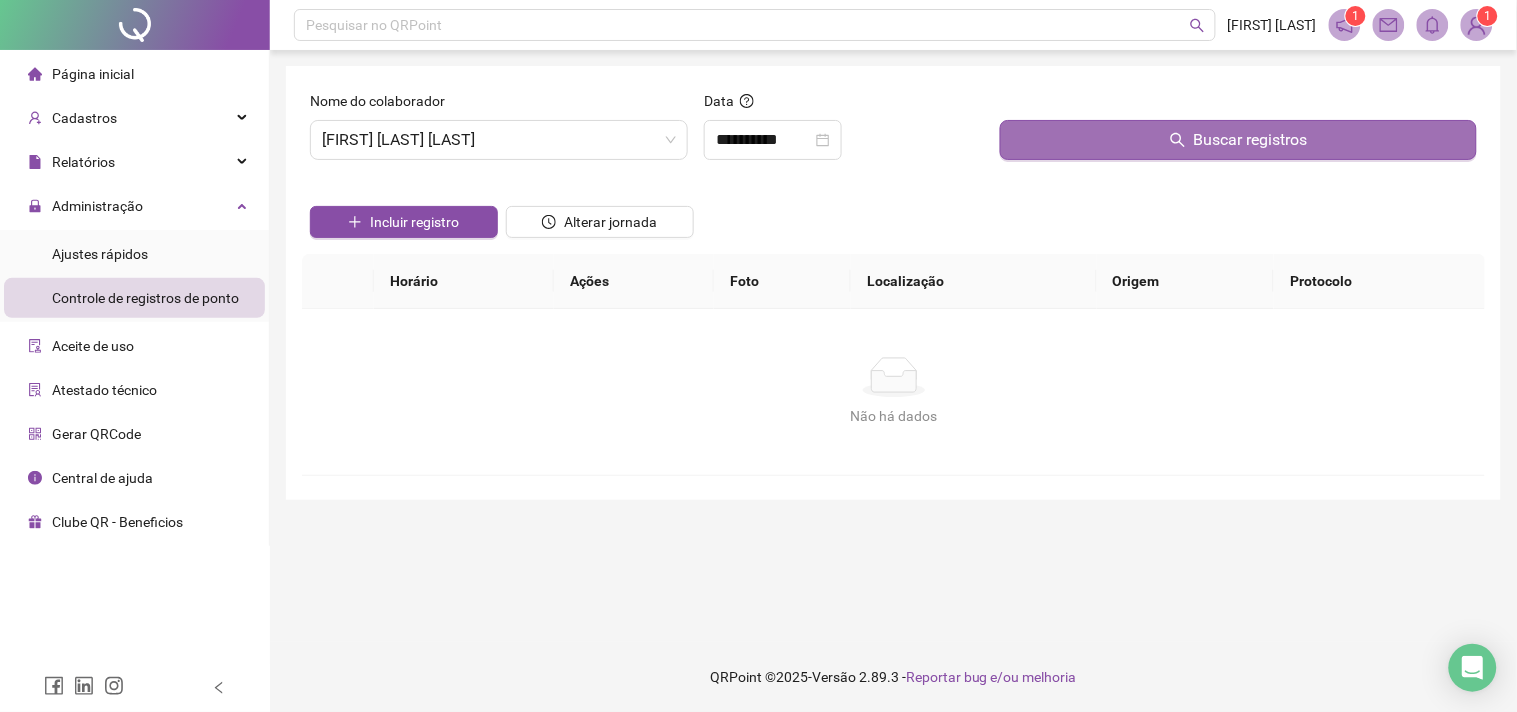 click on "Buscar registros" at bounding box center (1238, 140) 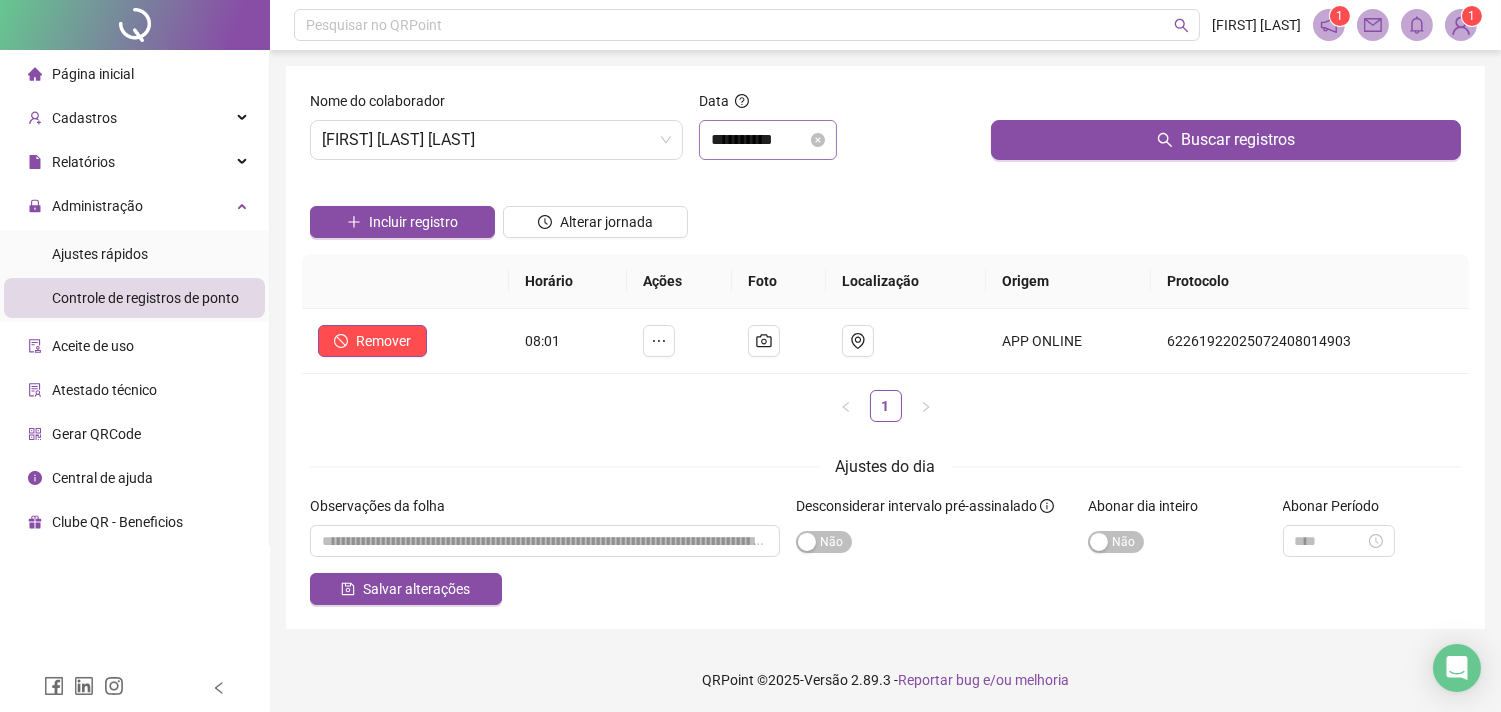 click on "**********" at bounding box center (768, 140) 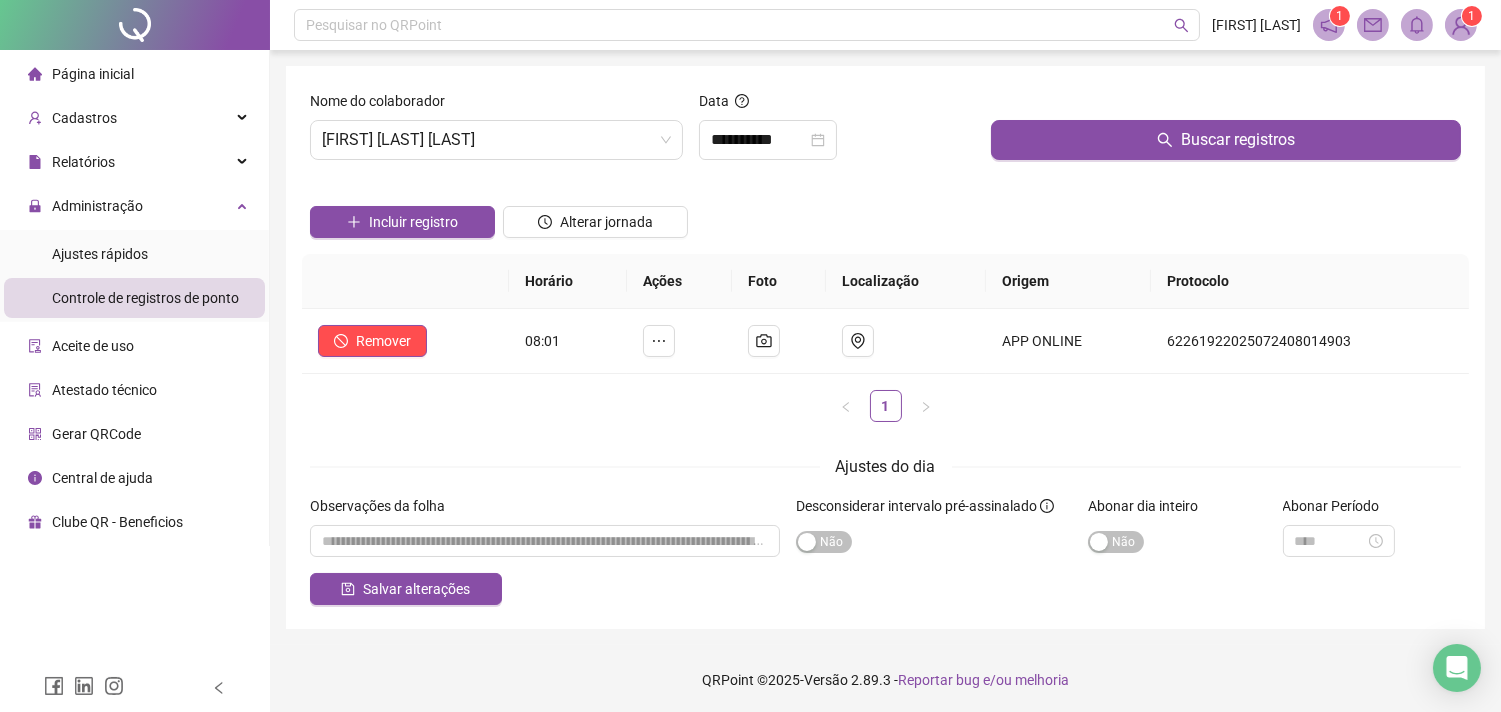 click on "Incluir registro   Alterar jornada" at bounding box center (885, 215) 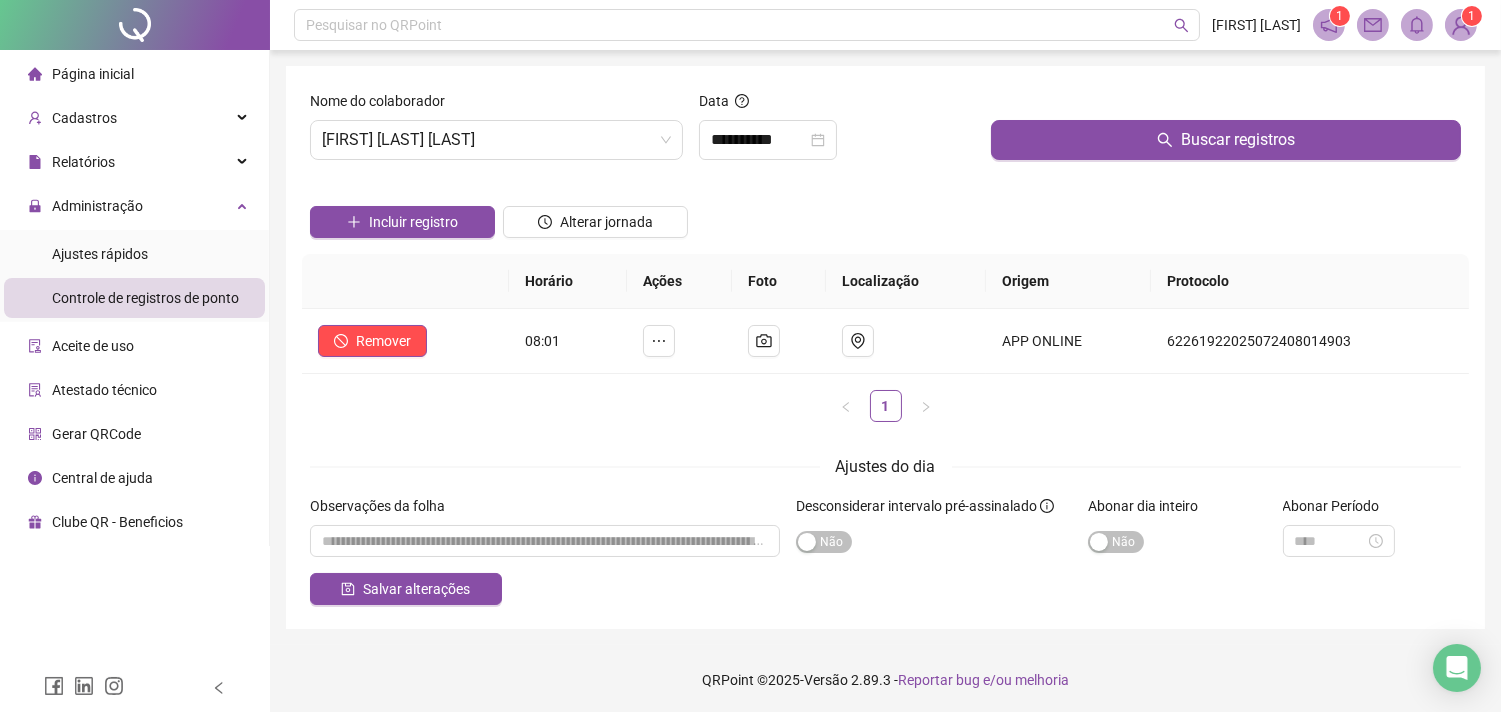 click on "**********" at bounding box center [837, 133] 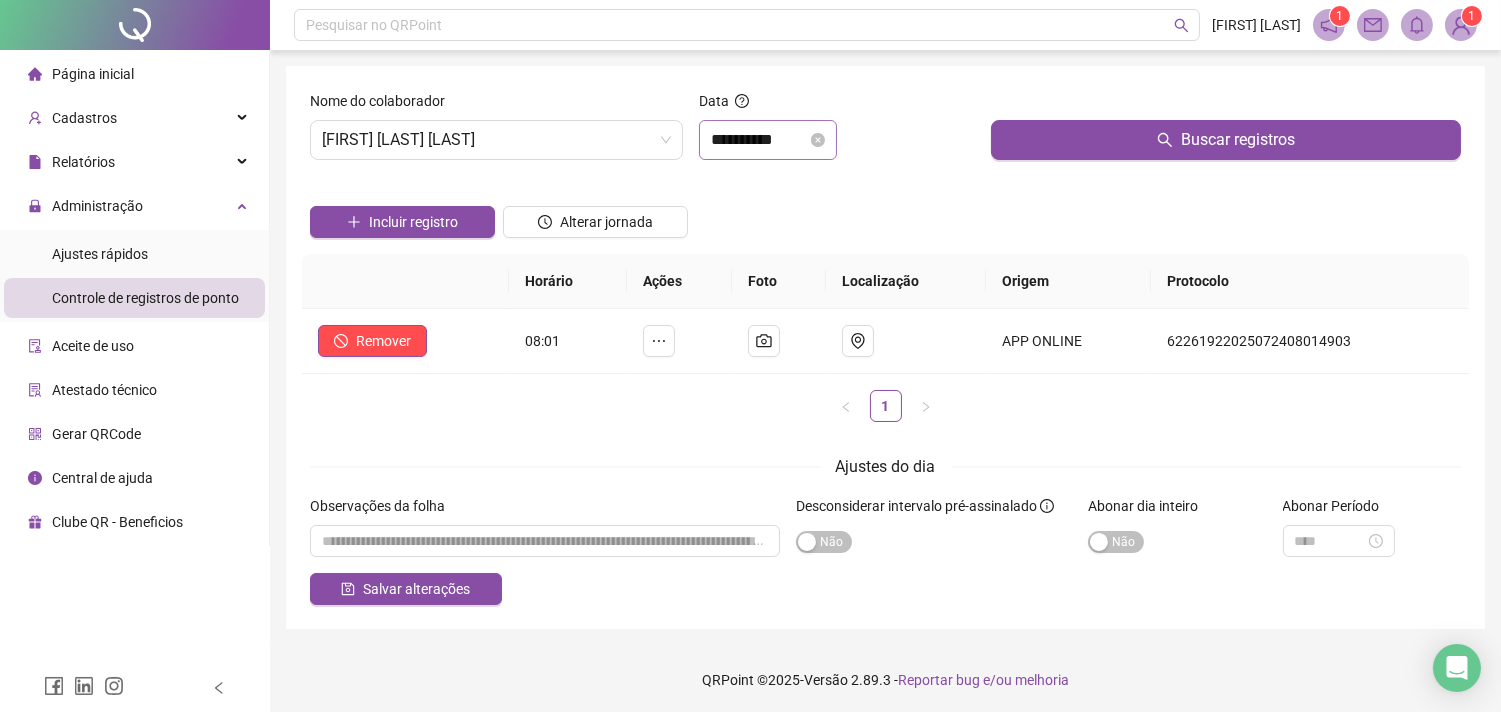 click on "**********" at bounding box center (768, 140) 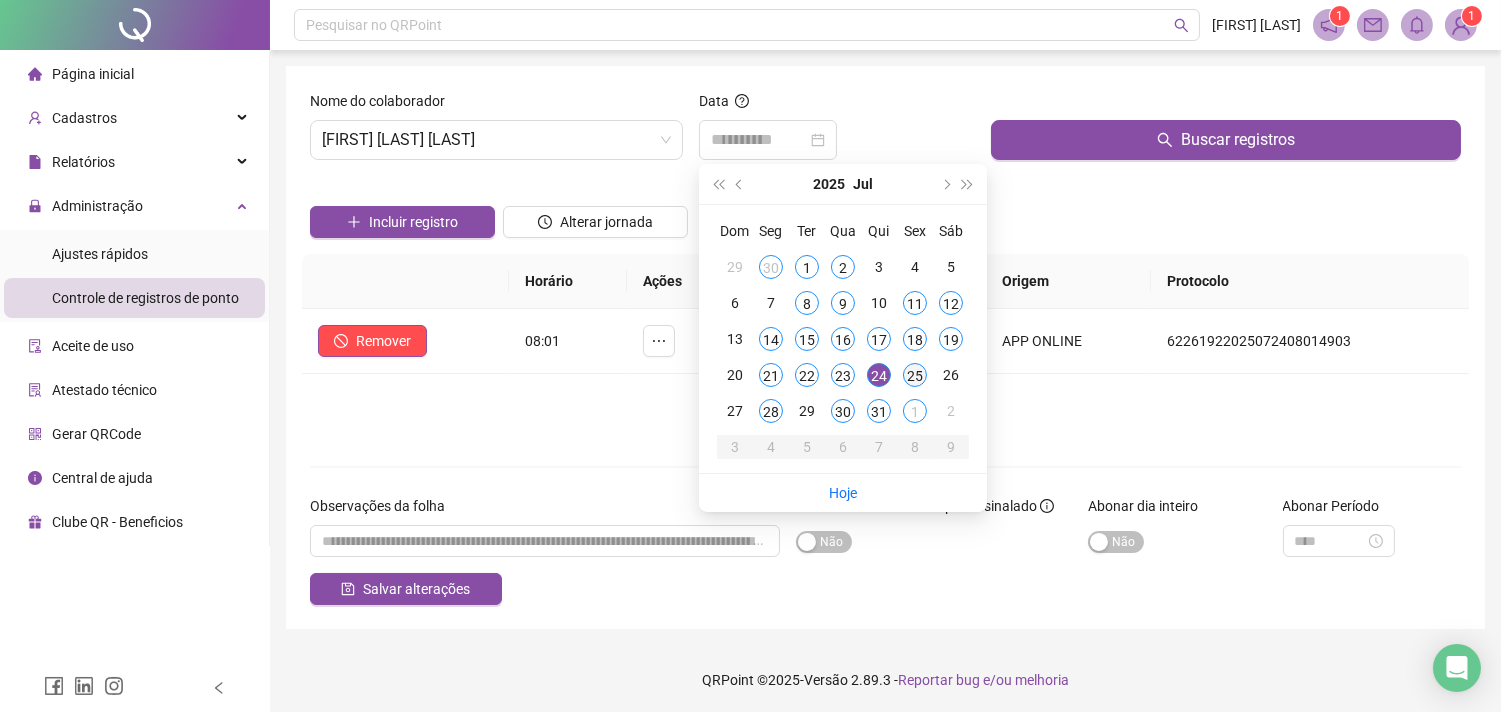 click on "25" at bounding box center [915, 375] 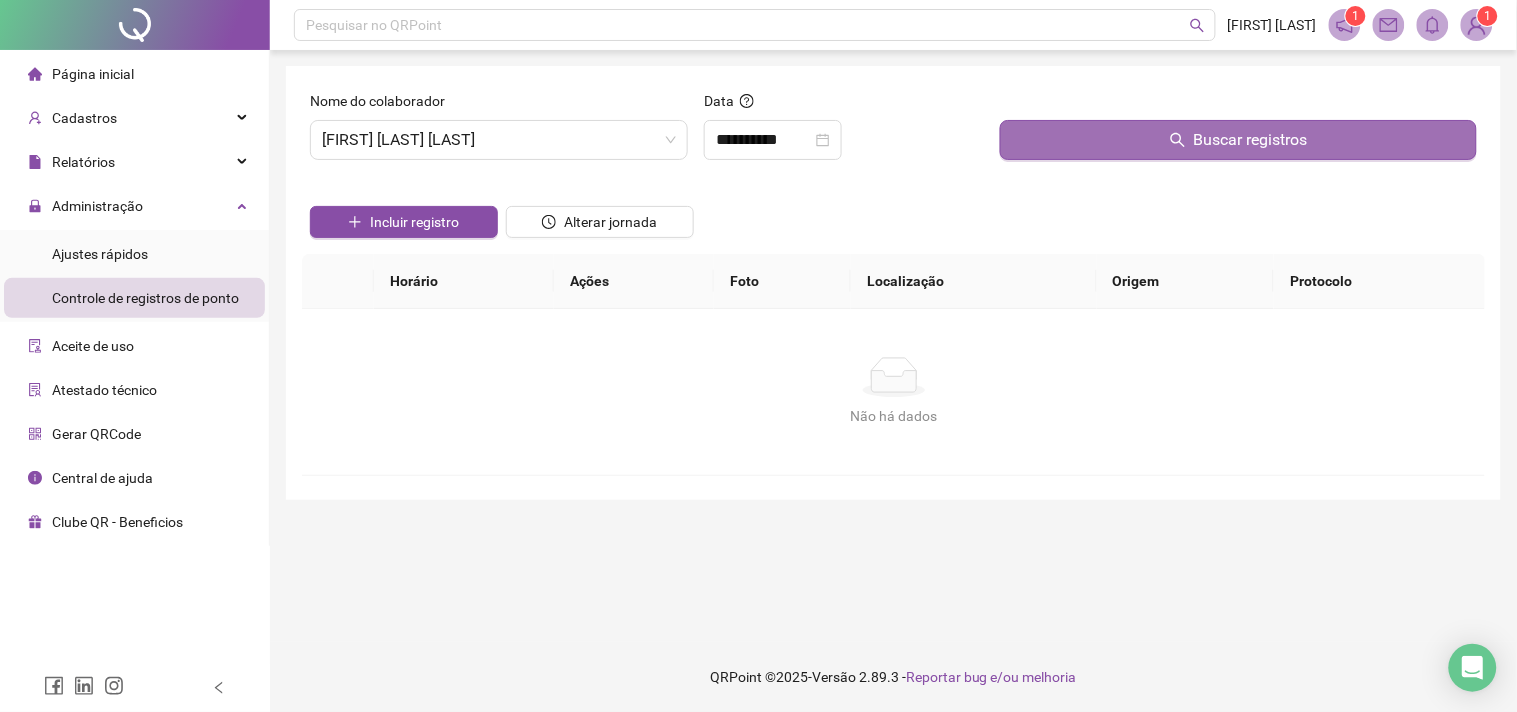 click on "Buscar registros" at bounding box center (1238, 140) 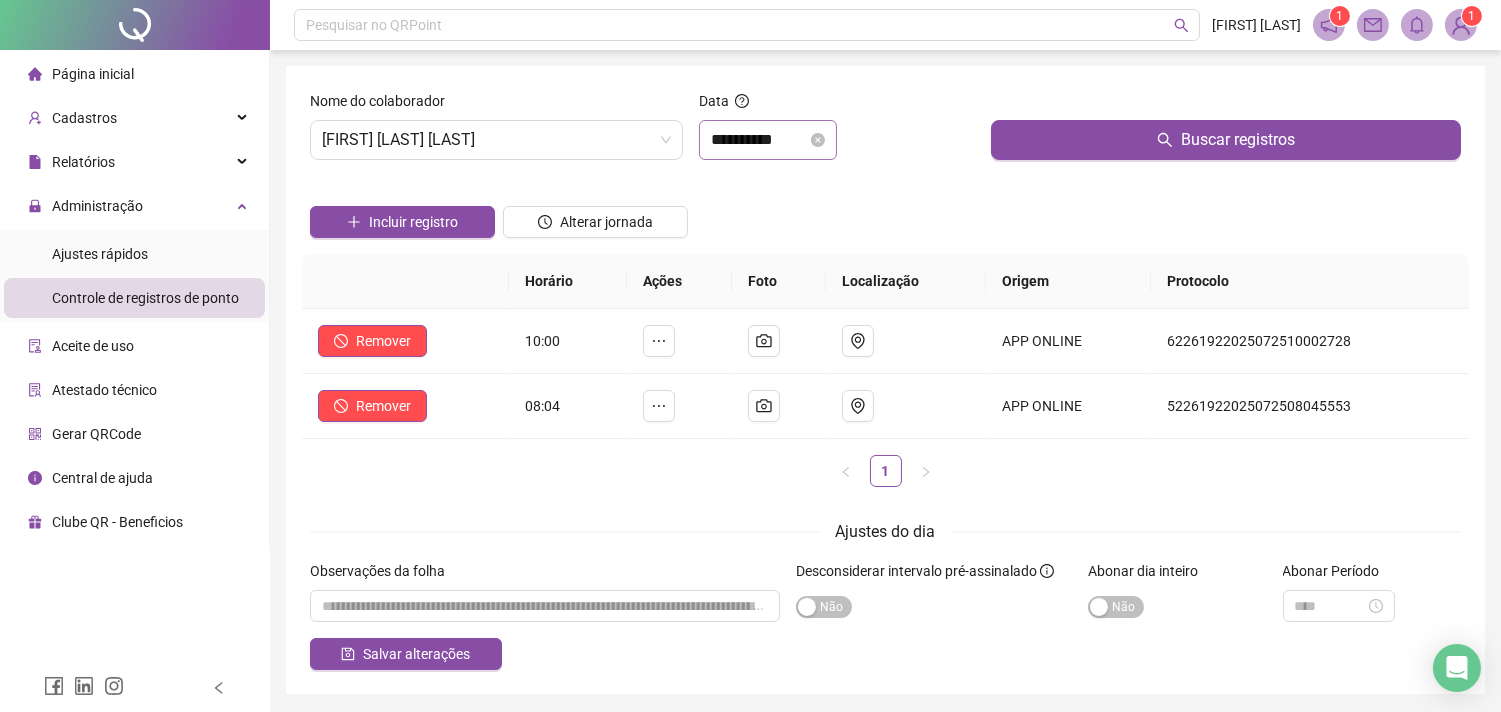 click on "**********" at bounding box center (768, 140) 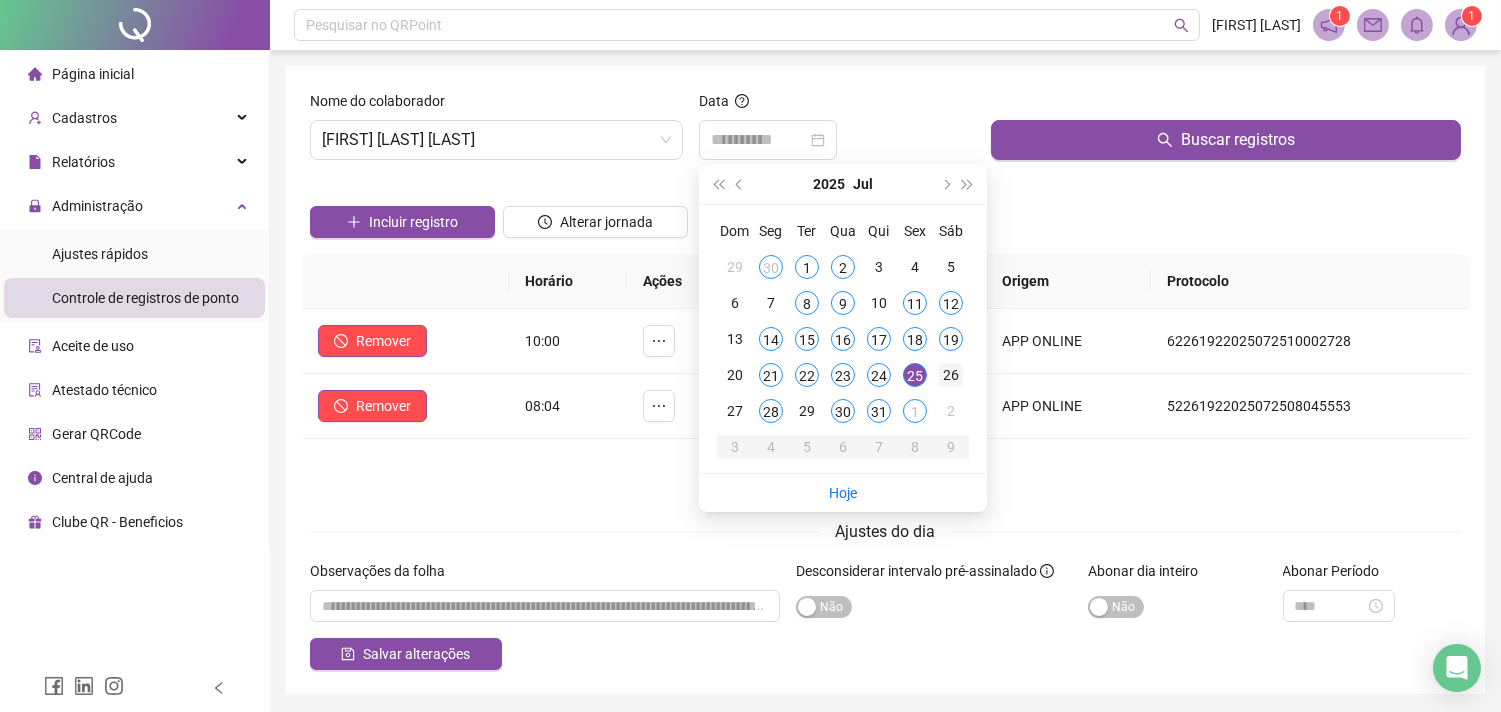 click on "26" at bounding box center [951, 375] 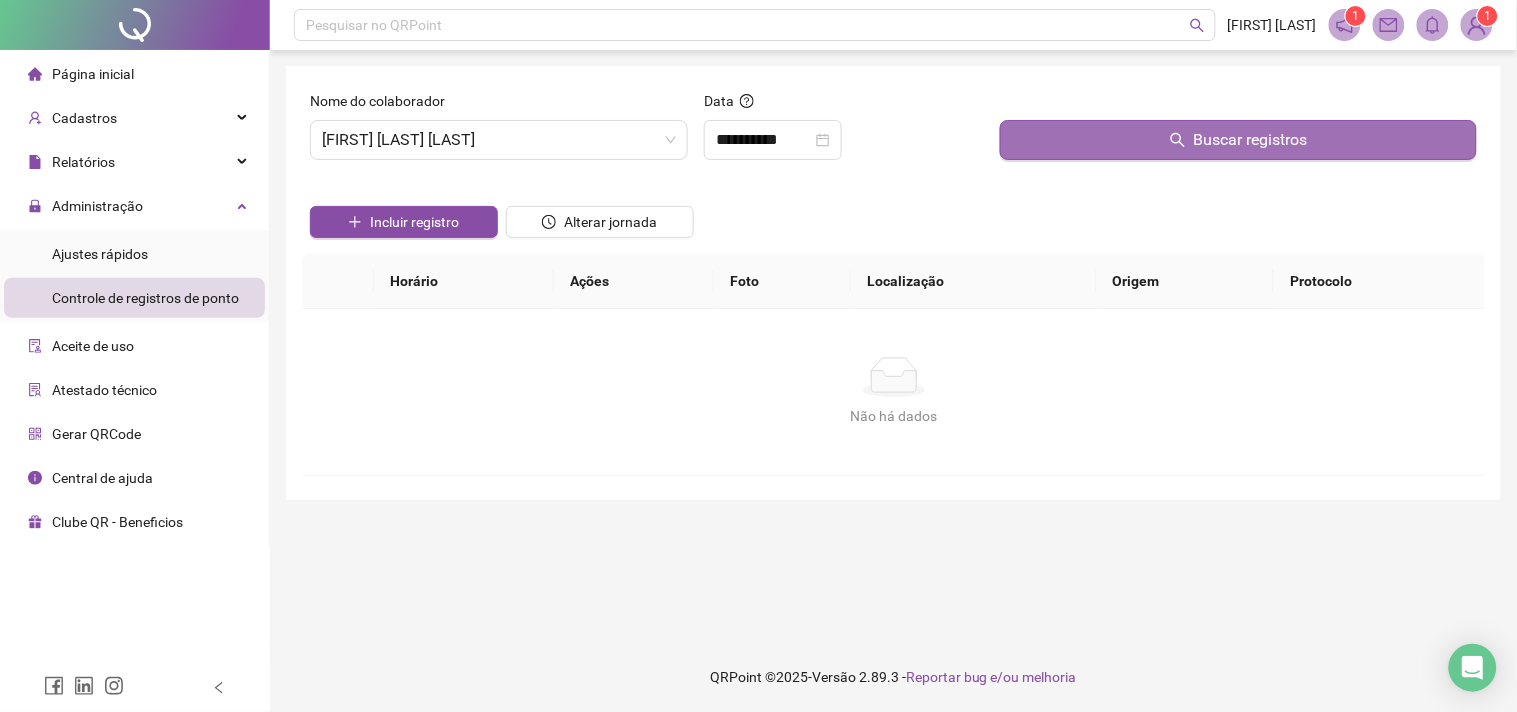 click on "Buscar registros" at bounding box center (1238, 140) 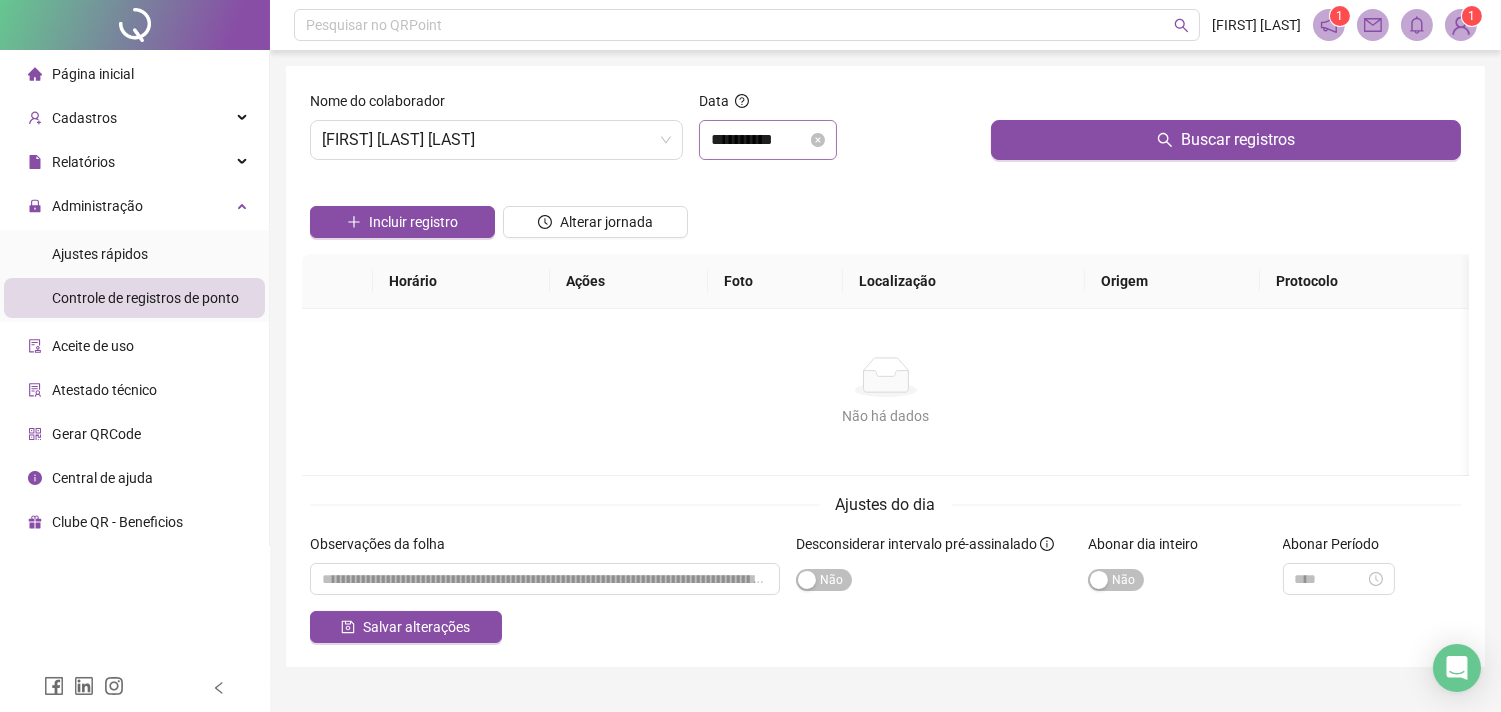 click on "**********" at bounding box center [768, 140] 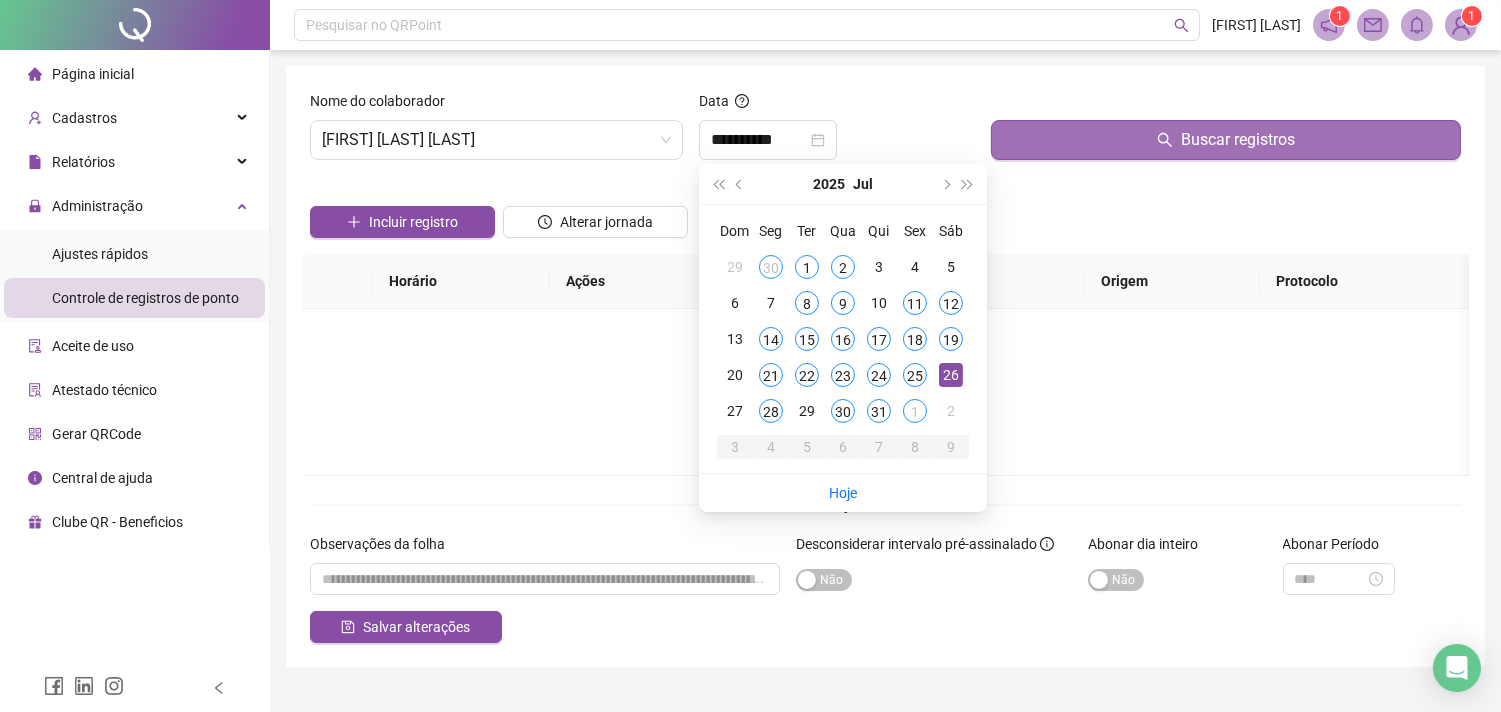 click on "Buscar registros" at bounding box center [1226, 140] 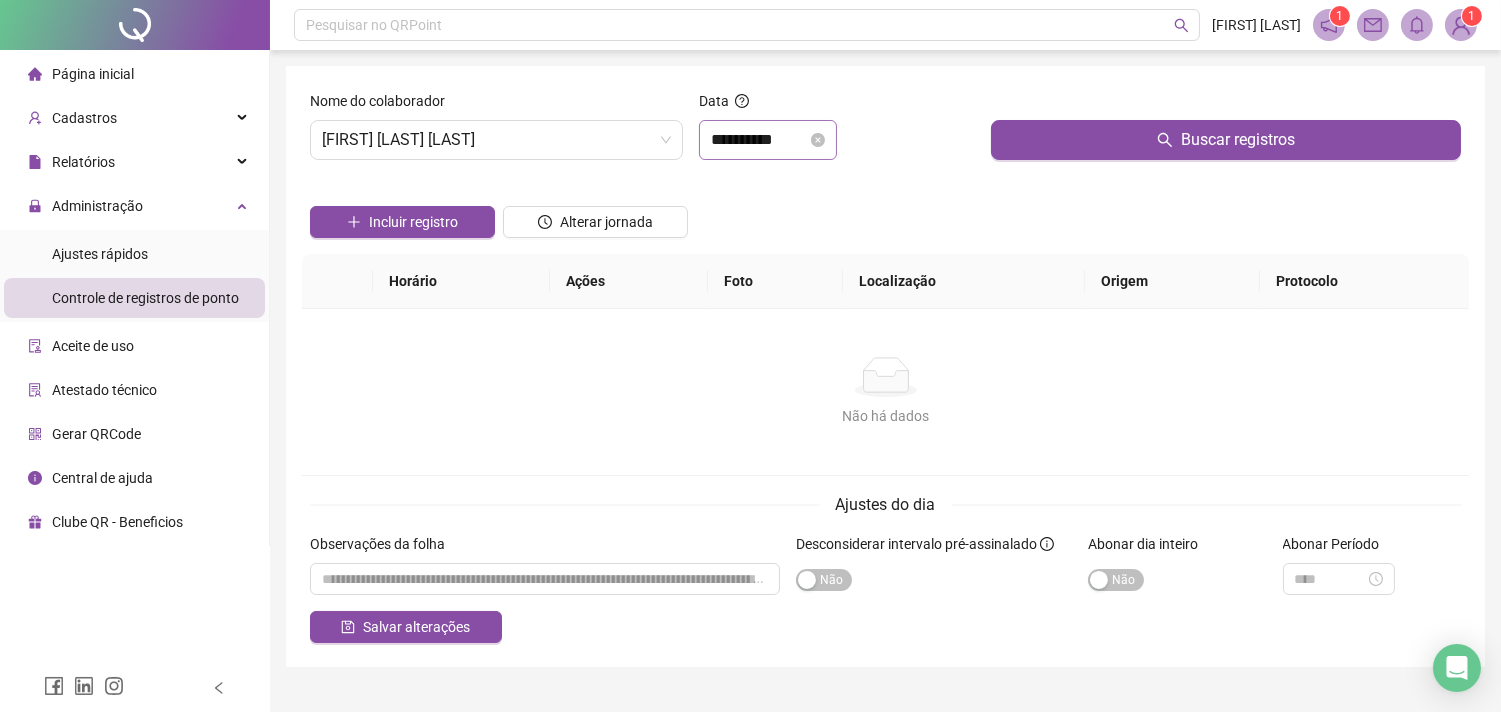 click on "**********" at bounding box center [768, 140] 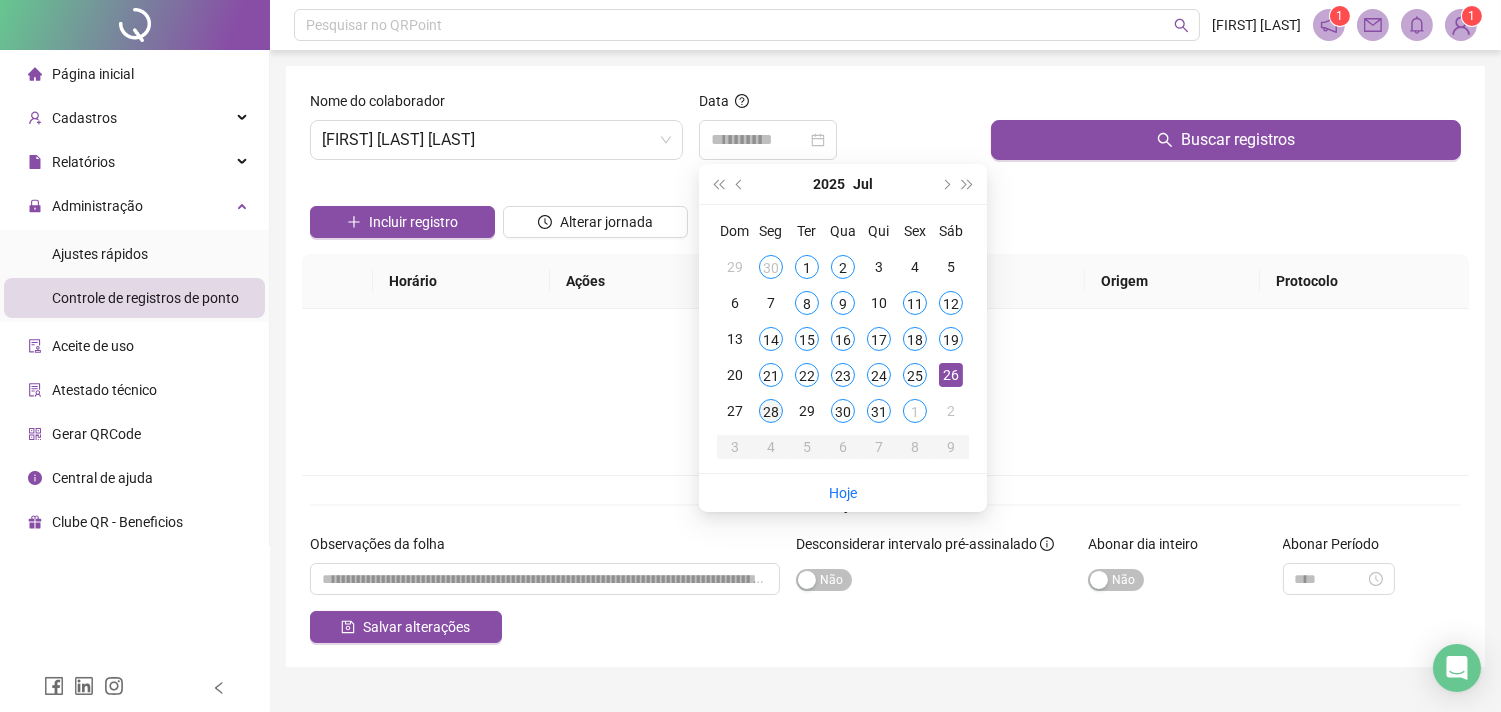 click on "28" at bounding box center [771, 411] 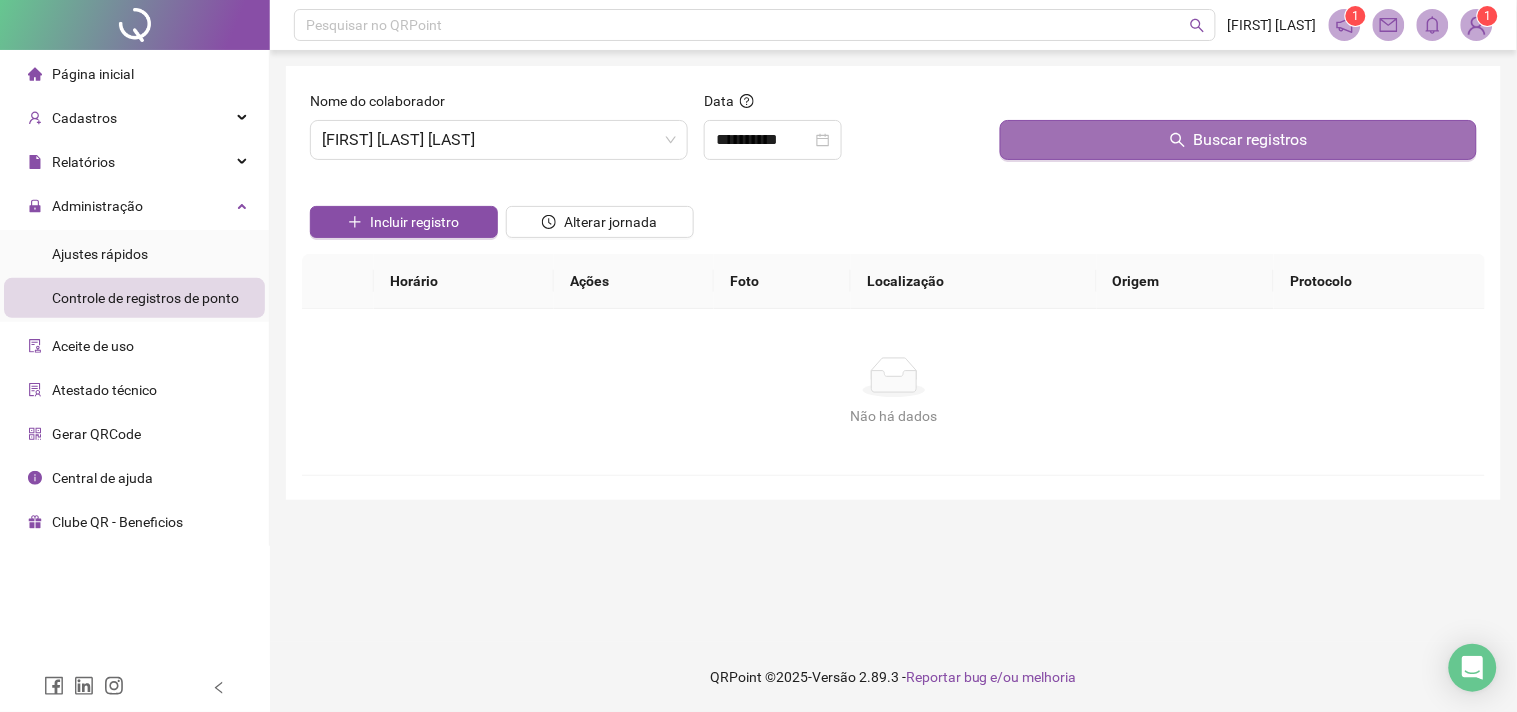 click on "Buscar registros" at bounding box center [1238, 140] 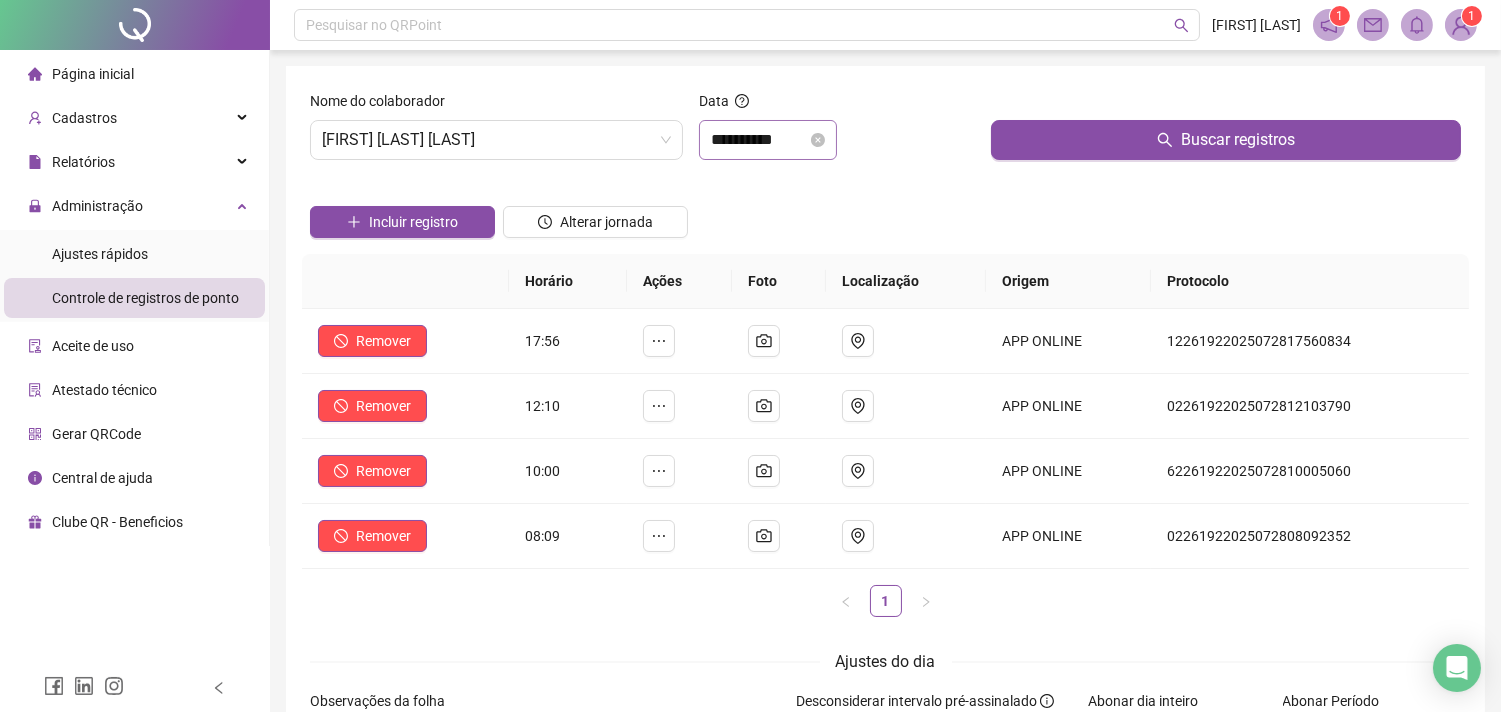 click on "**********" at bounding box center (768, 140) 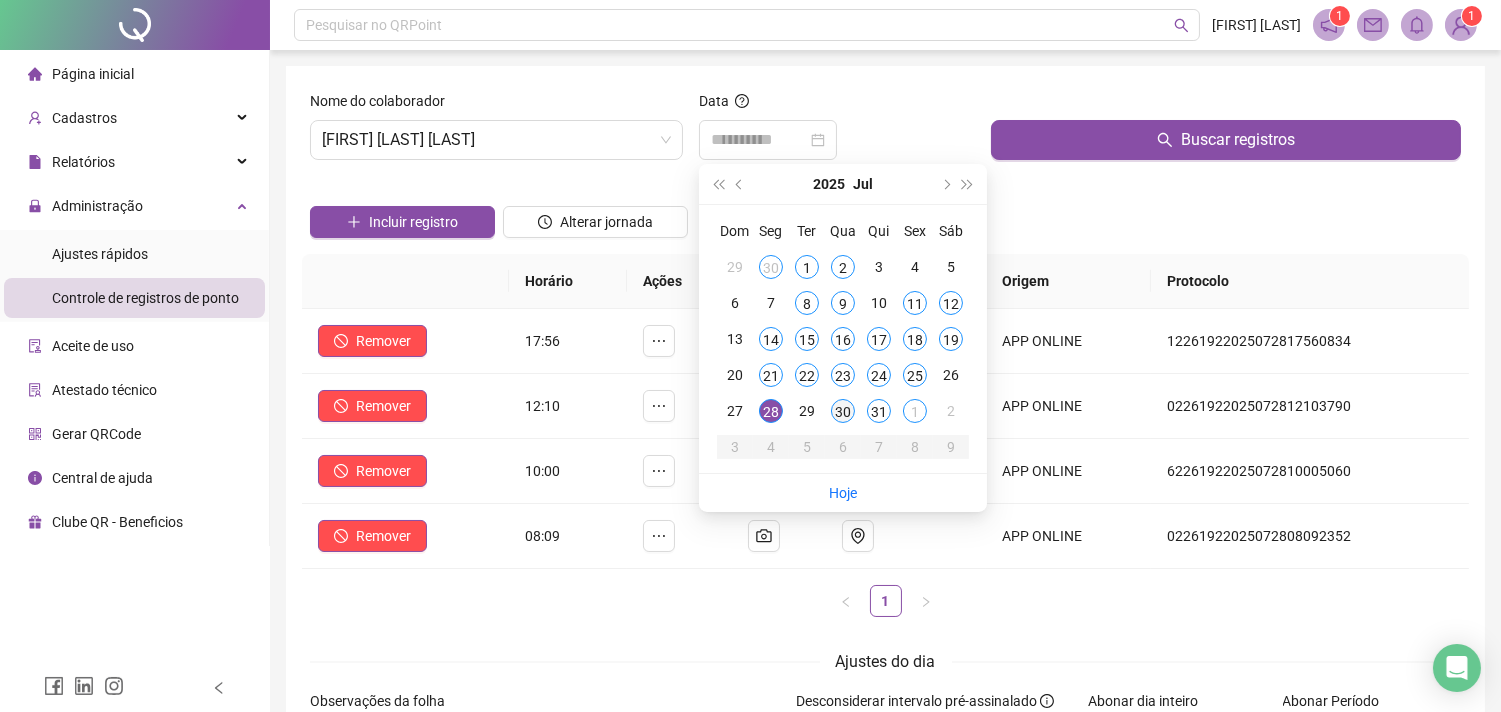 click on "30" at bounding box center [843, 411] 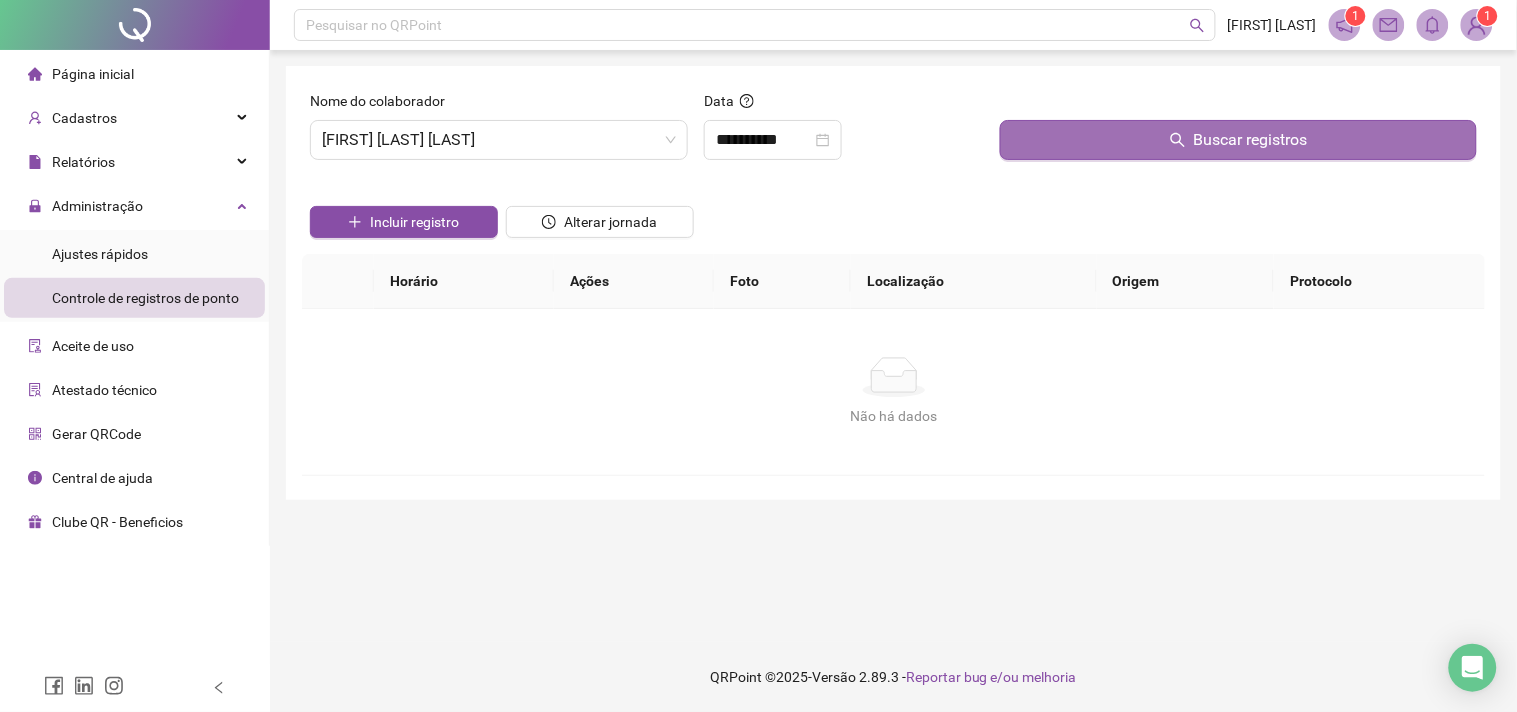 click on "Buscar registros" at bounding box center (1238, 140) 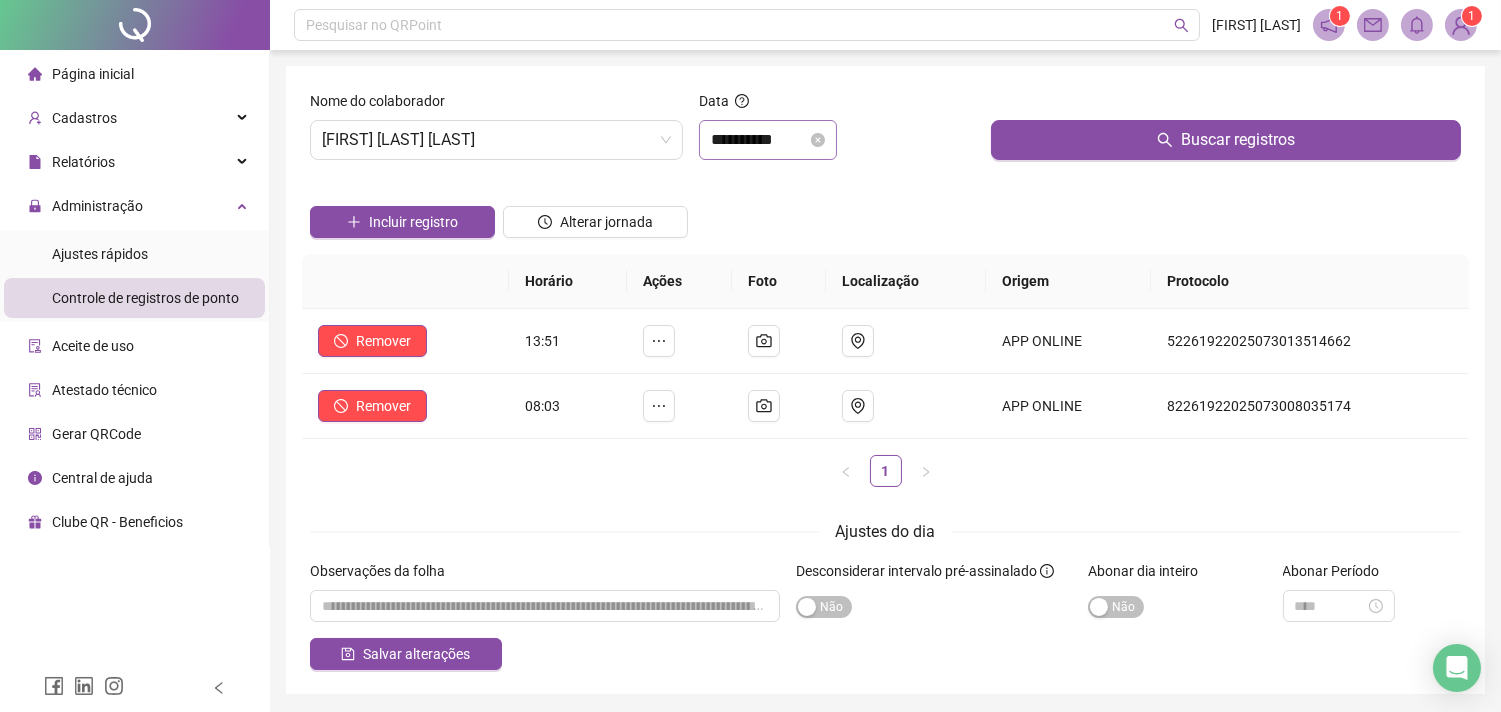 click on "**********" at bounding box center (768, 140) 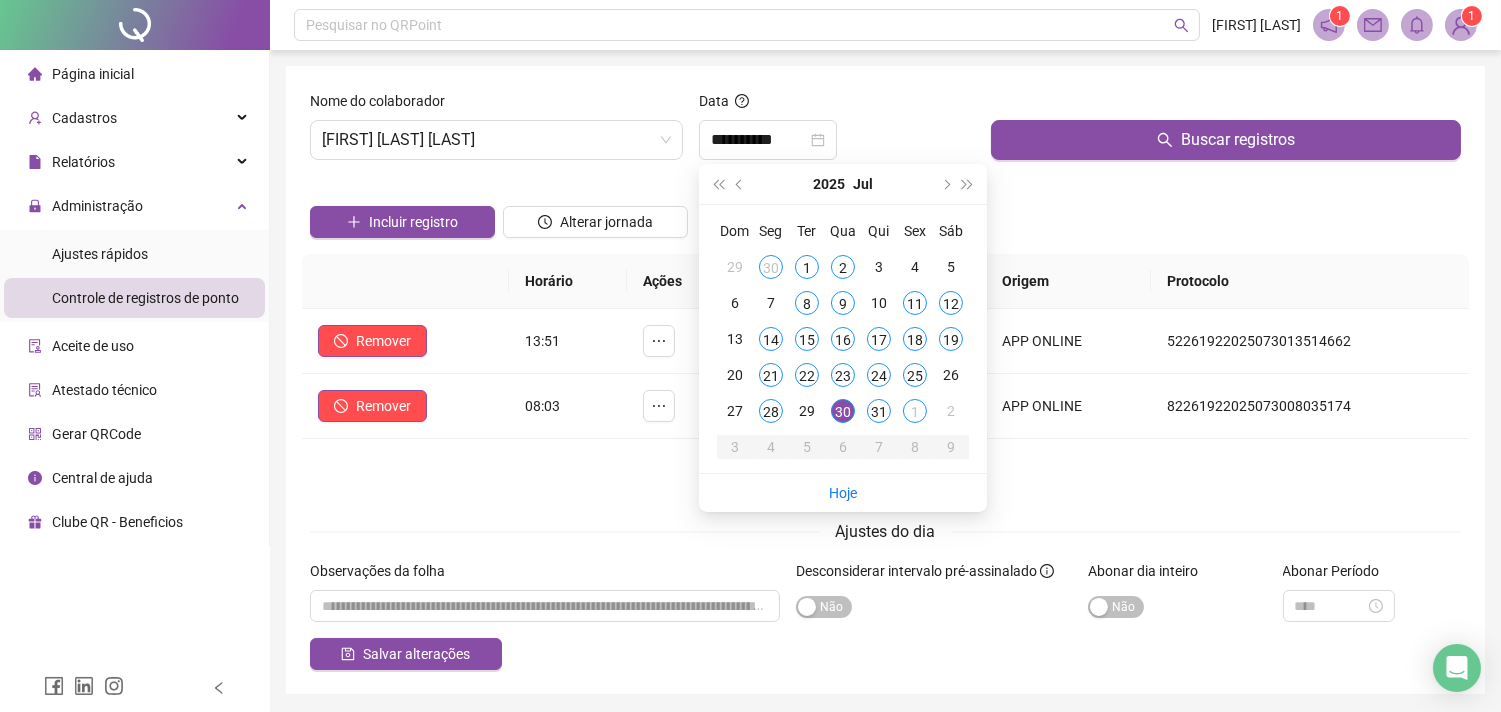 click on "Incluir registro   Alterar jornada" at bounding box center [885, 215] 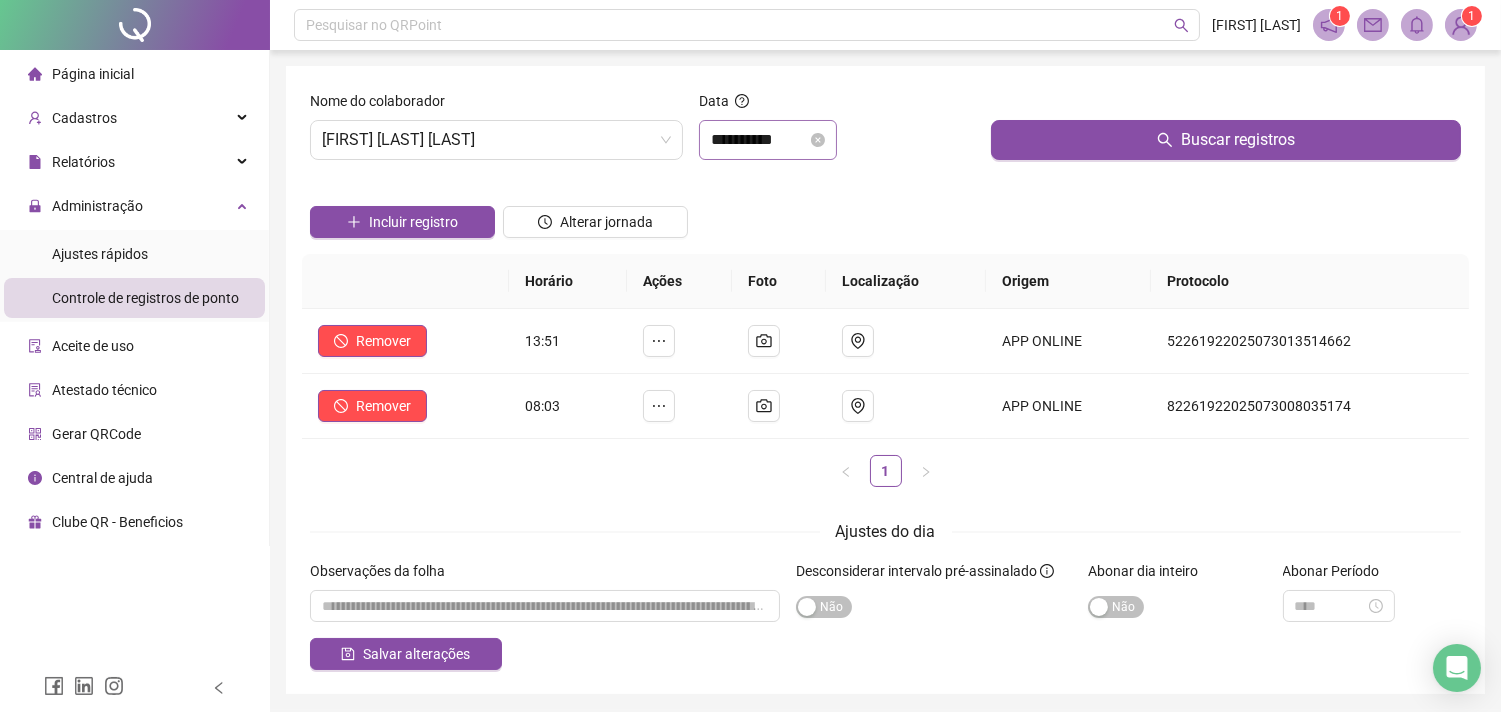 click on "**********" at bounding box center [768, 140] 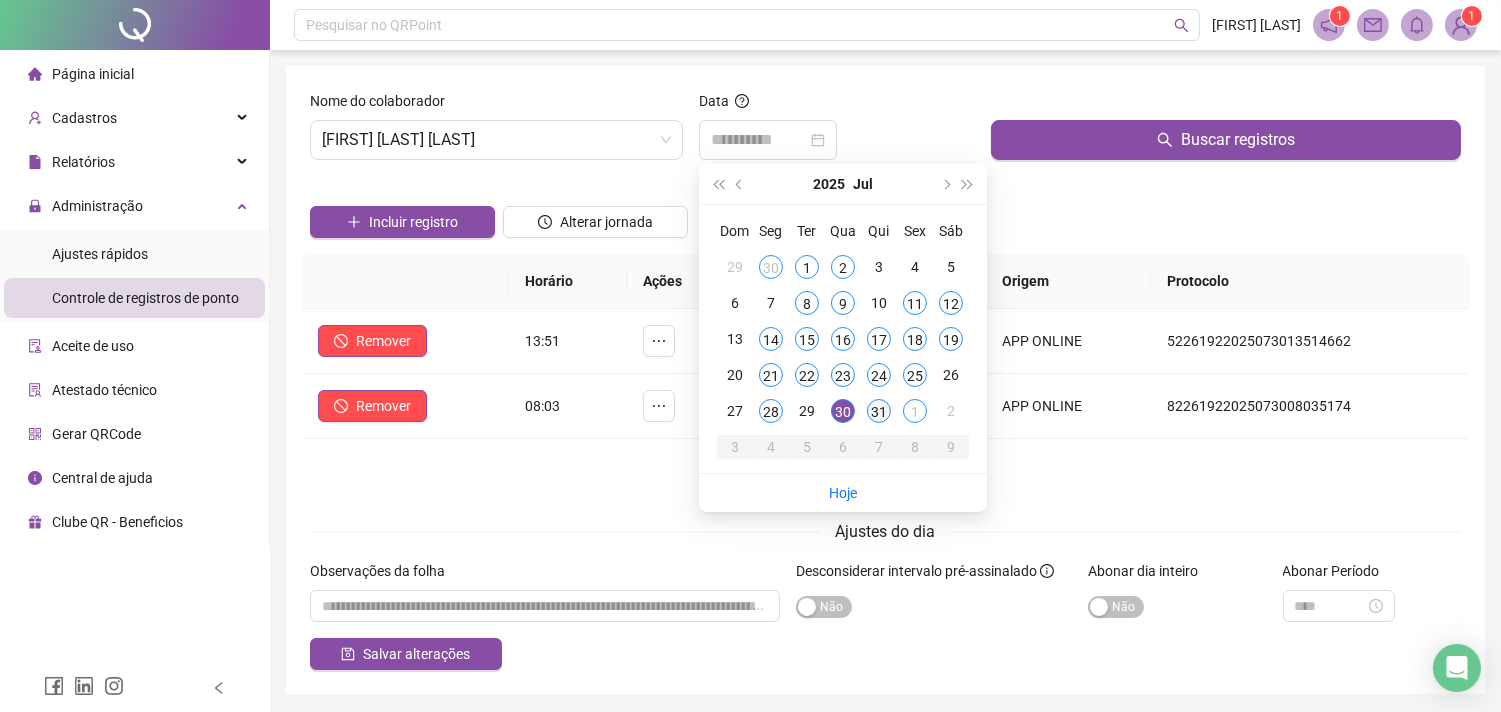 click on "31" at bounding box center [879, 411] 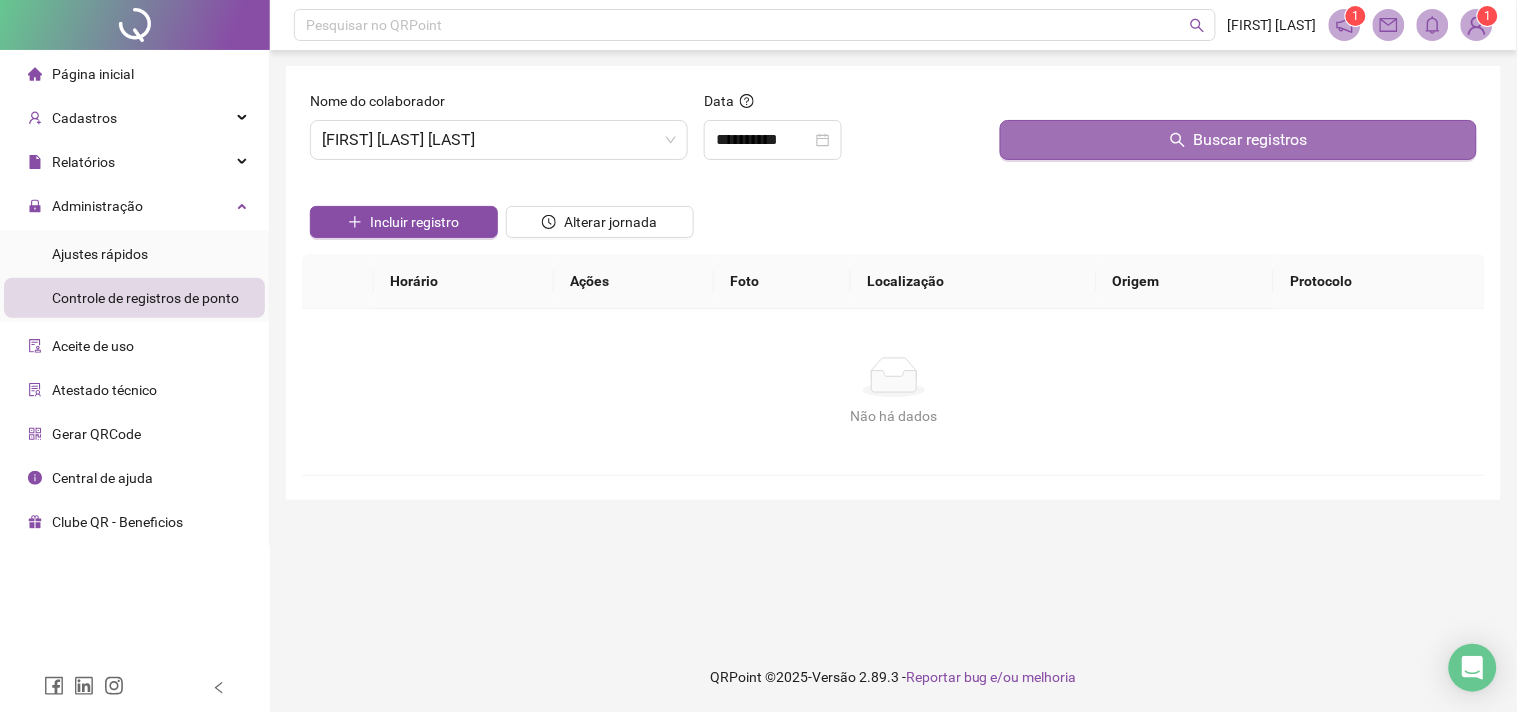 click on "Buscar registros" at bounding box center (1238, 140) 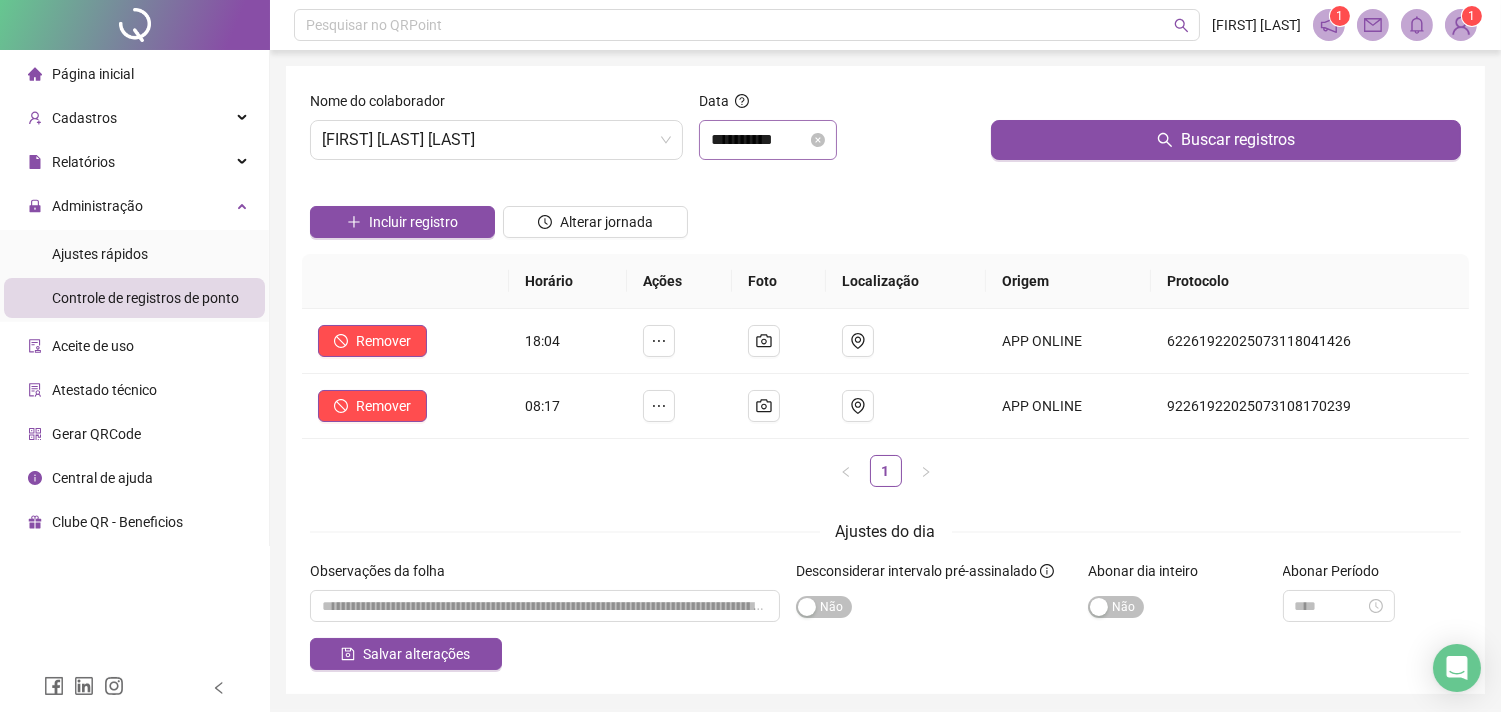 click on "**********" at bounding box center (768, 140) 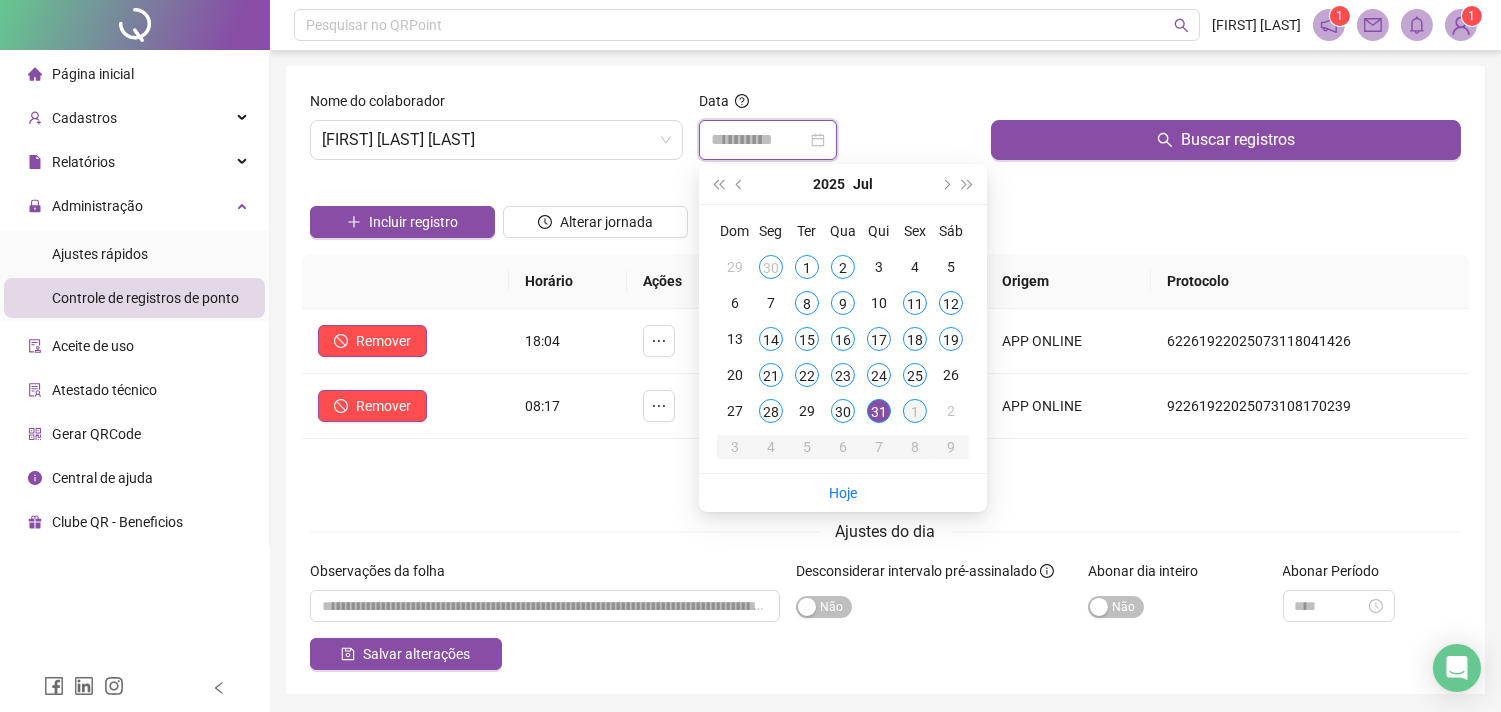 type on "**********" 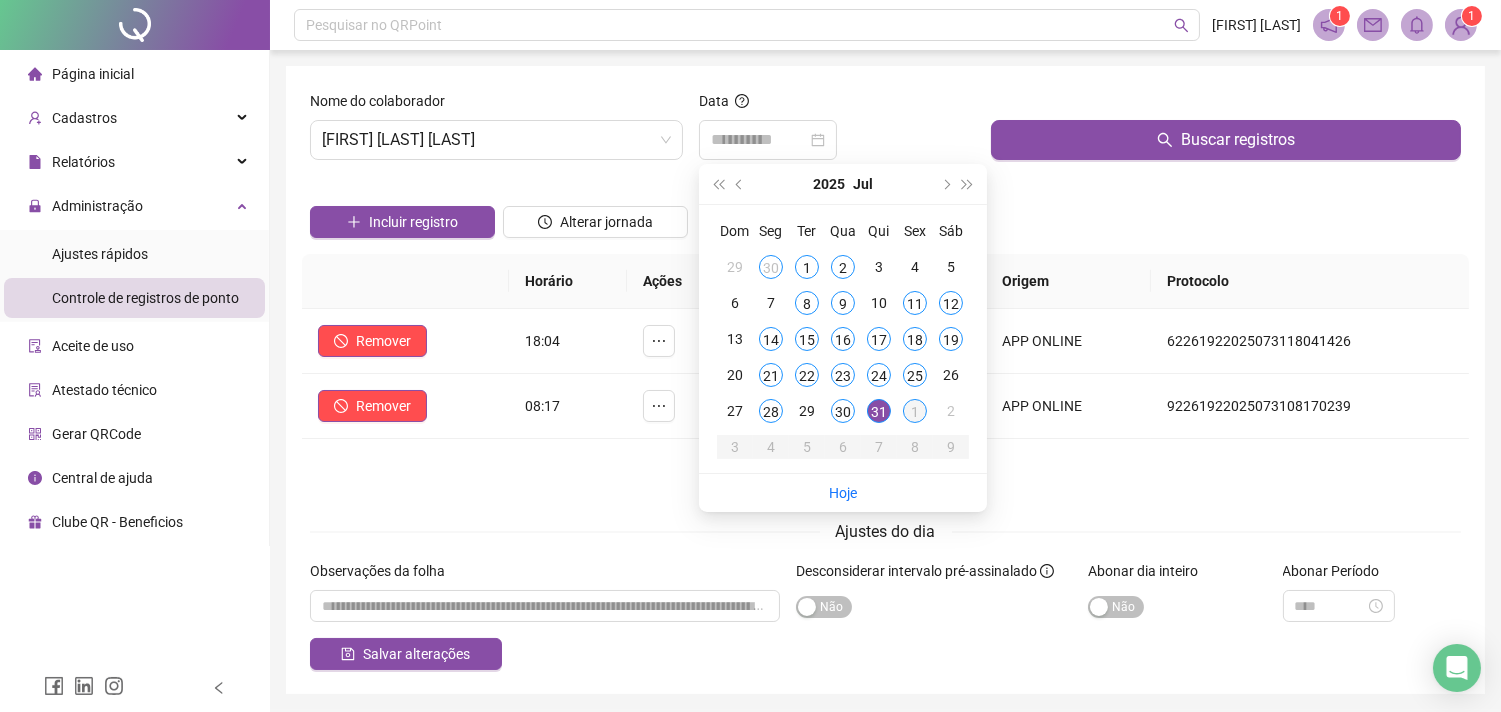 click on "1" at bounding box center [915, 411] 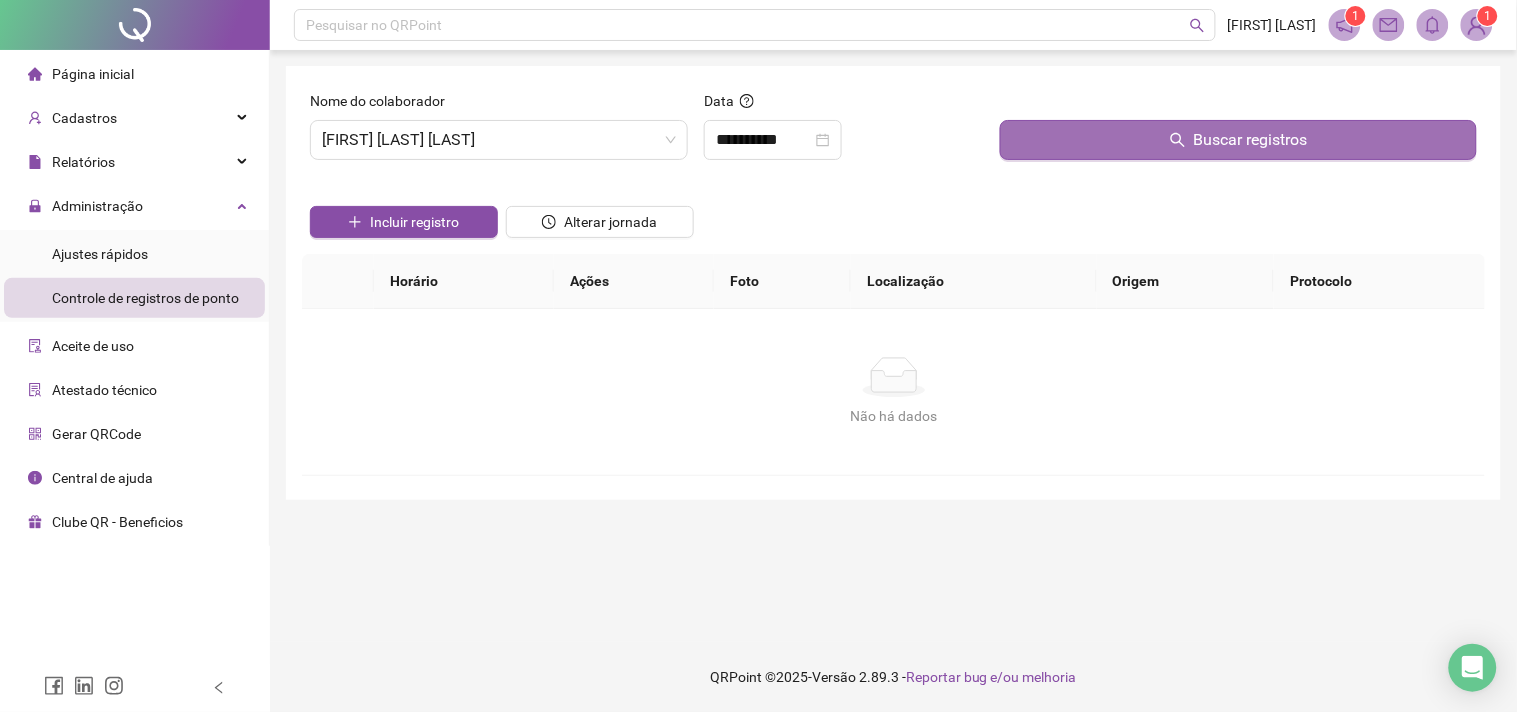 click on "Buscar registros" at bounding box center [1238, 140] 